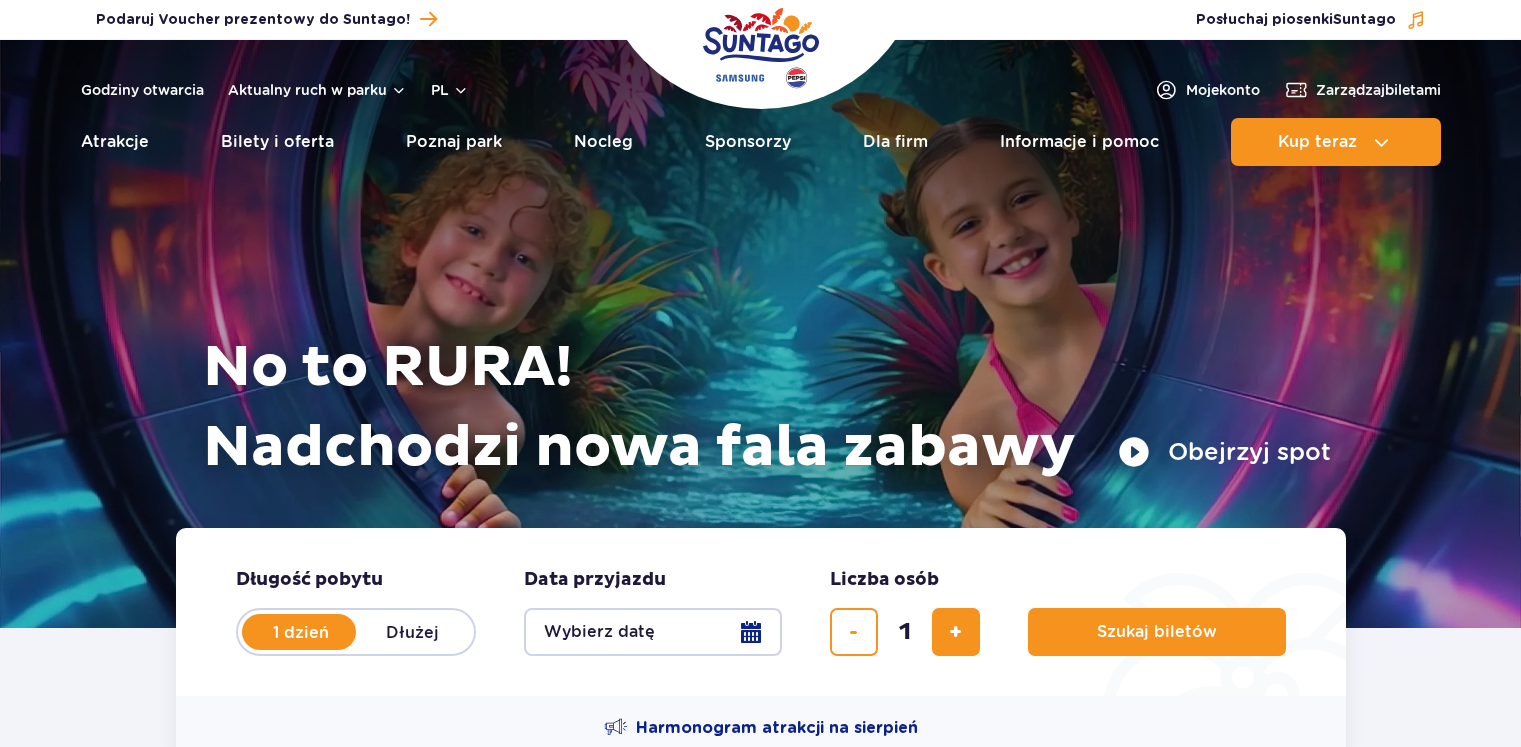 scroll, scrollTop: 0, scrollLeft: 0, axis: both 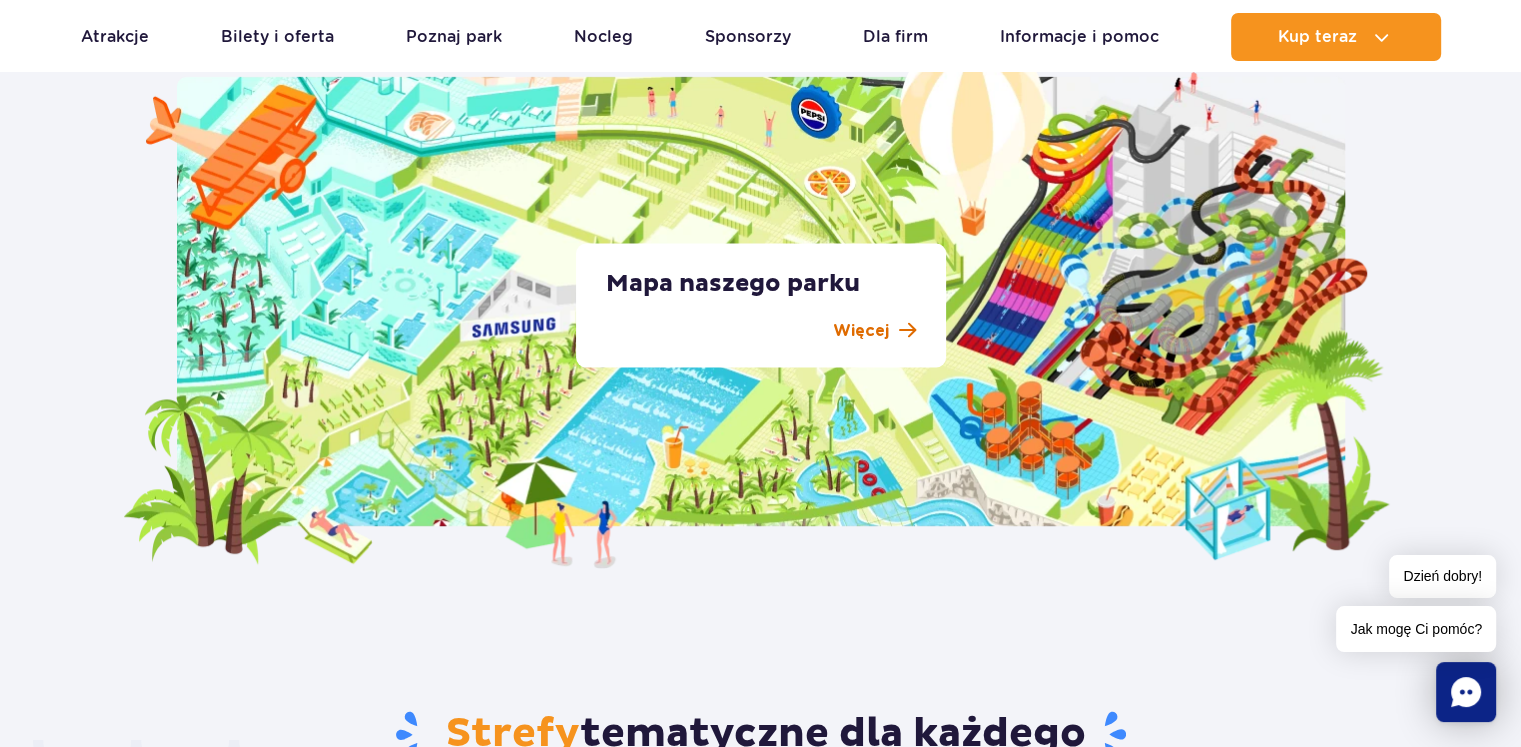 click on "Więcej" at bounding box center [861, 331] 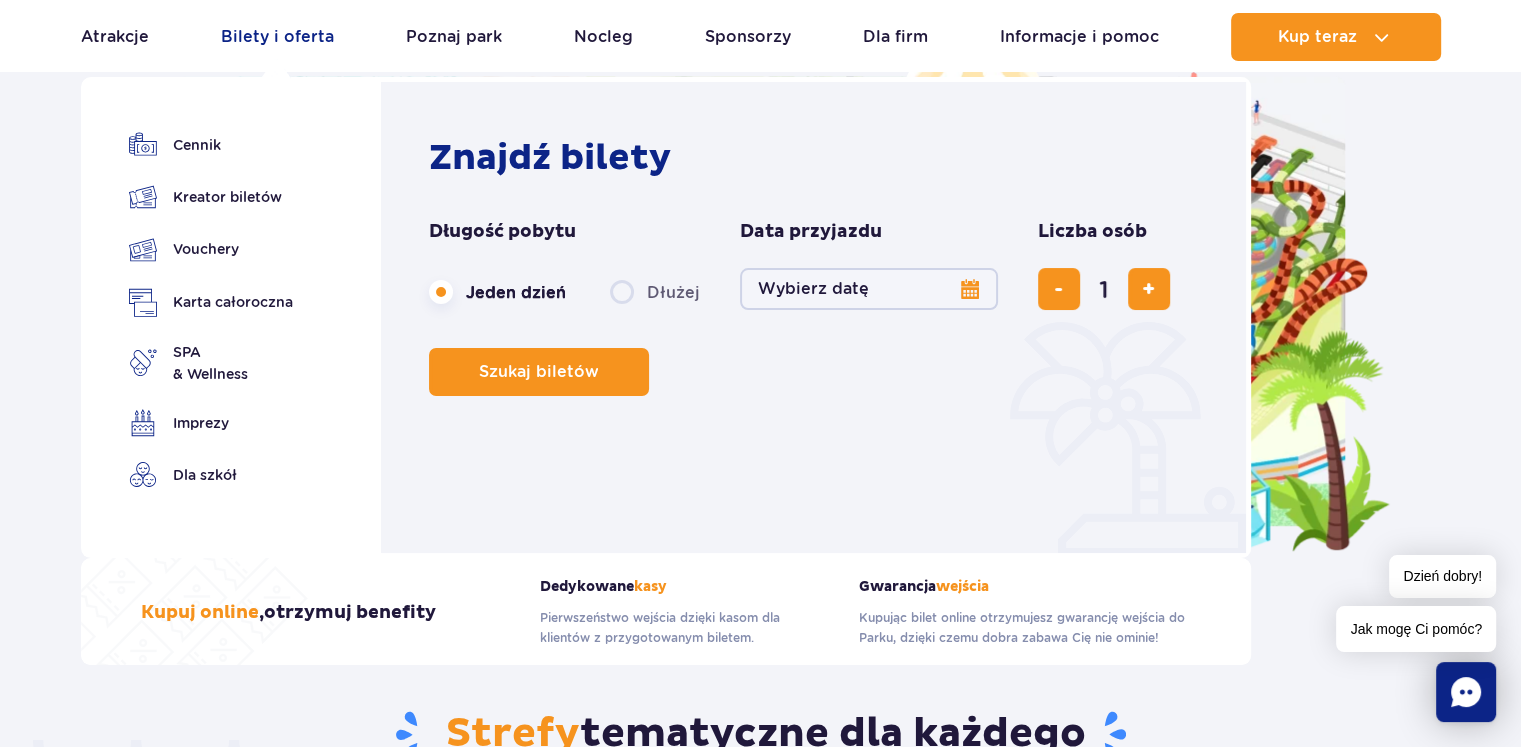 click on "Bilety i oferta" at bounding box center (277, 37) 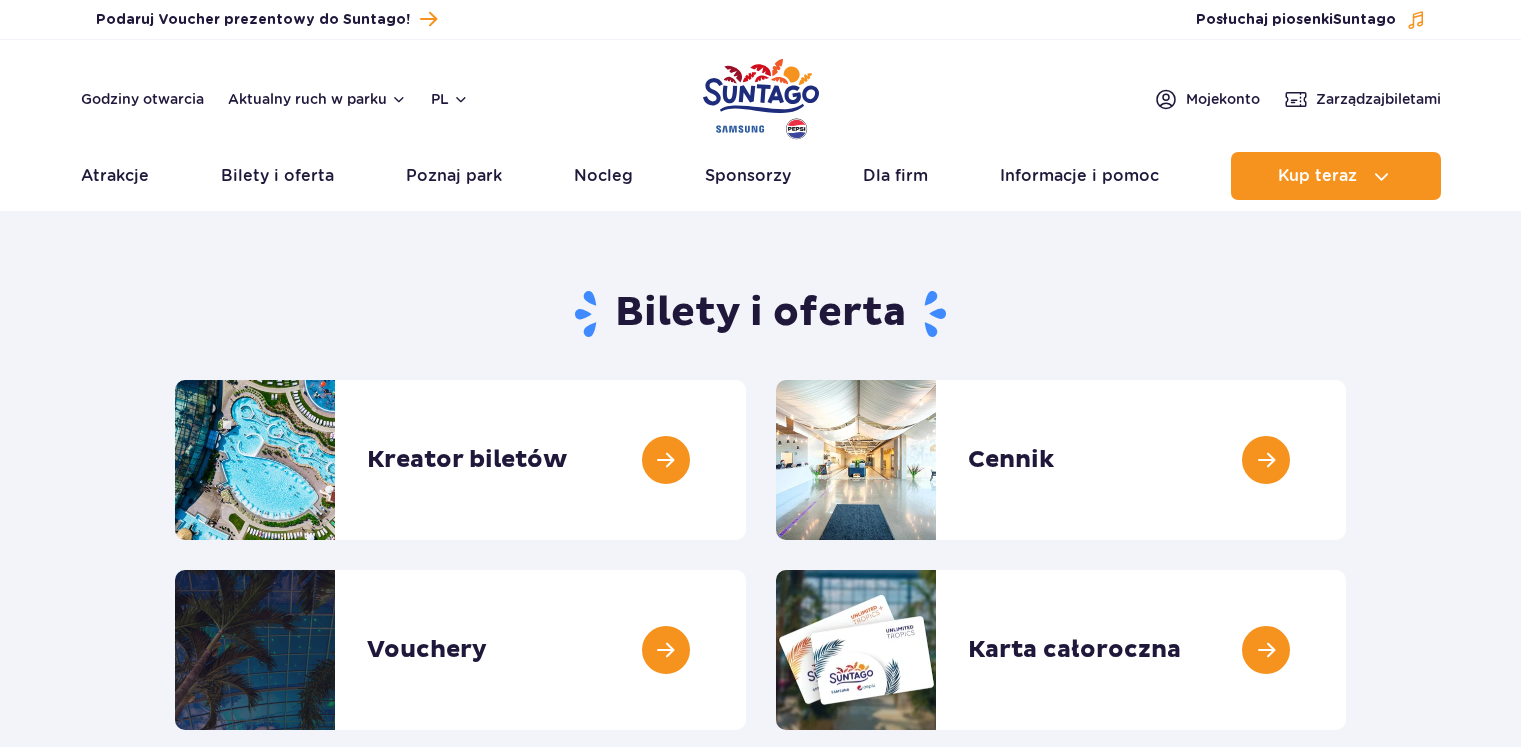 scroll, scrollTop: 0, scrollLeft: 0, axis: both 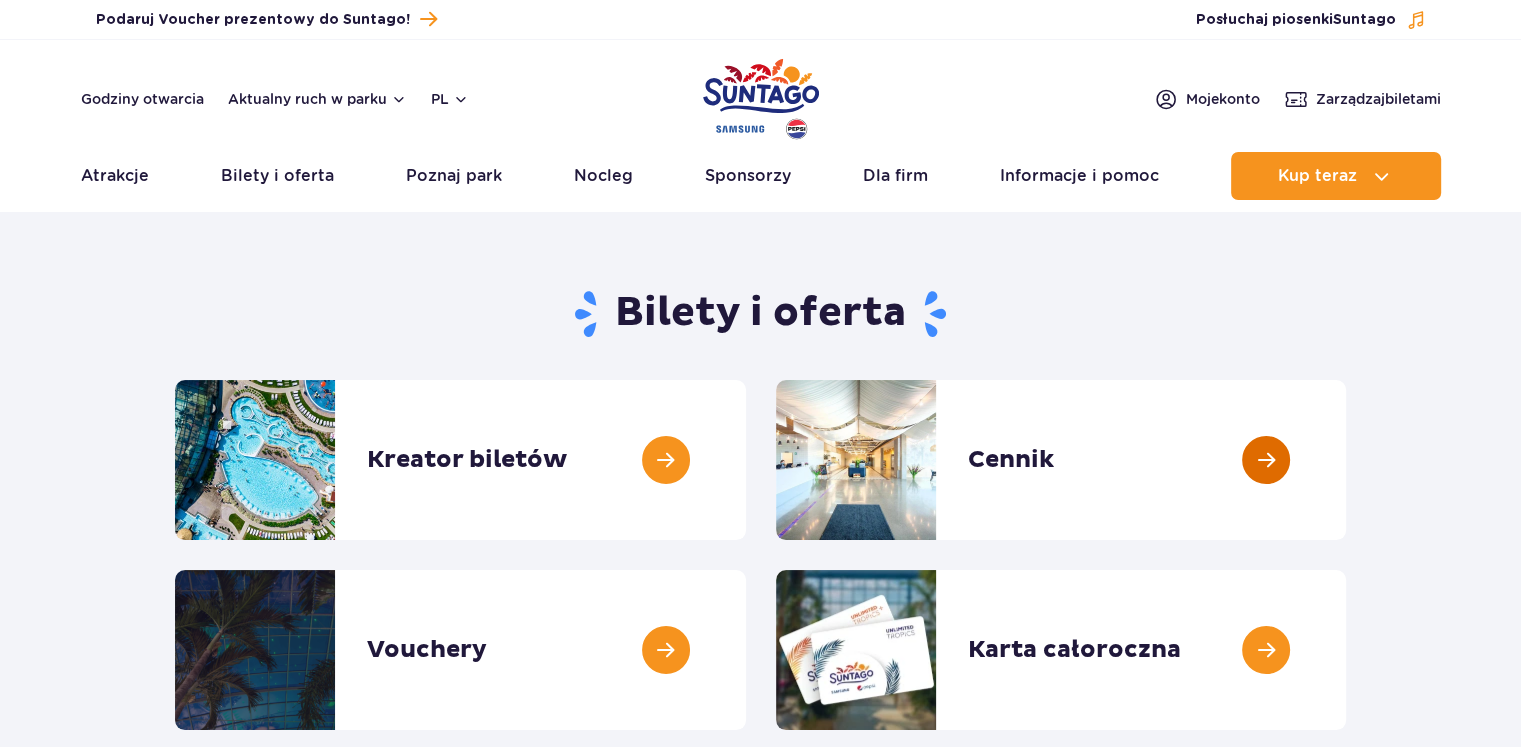 click at bounding box center [1346, 460] 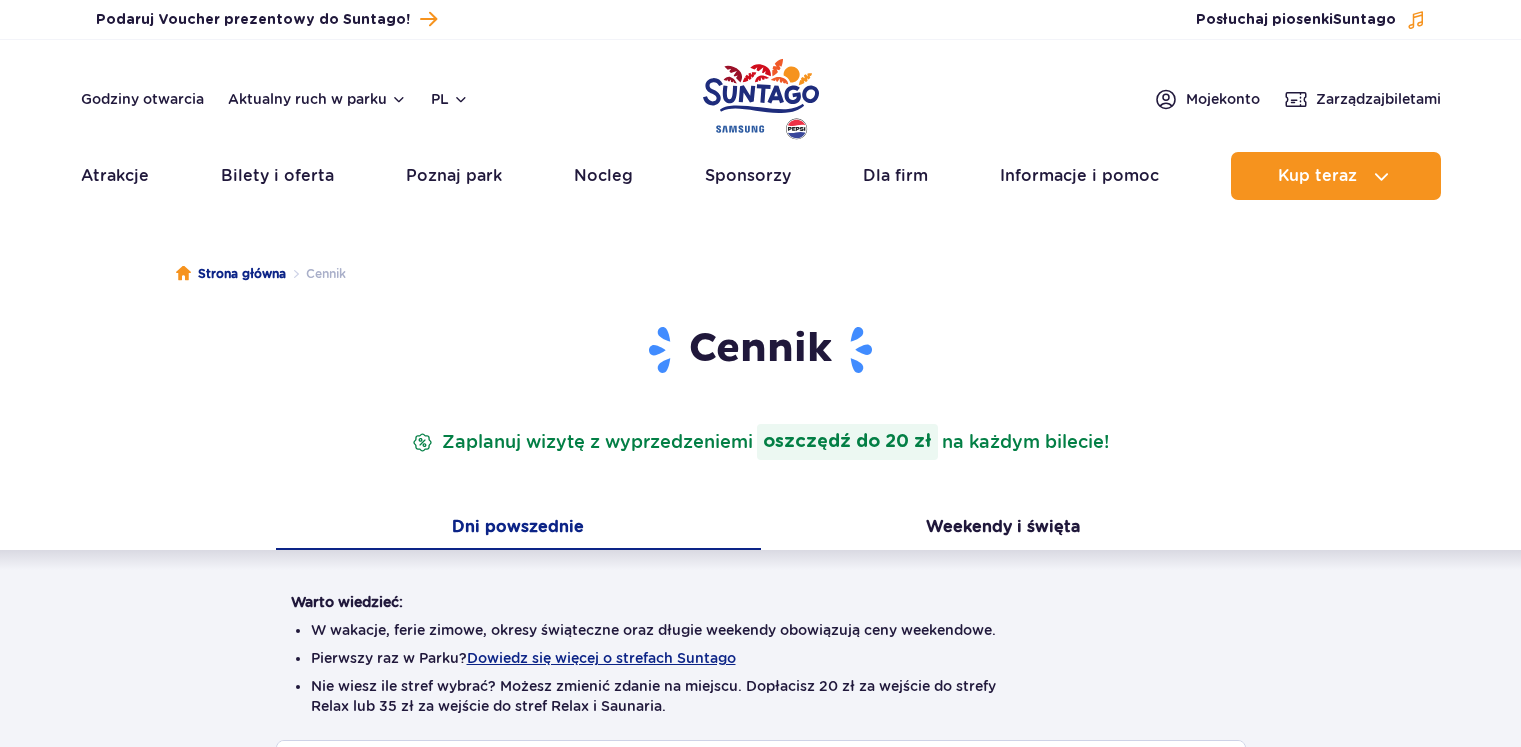 scroll, scrollTop: 0, scrollLeft: 0, axis: both 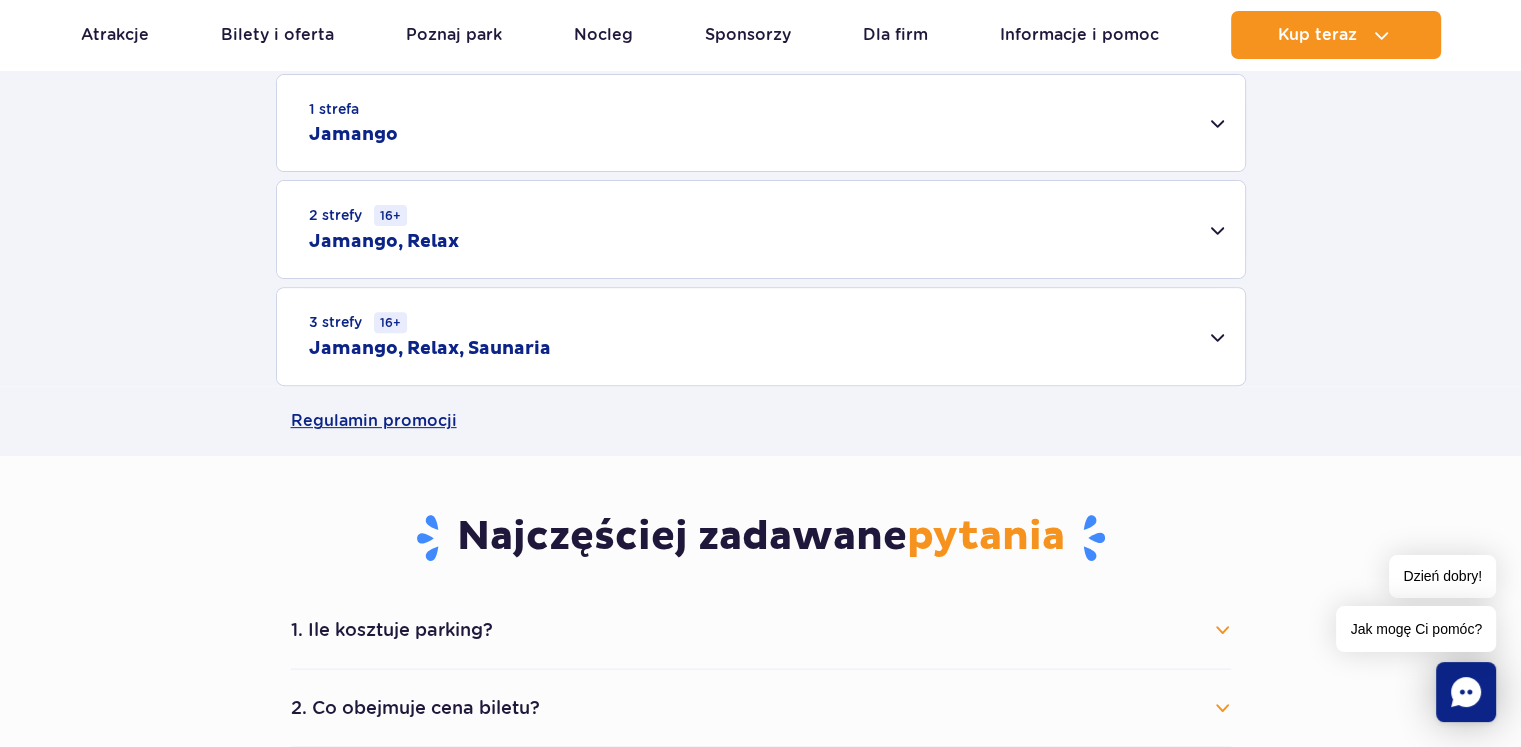 click on "1 strefa
Jamango" at bounding box center [761, 123] 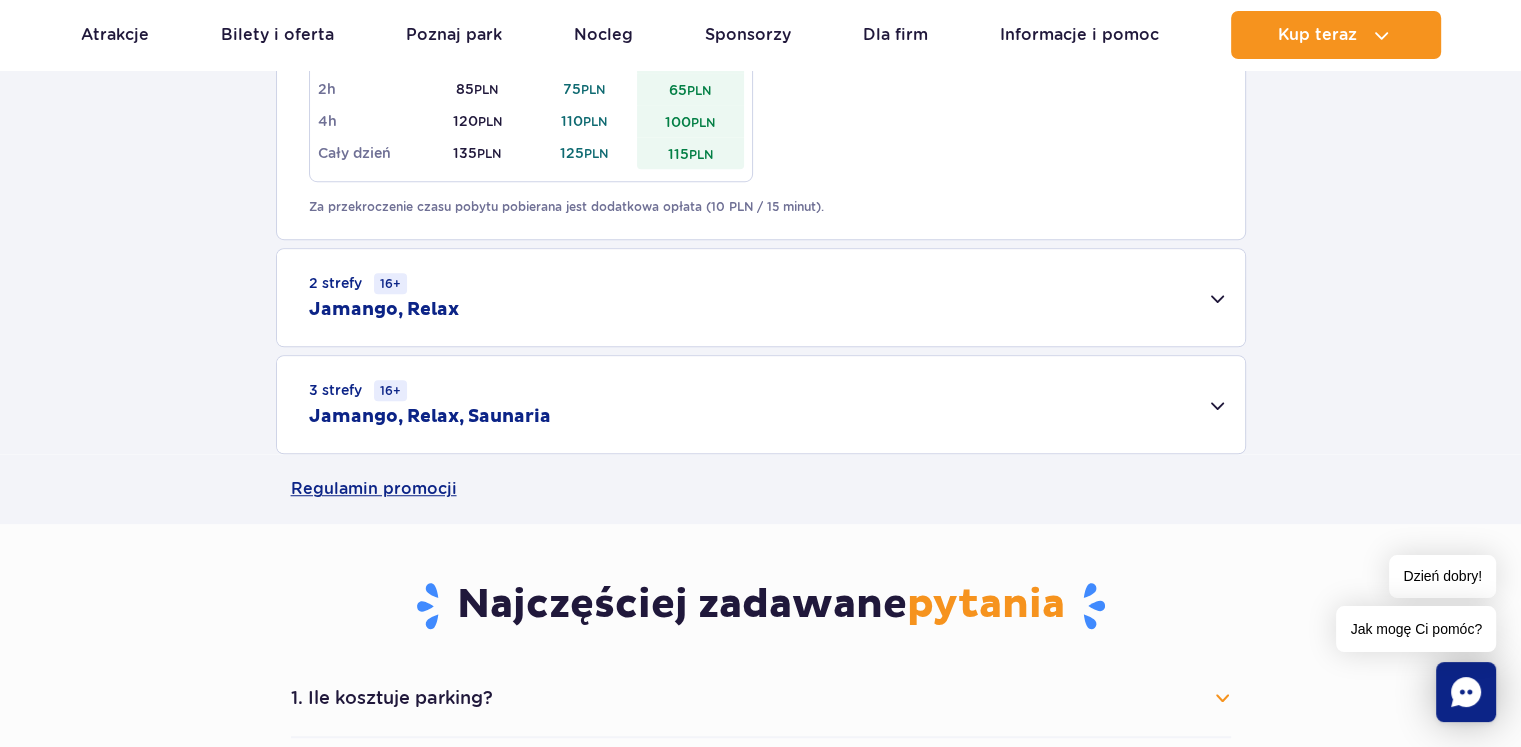 scroll, scrollTop: 1500, scrollLeft: 0, axis: vertical 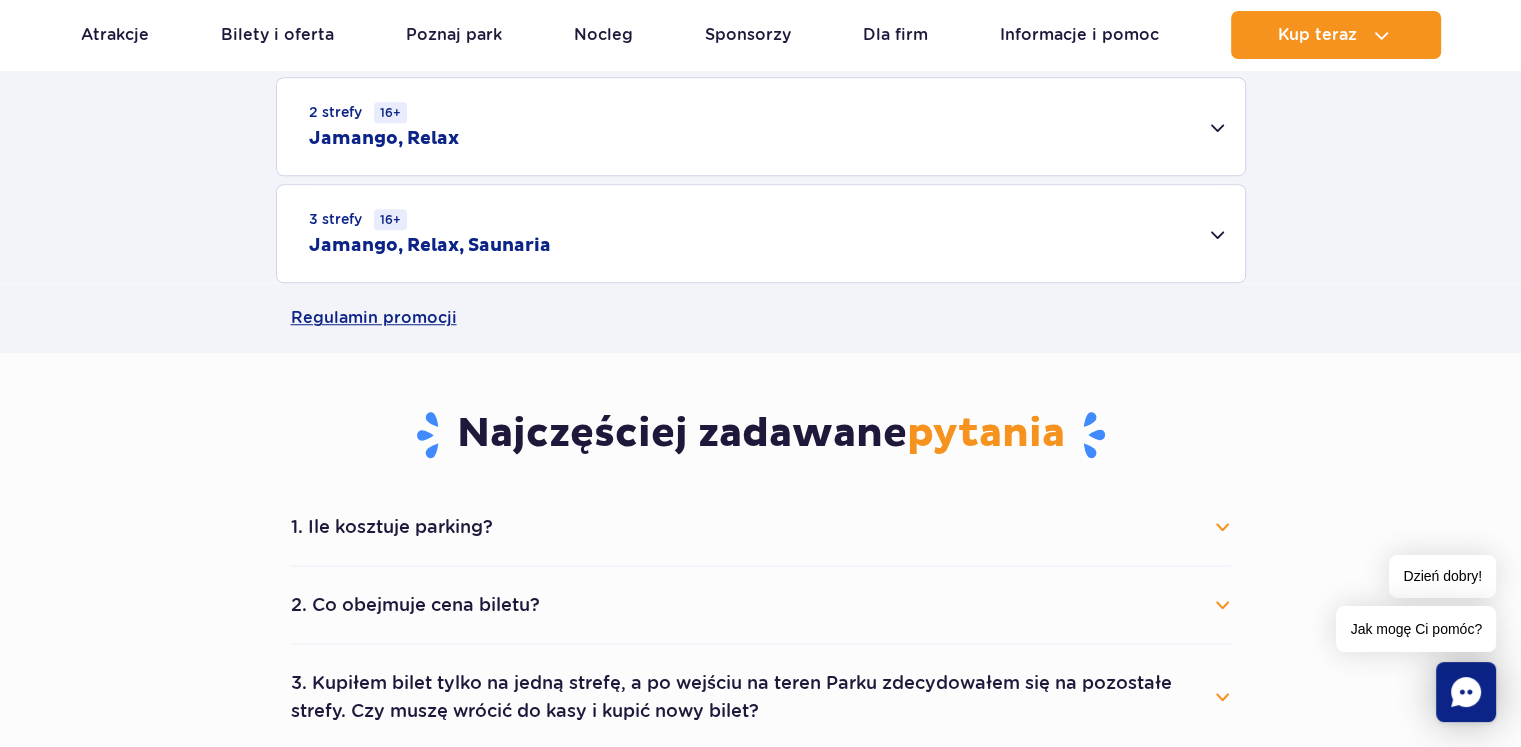 click on "2 strefy  16+
Jamango, Relax" at bounding box center (761, 126) 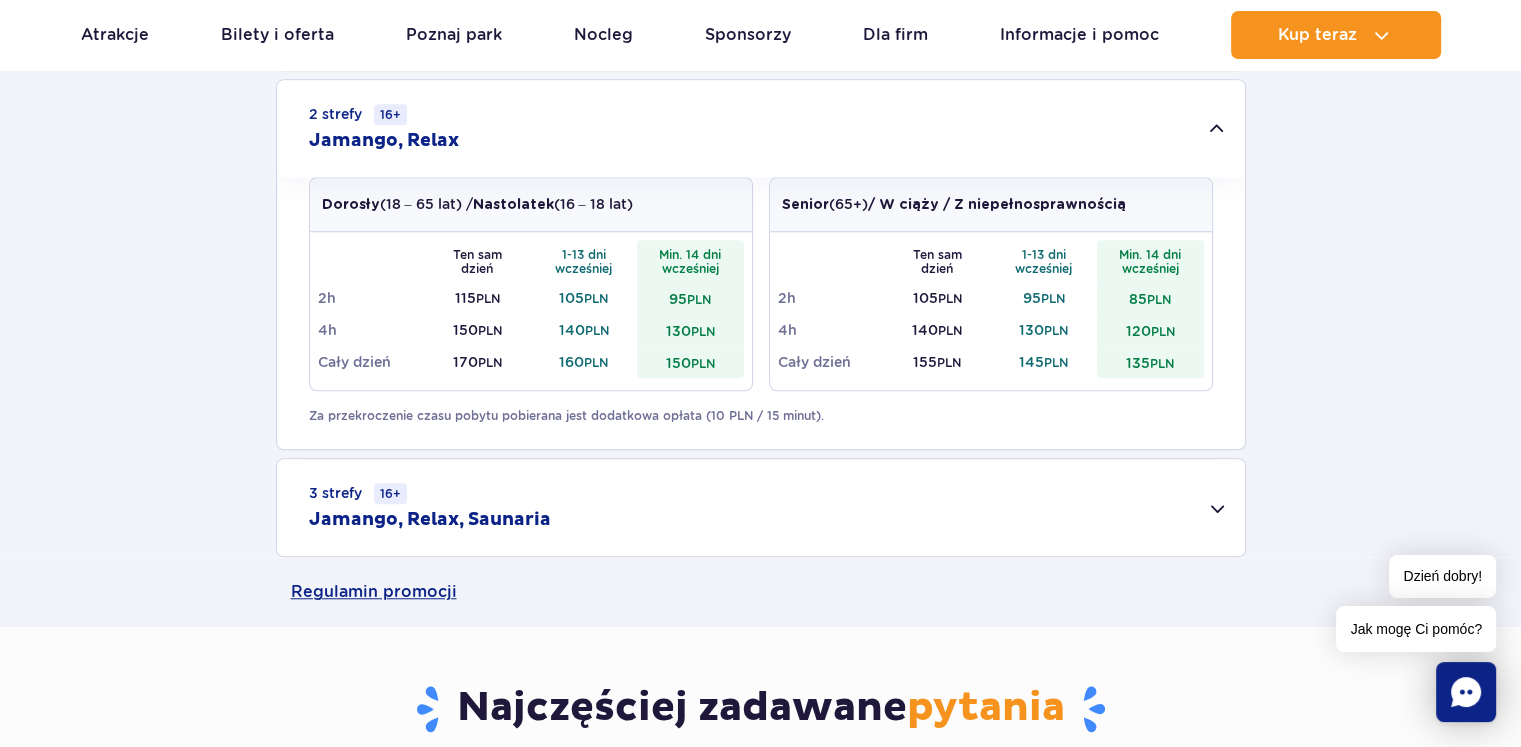 scroll, scrollTop: 1500, scrollLeft: 0, axis: vertical 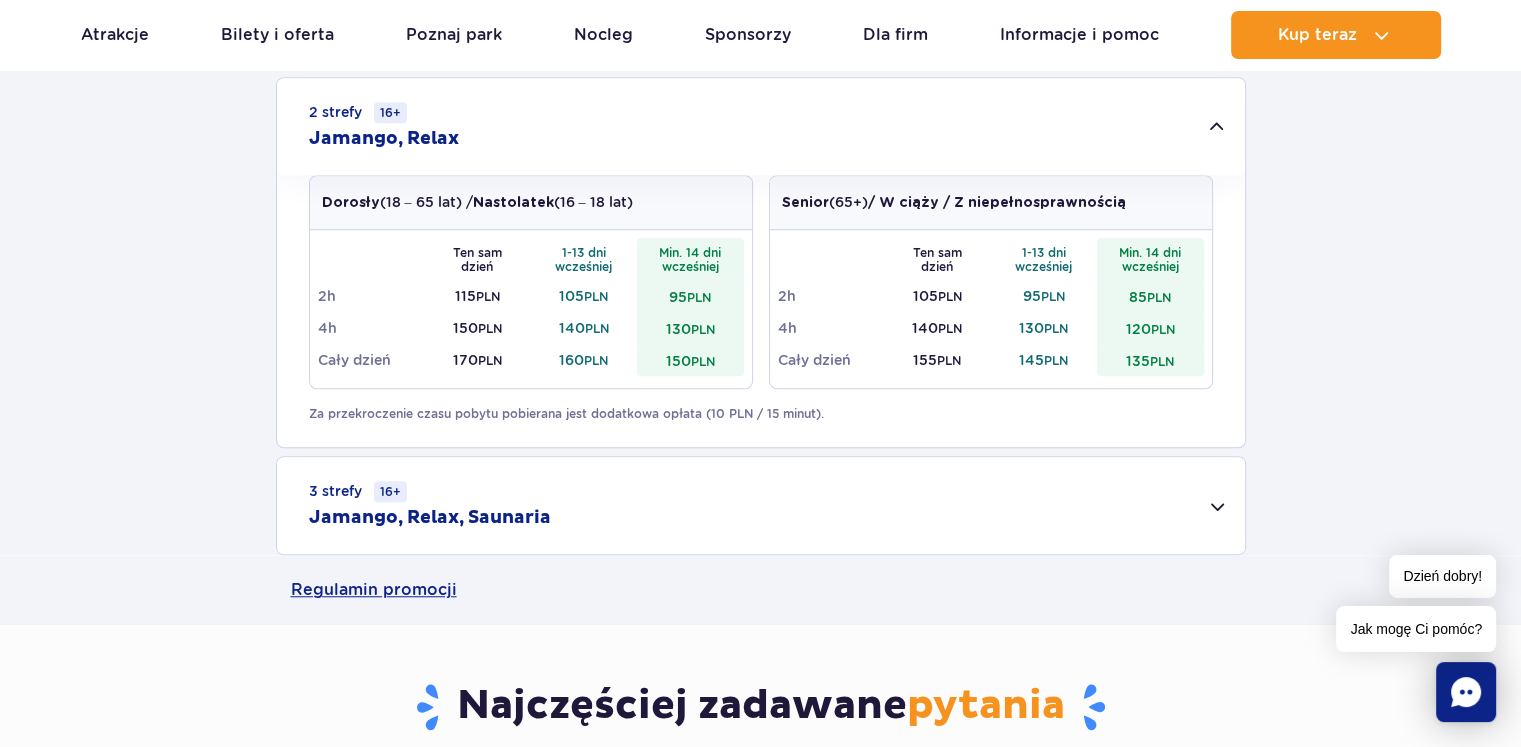 click on "3 strefy  16+
Jamango, Relax, Saunaria" at bounding box center [761, 505] 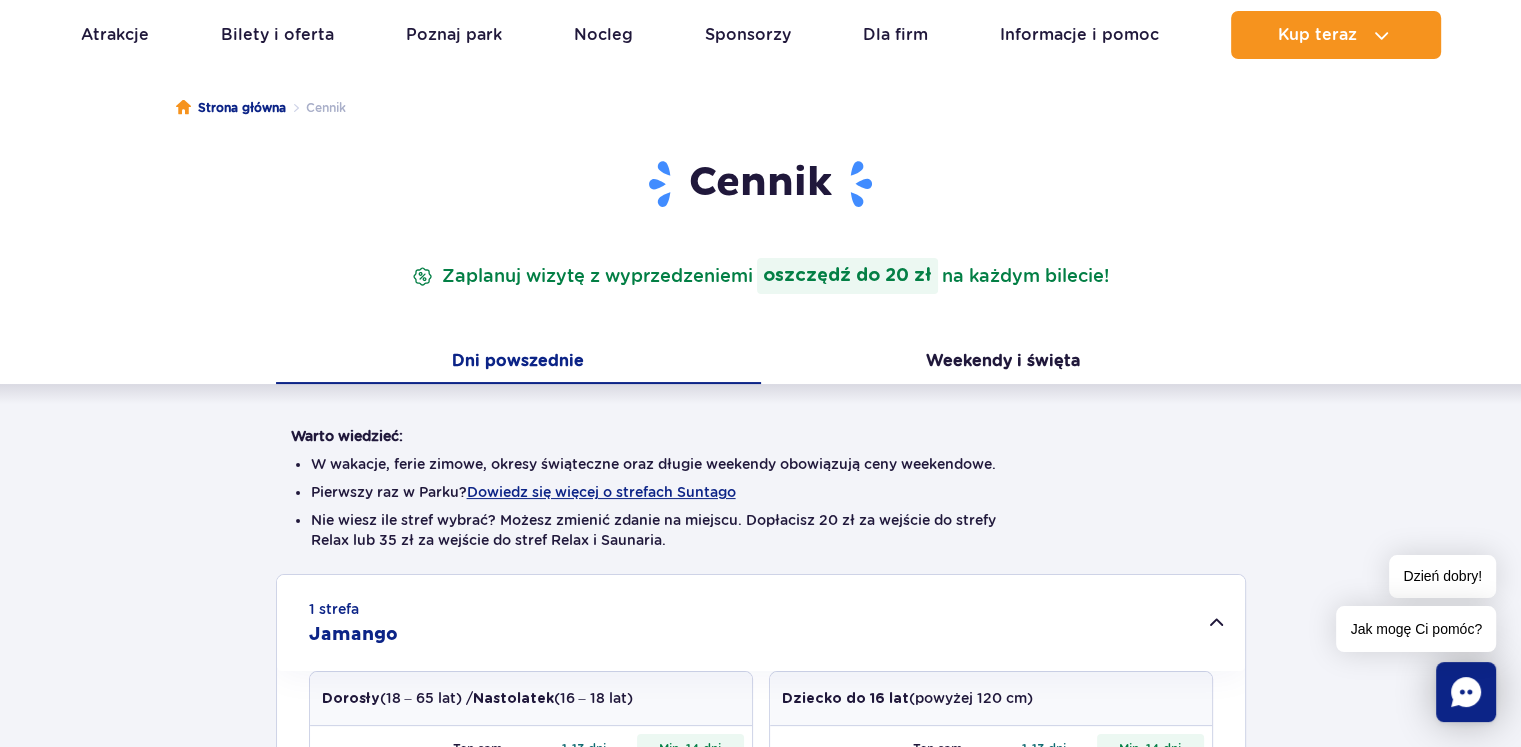 scroll, scrollTop: 0, scrollLeft: 0, axis: both 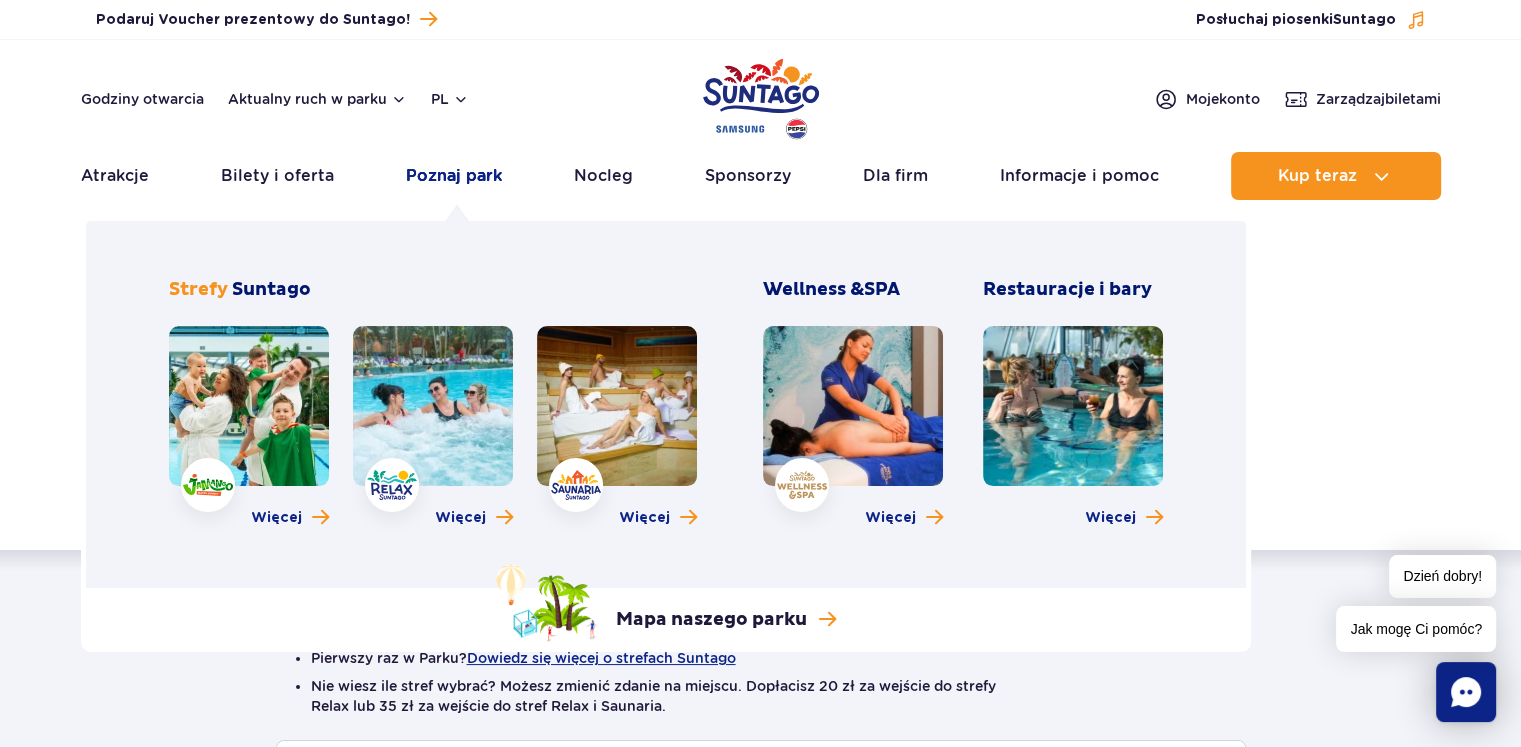 click on "Poznaj park" at bounding box center (454, 176) 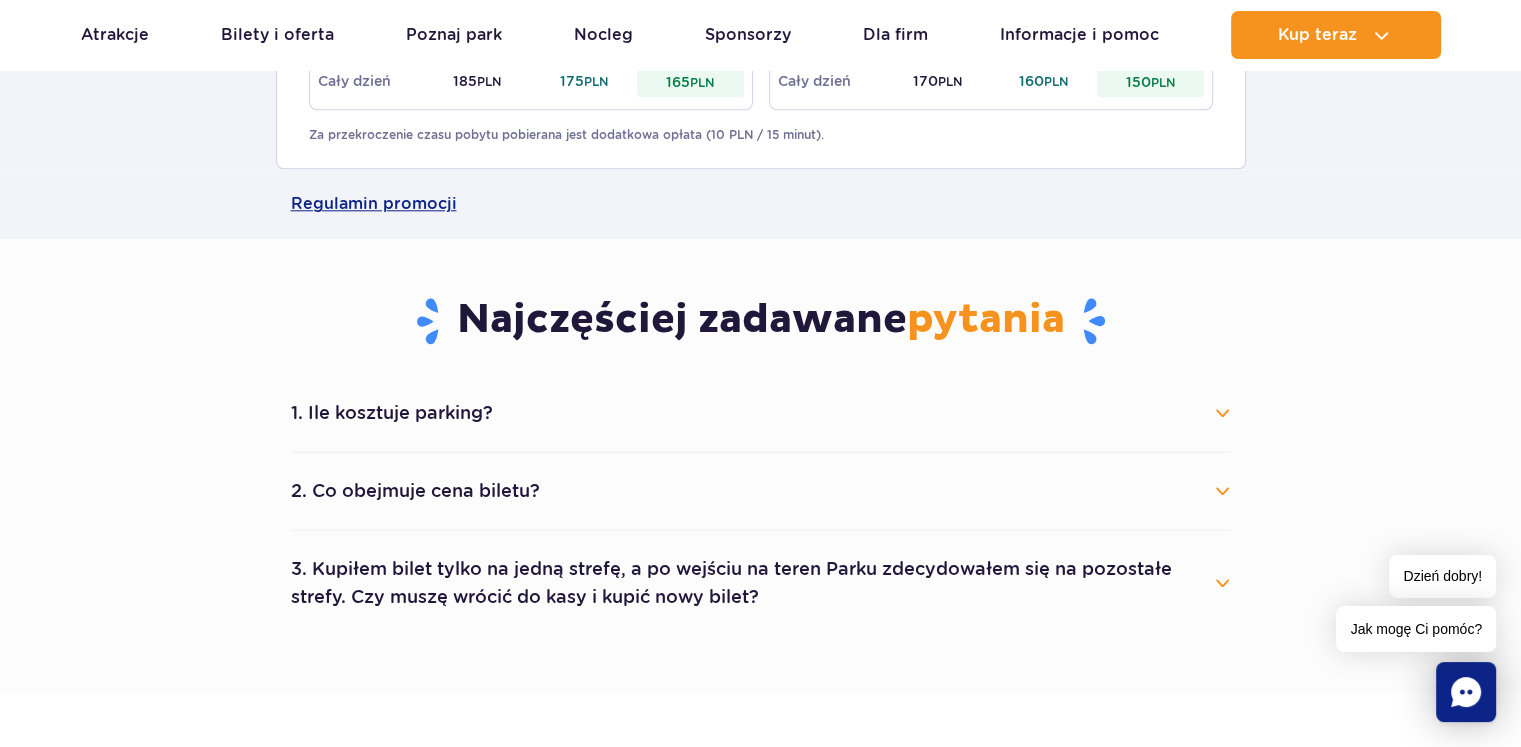 scroll, scrollTop: 2333, scrollLeft: 0, axis: vertical 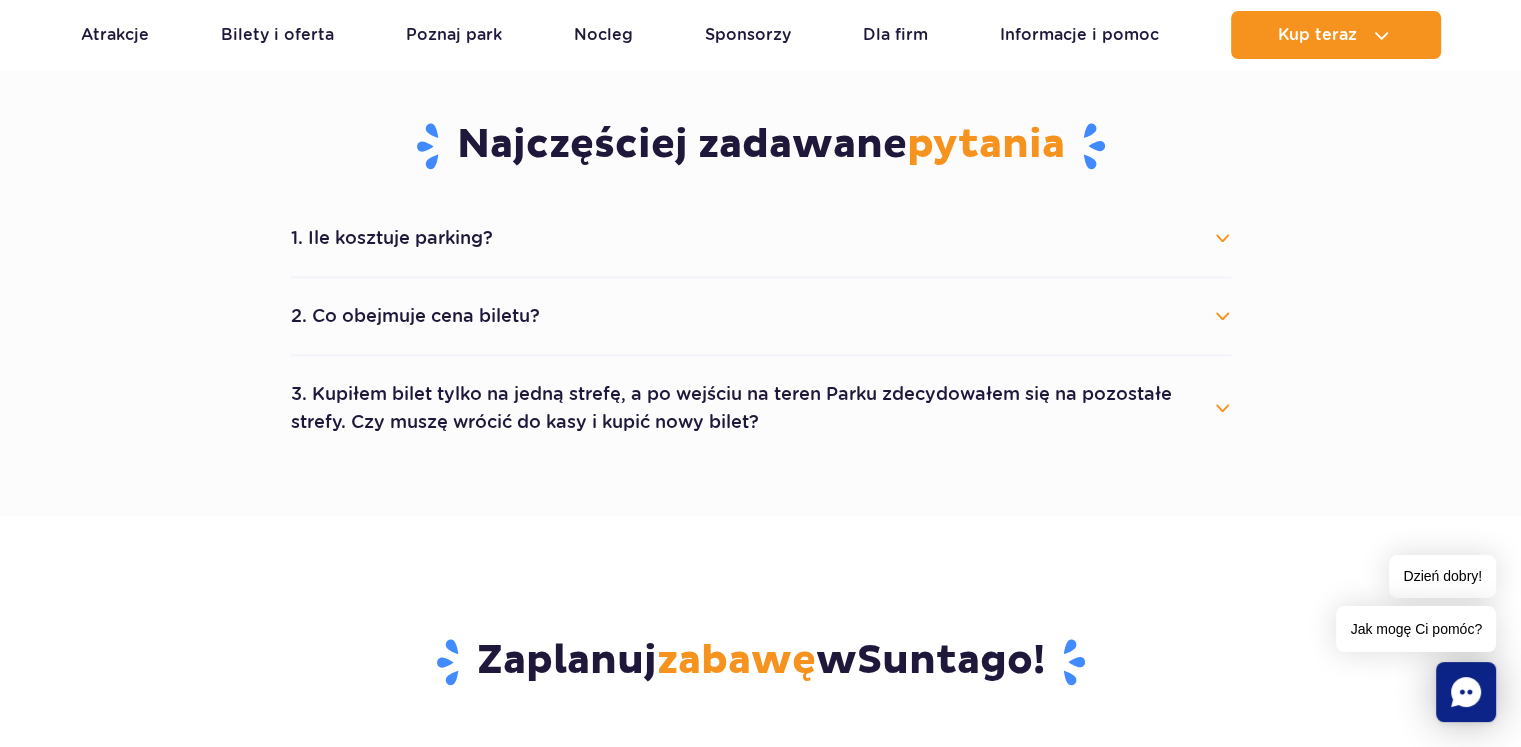 click on "1. Ile kosztuje parking?" at bounding box center (761, 238) 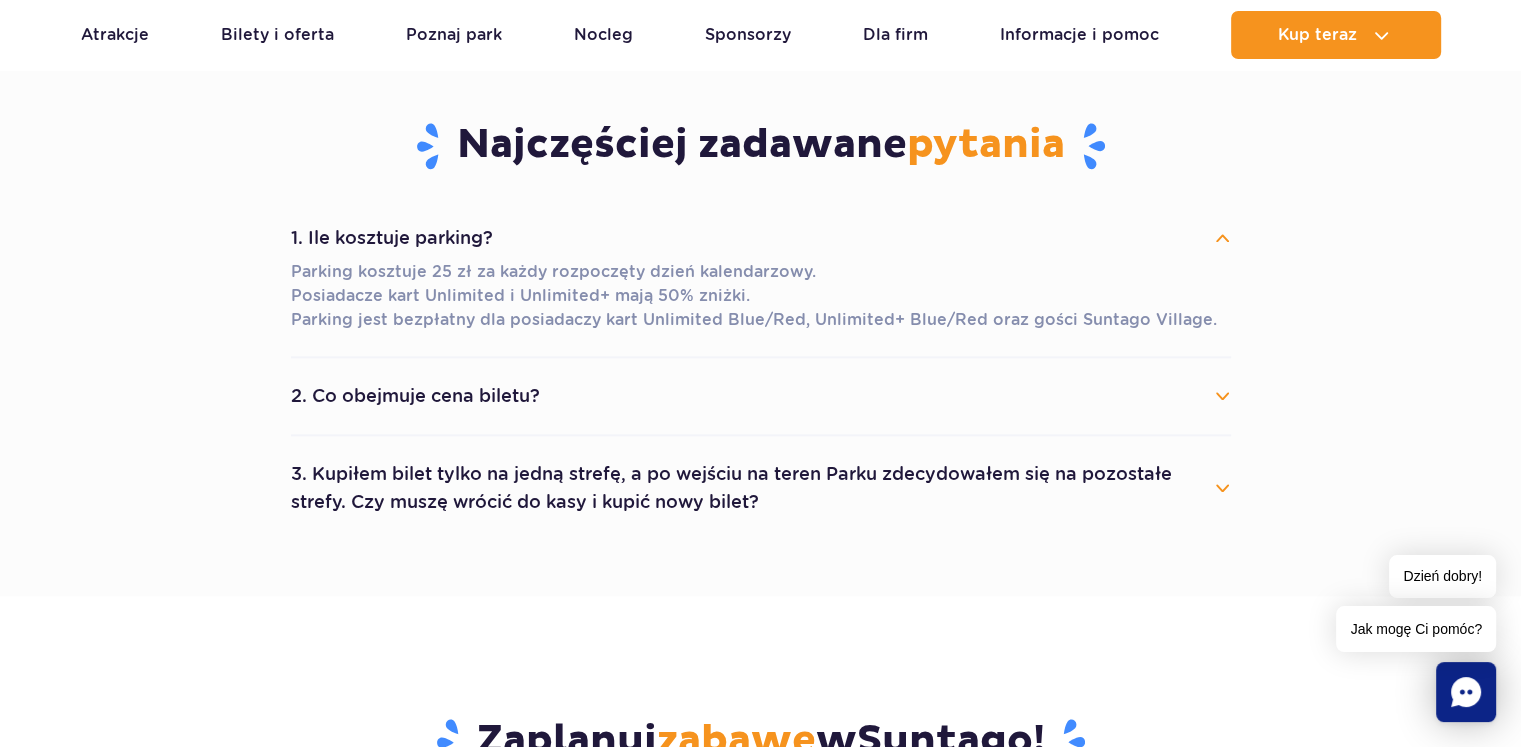 click on "2. Co obejmuje cena biletu?" at bounding box center (761, 396) 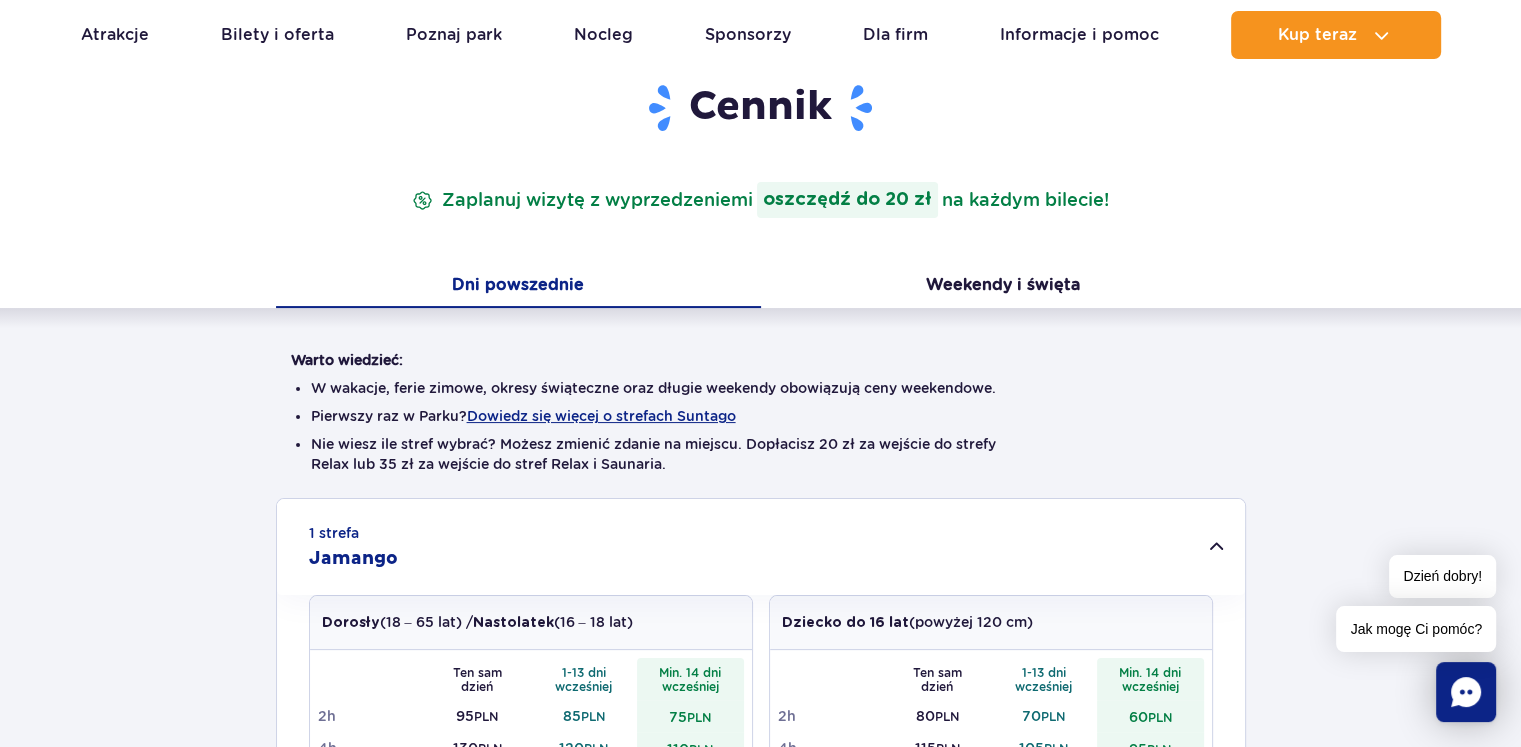 scroll, scrollTop: 166, scrollLeft: 0, axis: vertical 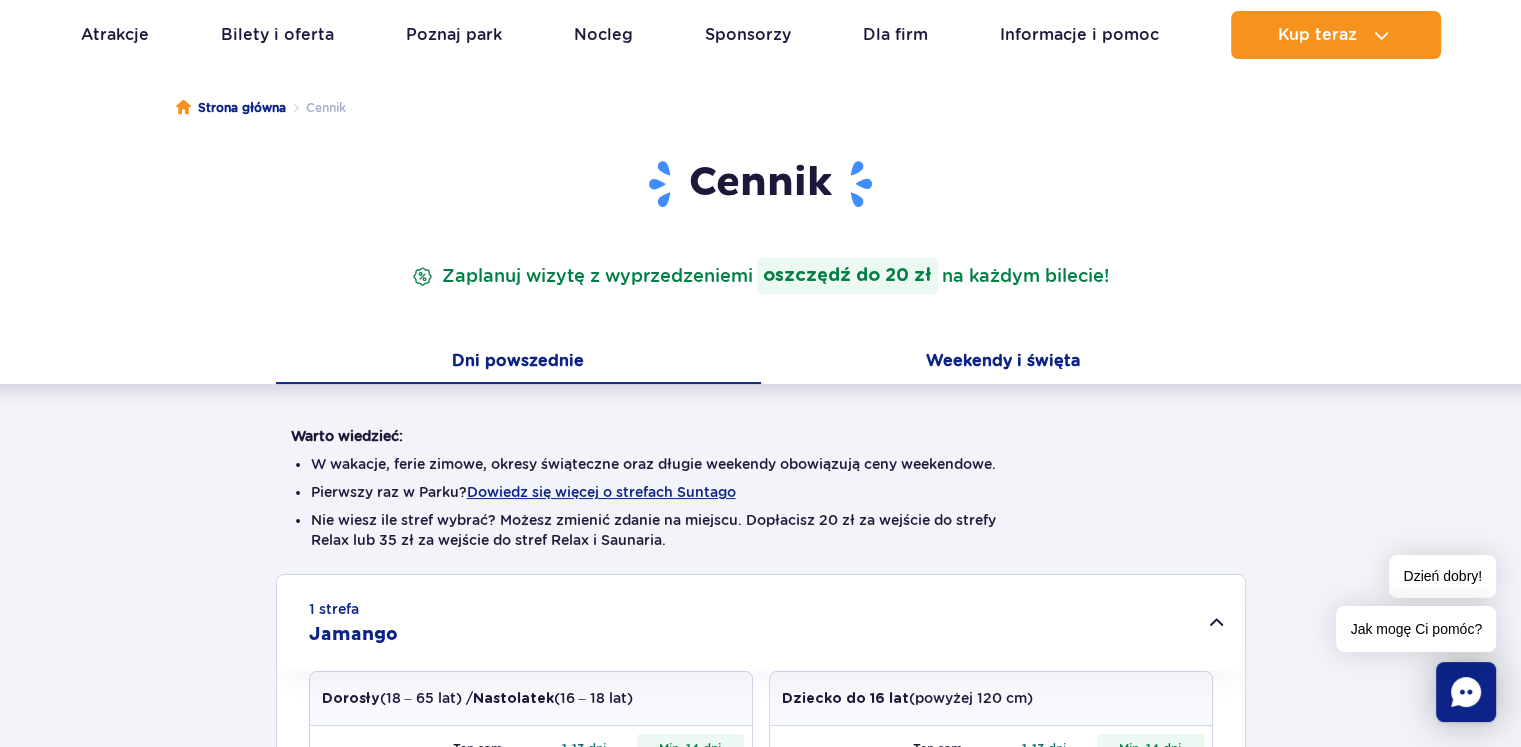 click on "Weekendy i święta" at bounding box center (1003, 363) 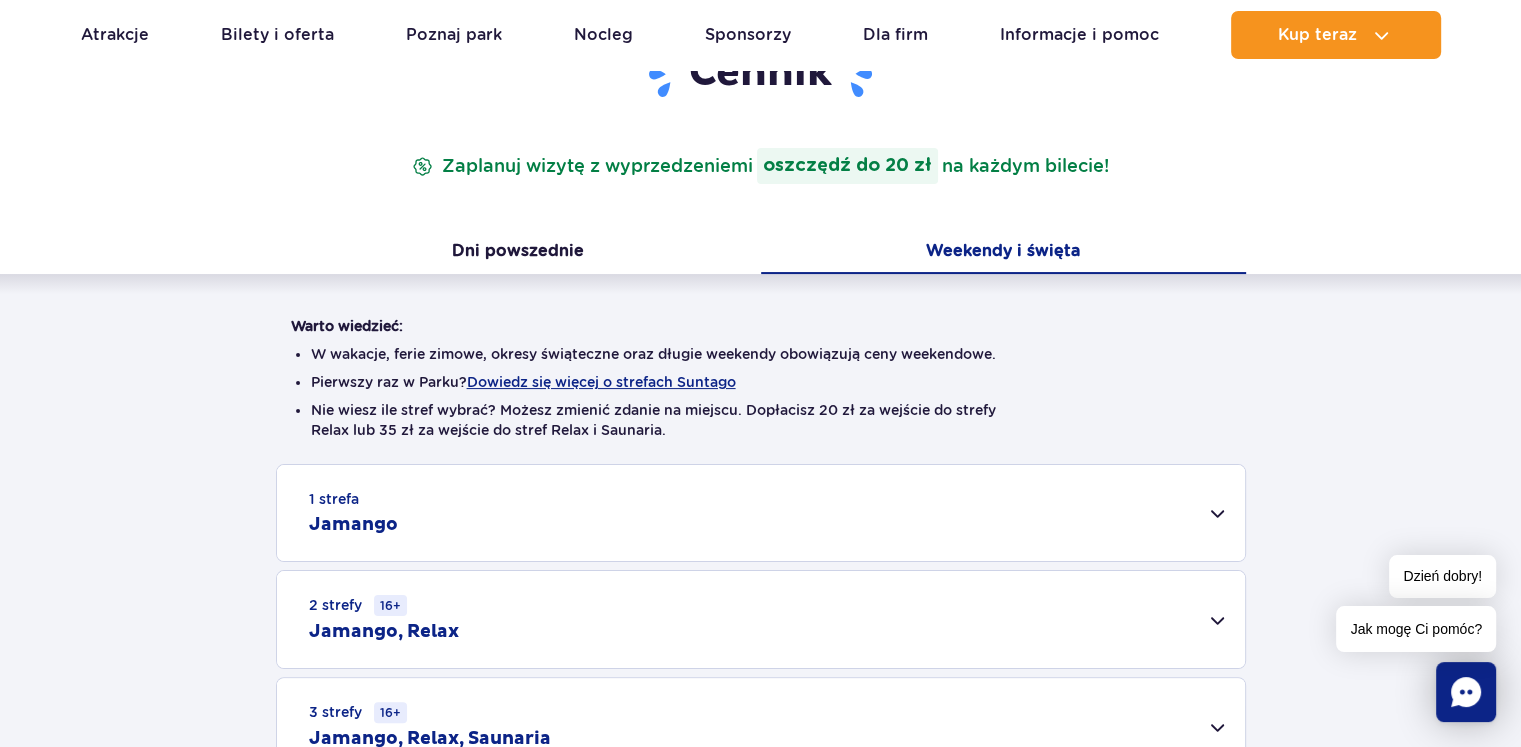 scroll, scrollTop: 333, scrollLeft: 0, axis: vertical 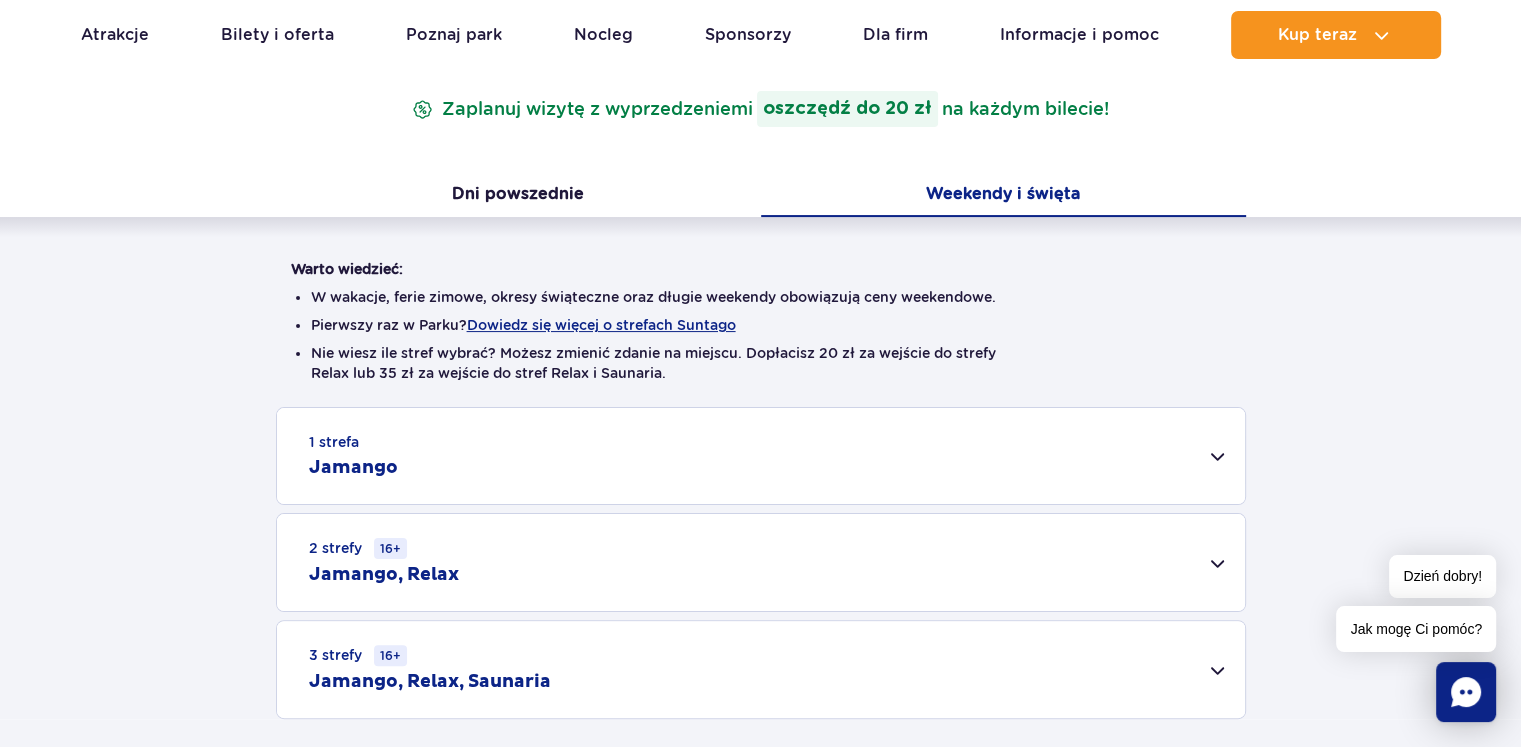 click on "1 strefa
Jamango" at bounding box center [761, 456] 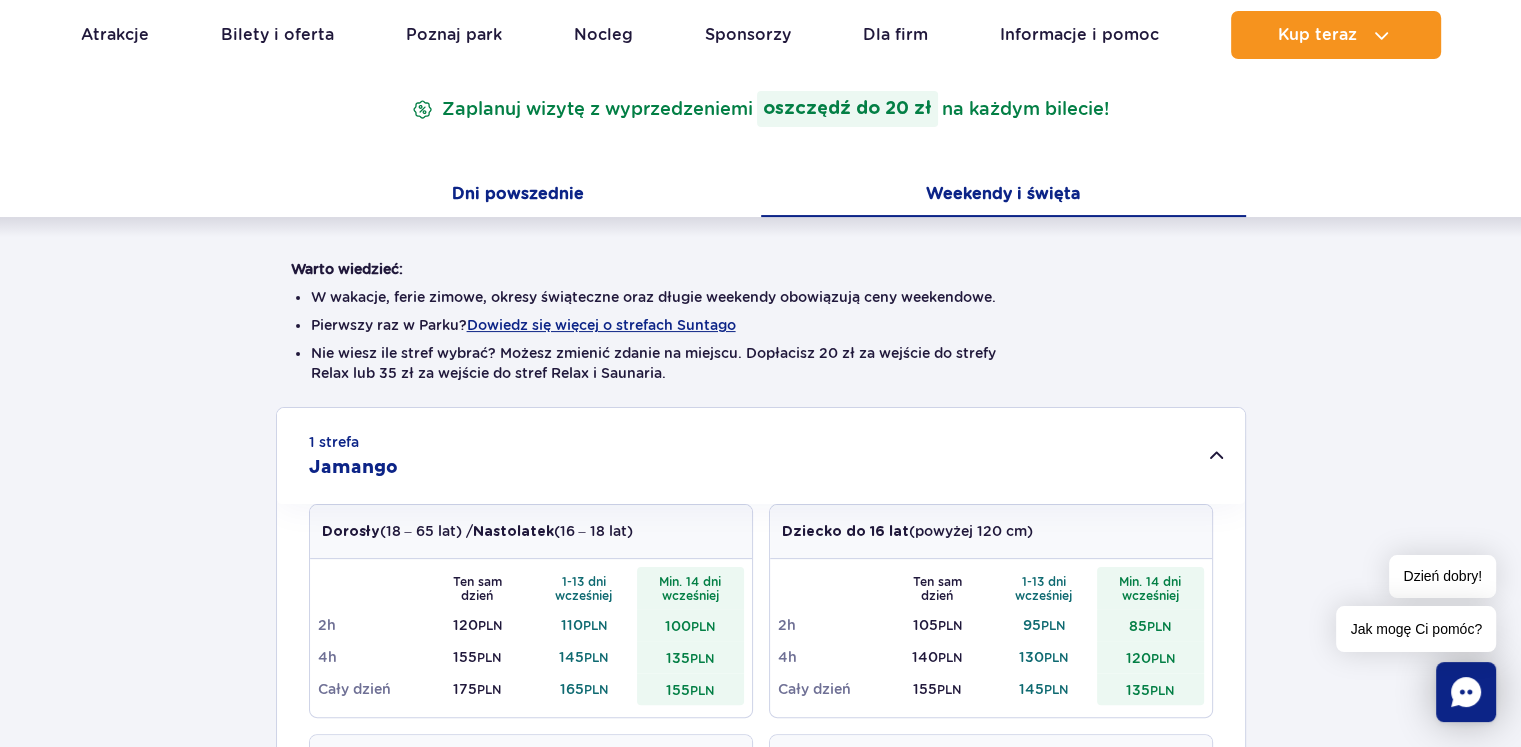 click on "Dni powszednie" at bounding box center [518, 196] 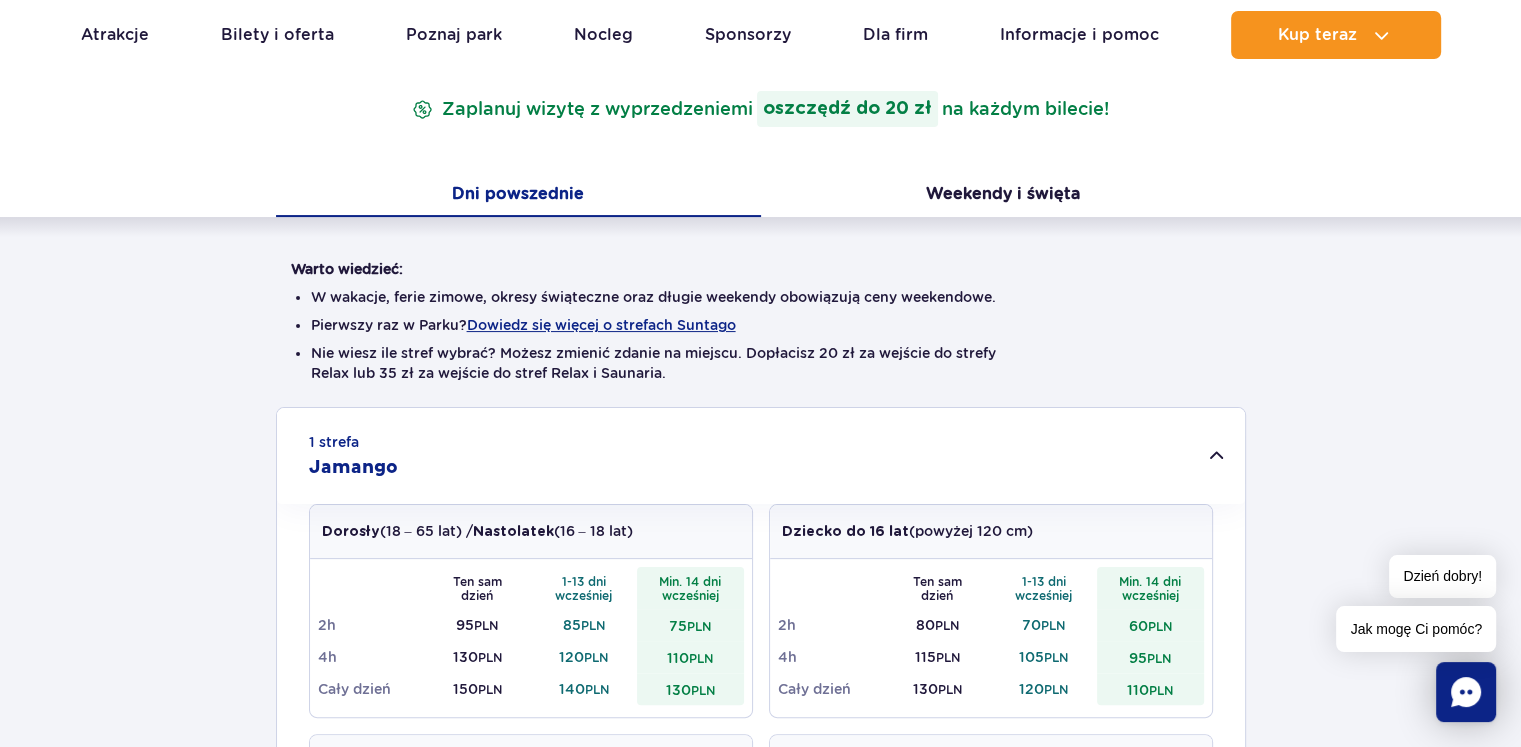 click on "Warto wiedzieć:
W wakacje, ferie zimowe, okresy świąteczne oraz długie weekendy obowiązują ceny weekendowe.
Pierwszy raz w Parku?  Dowiedz się więcej o strefach Suntago
Nie wiesz ile stref wybrać? Możesz zmienić zdanie na miejscu. Dopłacisz 20 zł za wejście do strefy  Relax lub 35 zł za wejście do stref Relax i Saunaria.
1 strefa
Jamango
Dorosły  (18 – 65 lat) /  Nastolatek  (16 – 18 lat)
Ten sam dzień
1-13 dni 2h 95" at bounding box center [760, 1105] 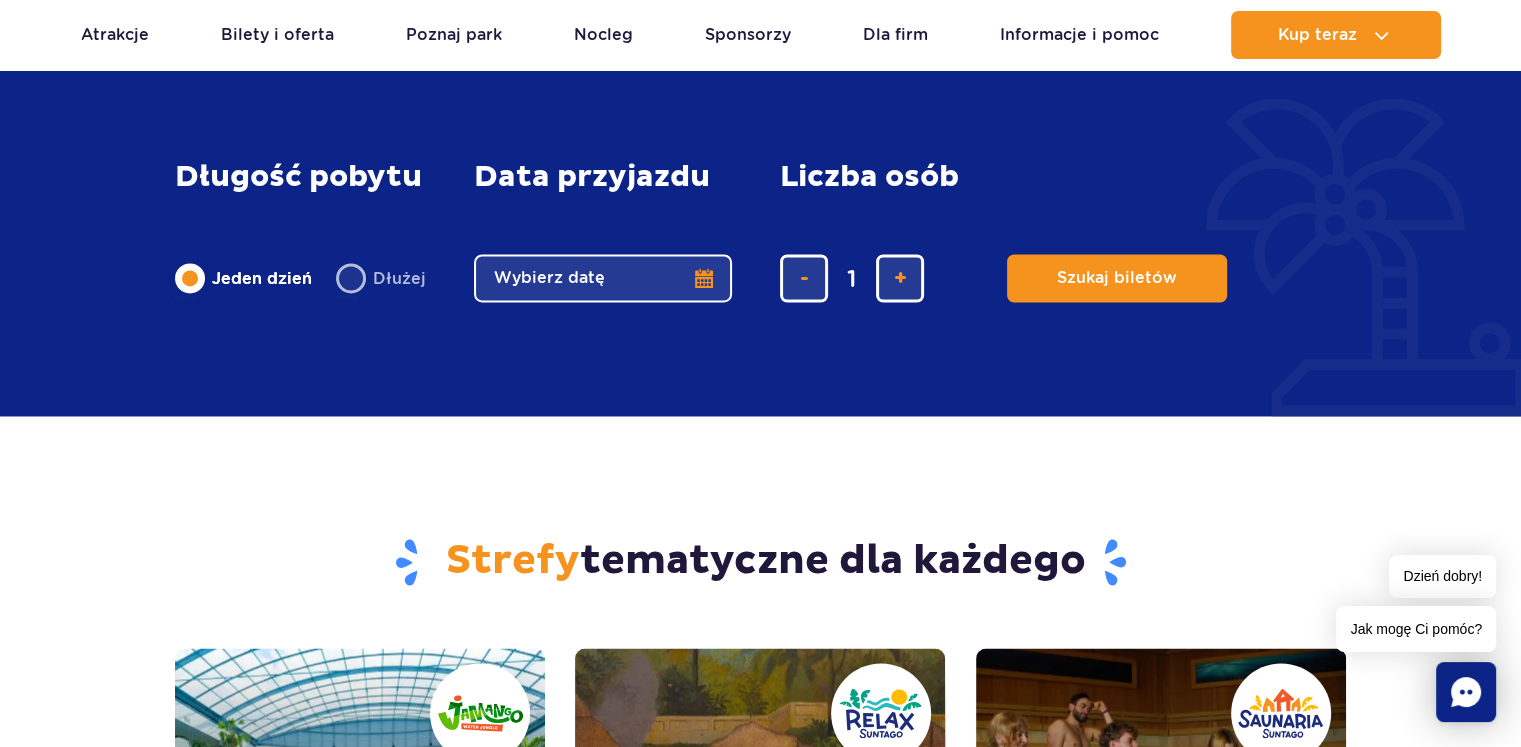 scroll, scrollTop: 3000, scrollLeft: 0, axis: vertical 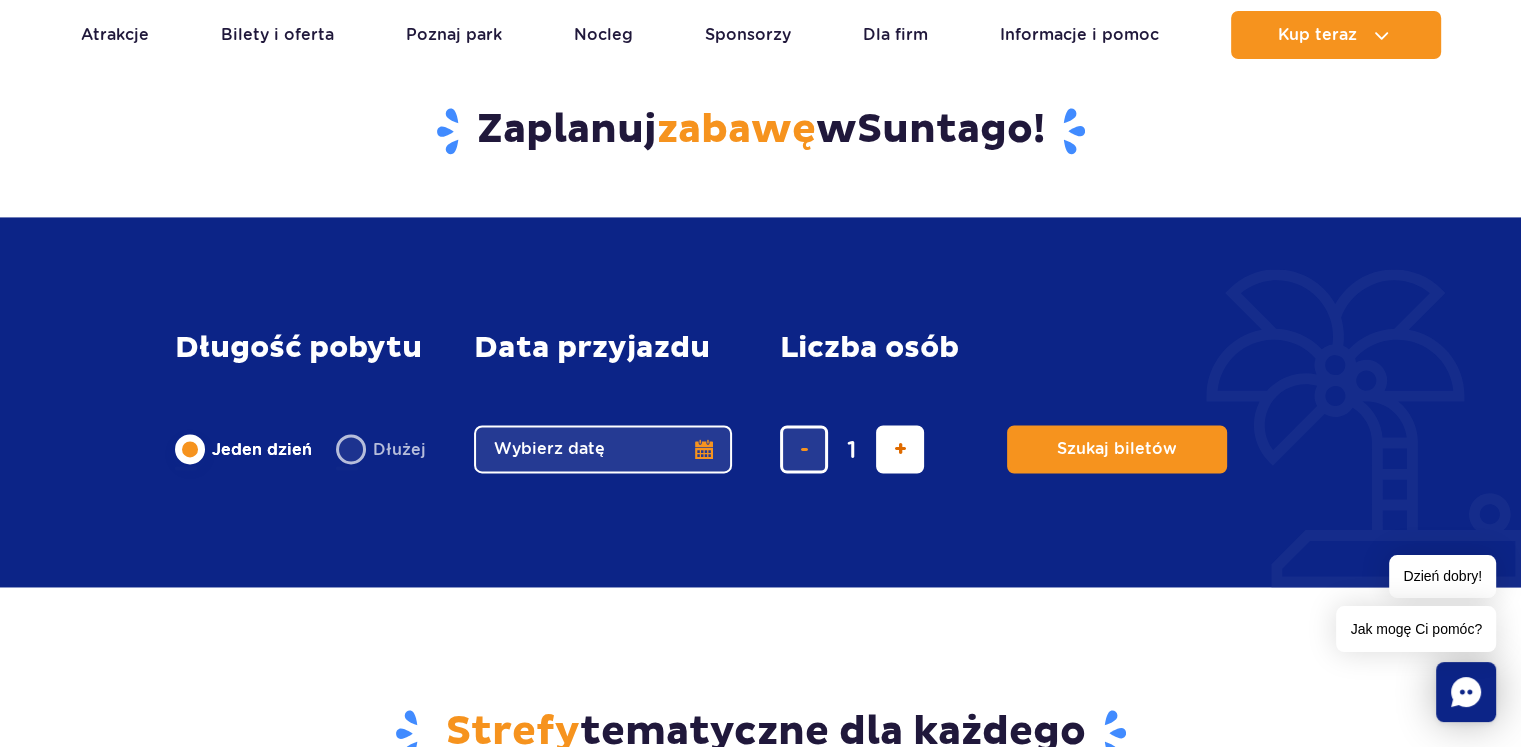 click at bounding box center (900, 449) 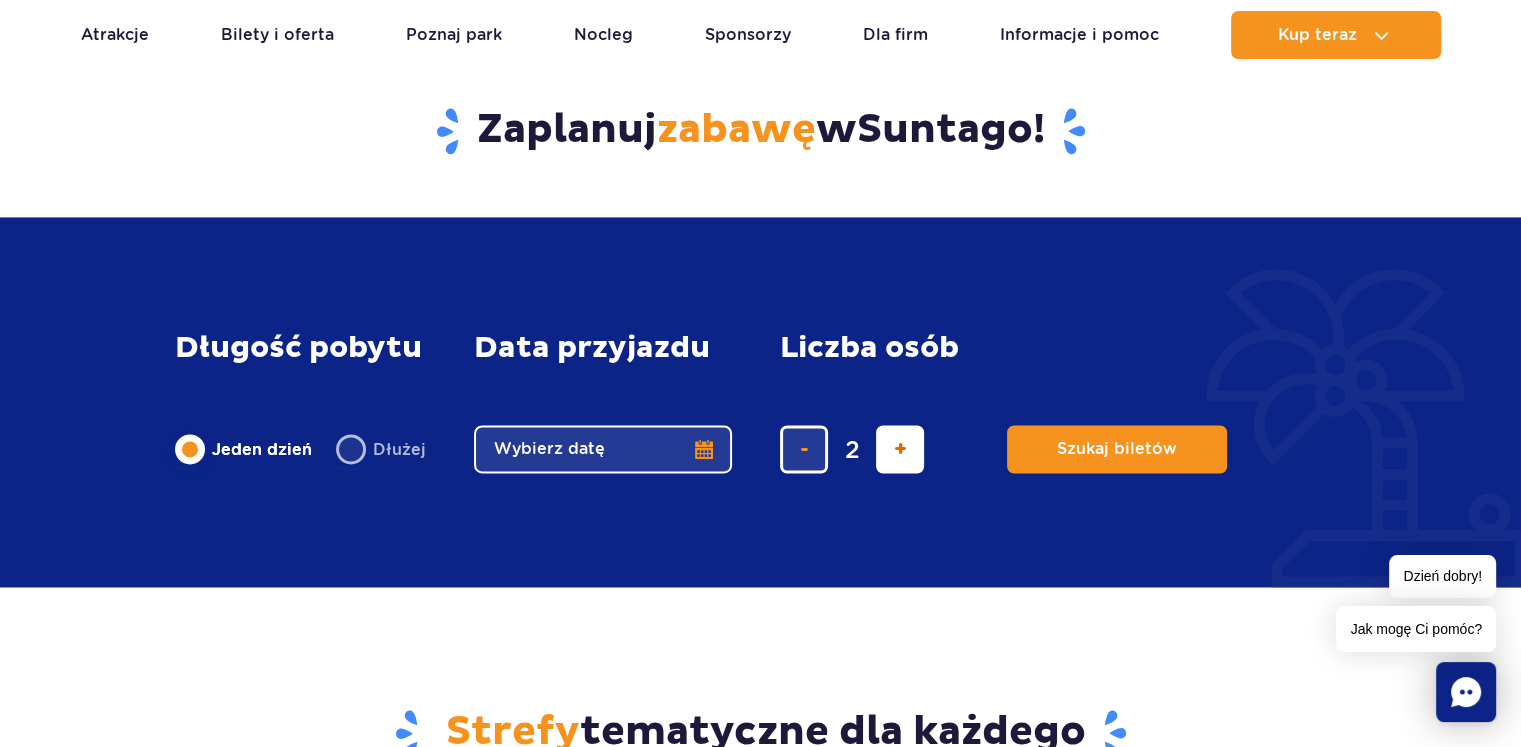 click at bounding box center [900, 449] 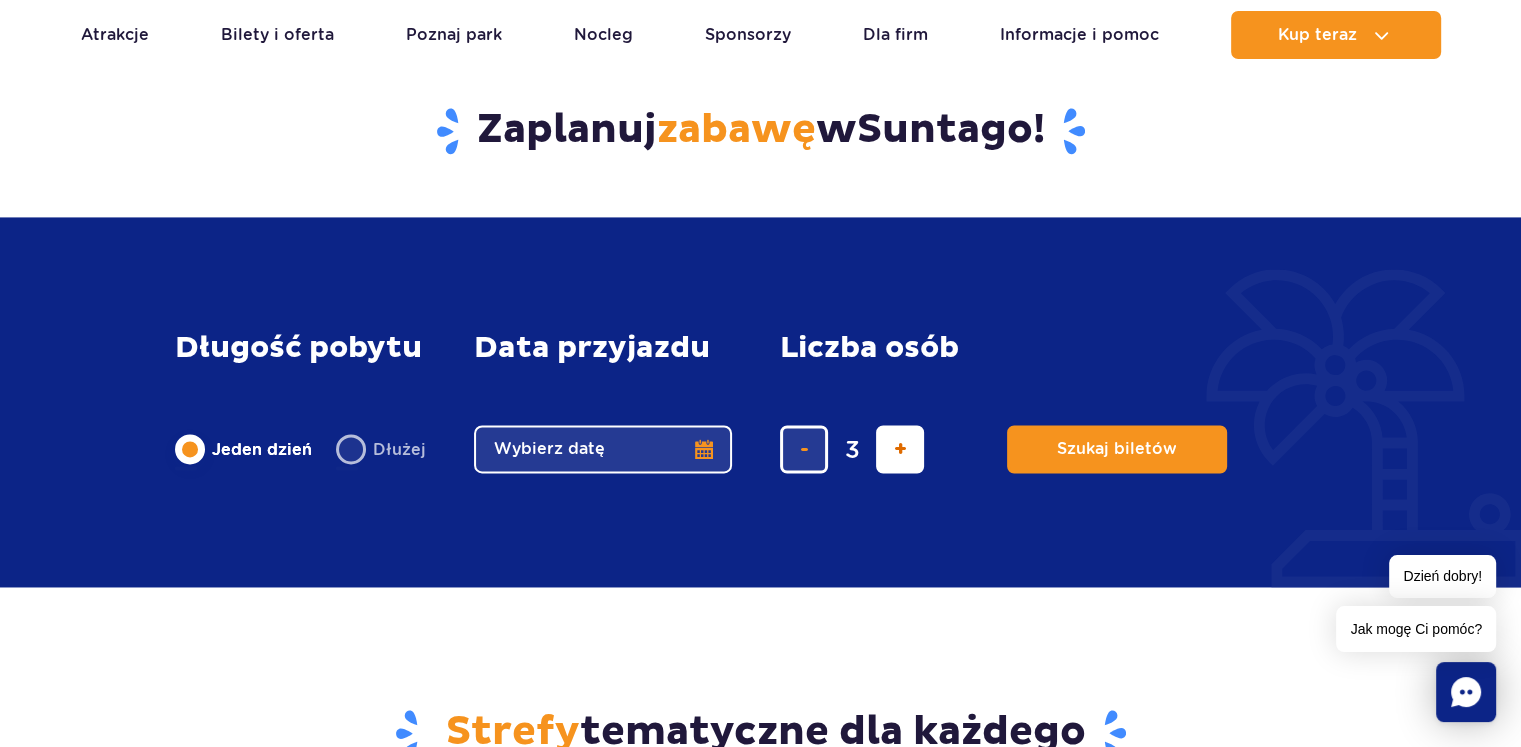 click at bounding box center [900, 449] 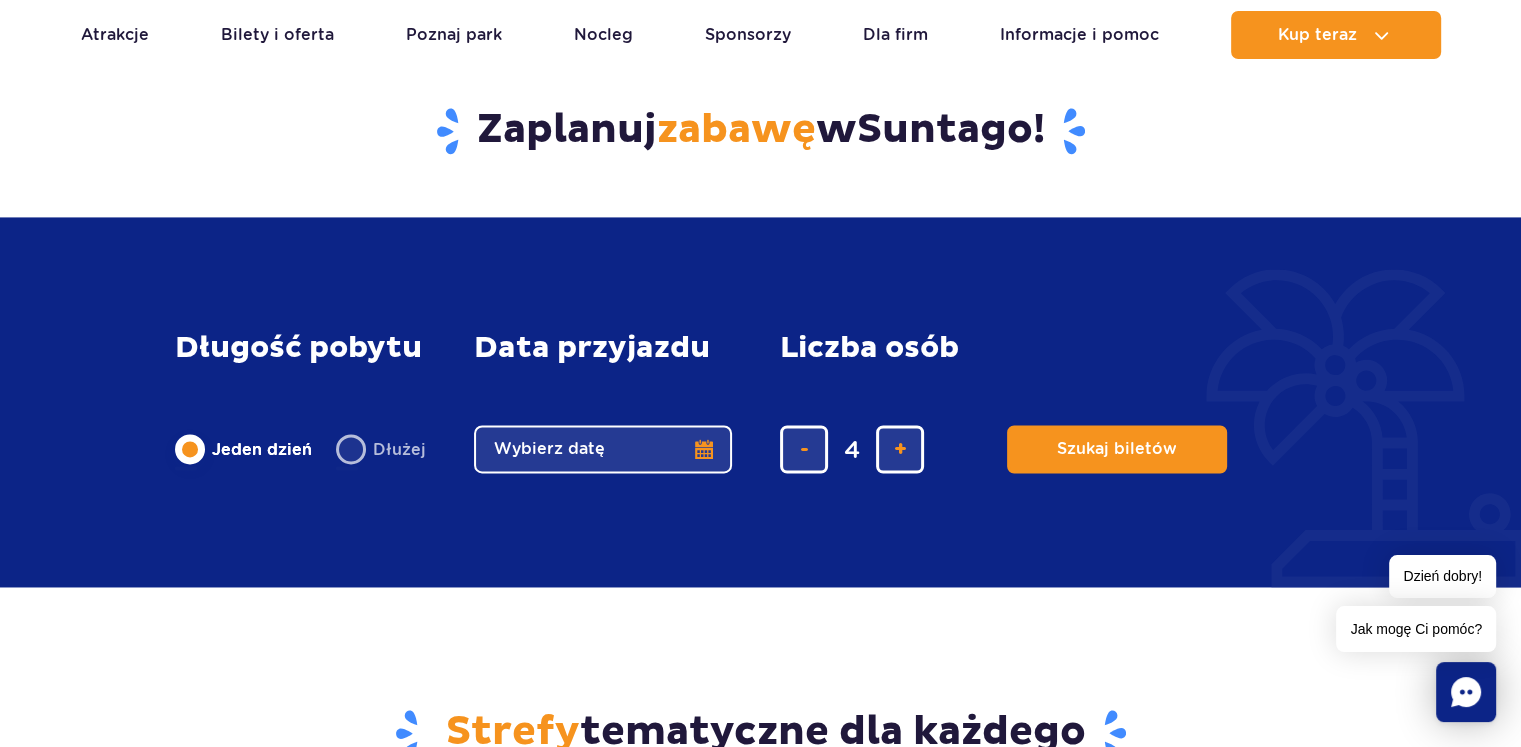 click on "Wybierz datę" at bounding box center [603, 449] 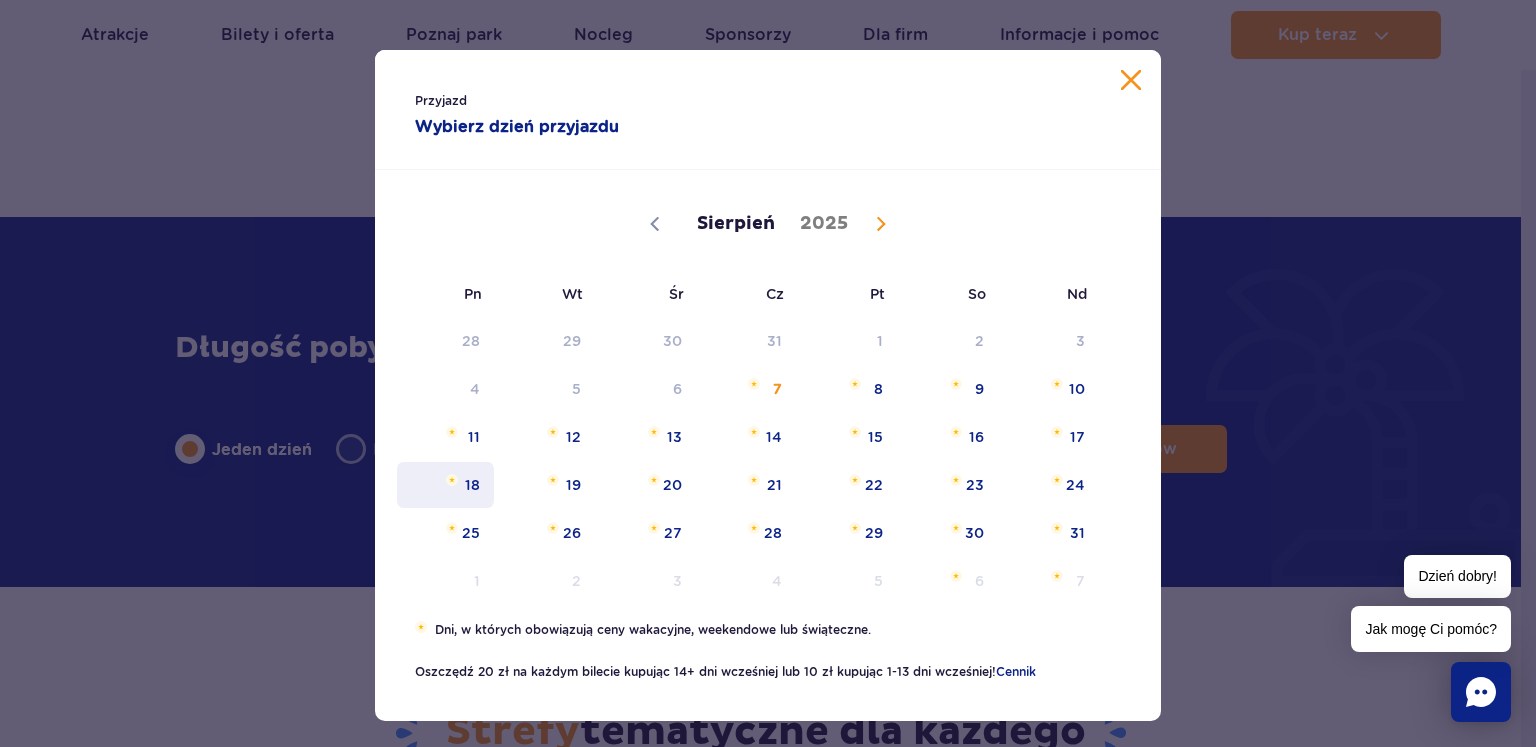 click on "18" at bounding box center (445, 485) 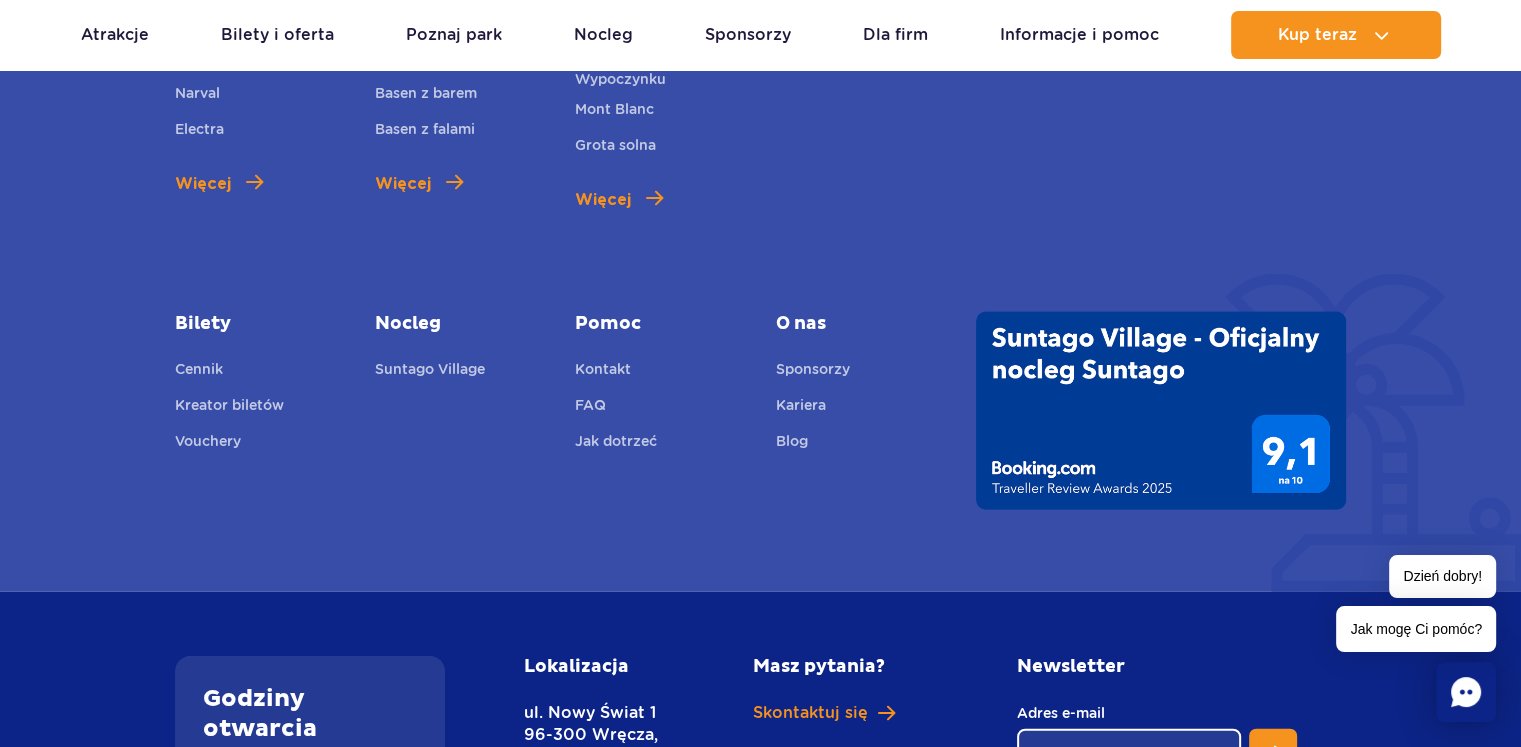 scroll, scrollTop: 4500, scrollLeft: 0, axis: vertical 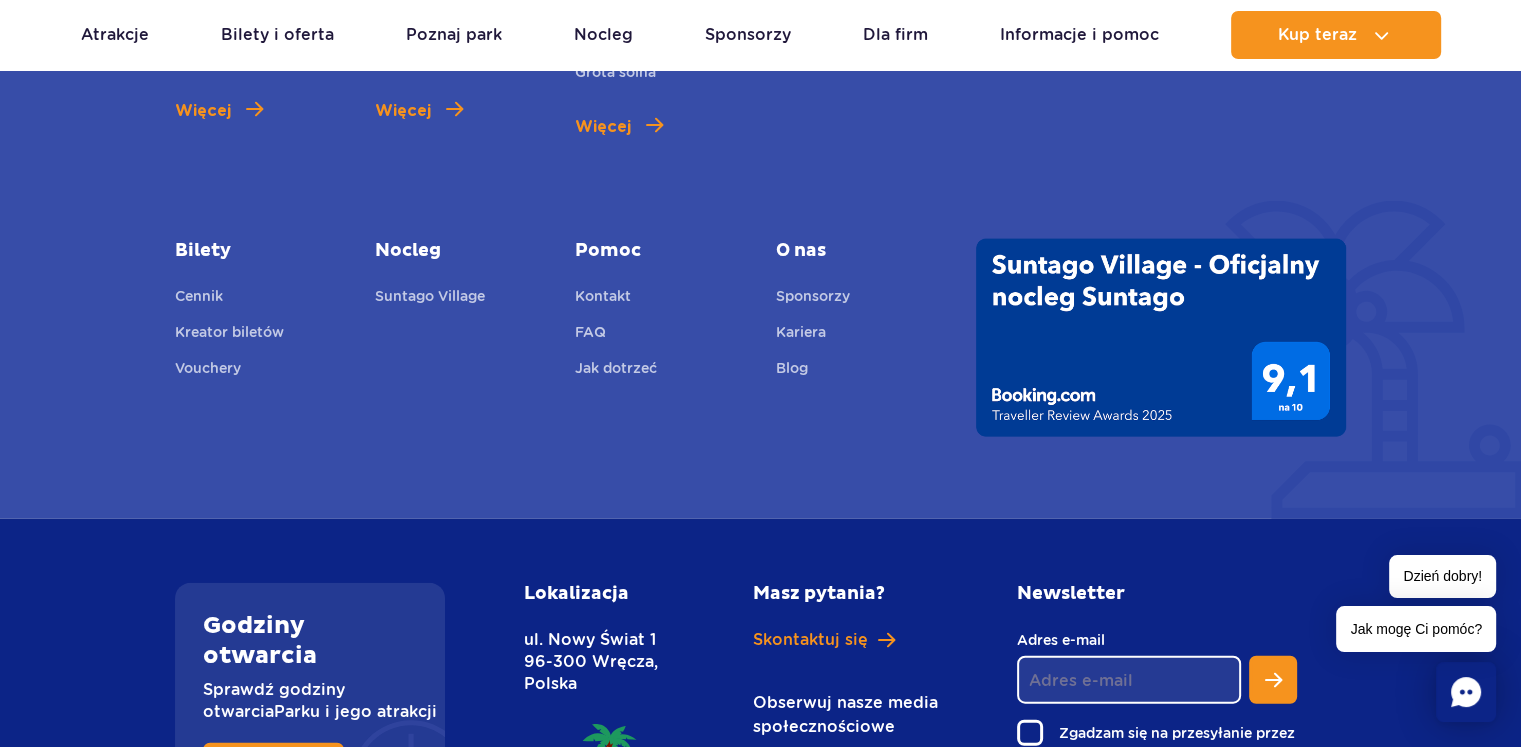 click 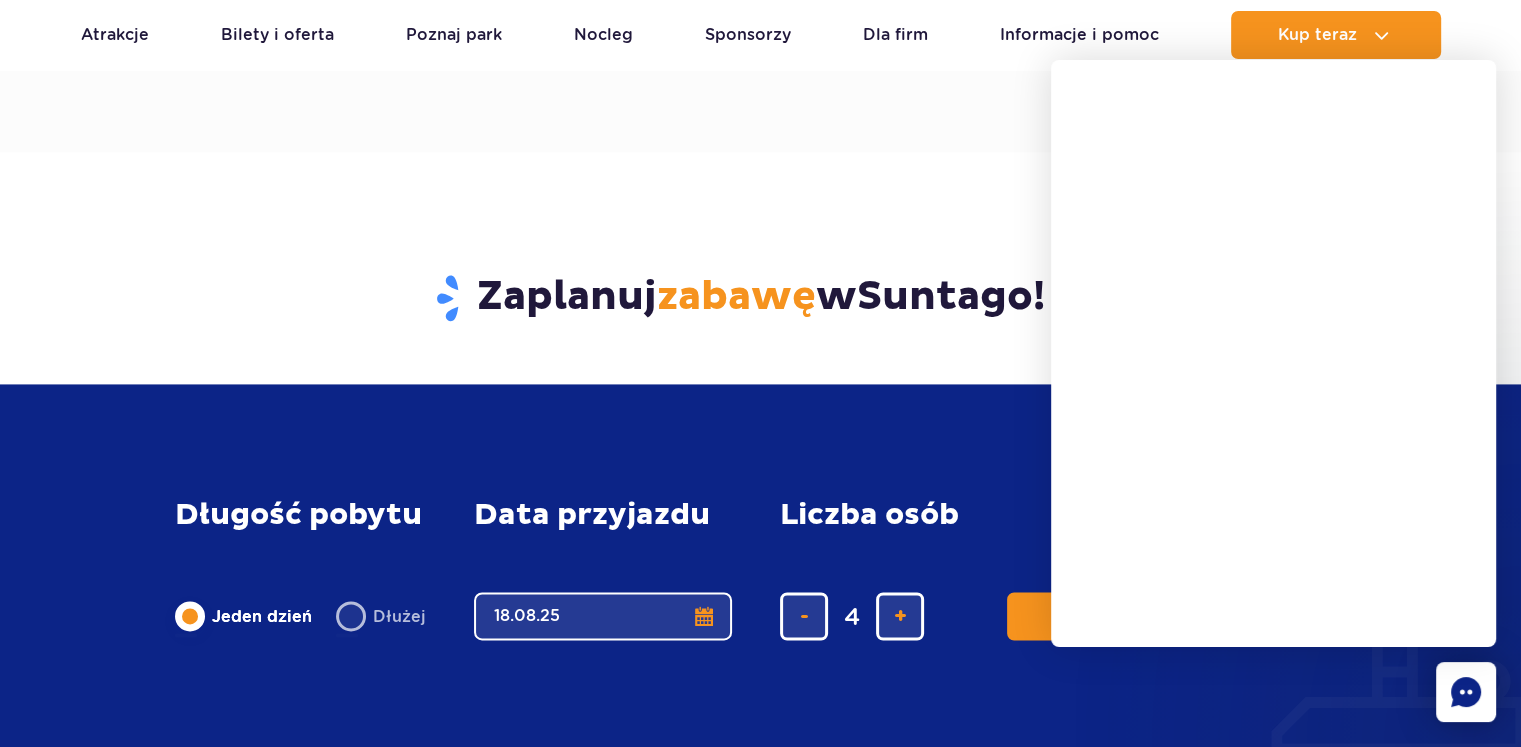 scroll, scrollTop: 3000, scrollLeft: 0, axis: vertical 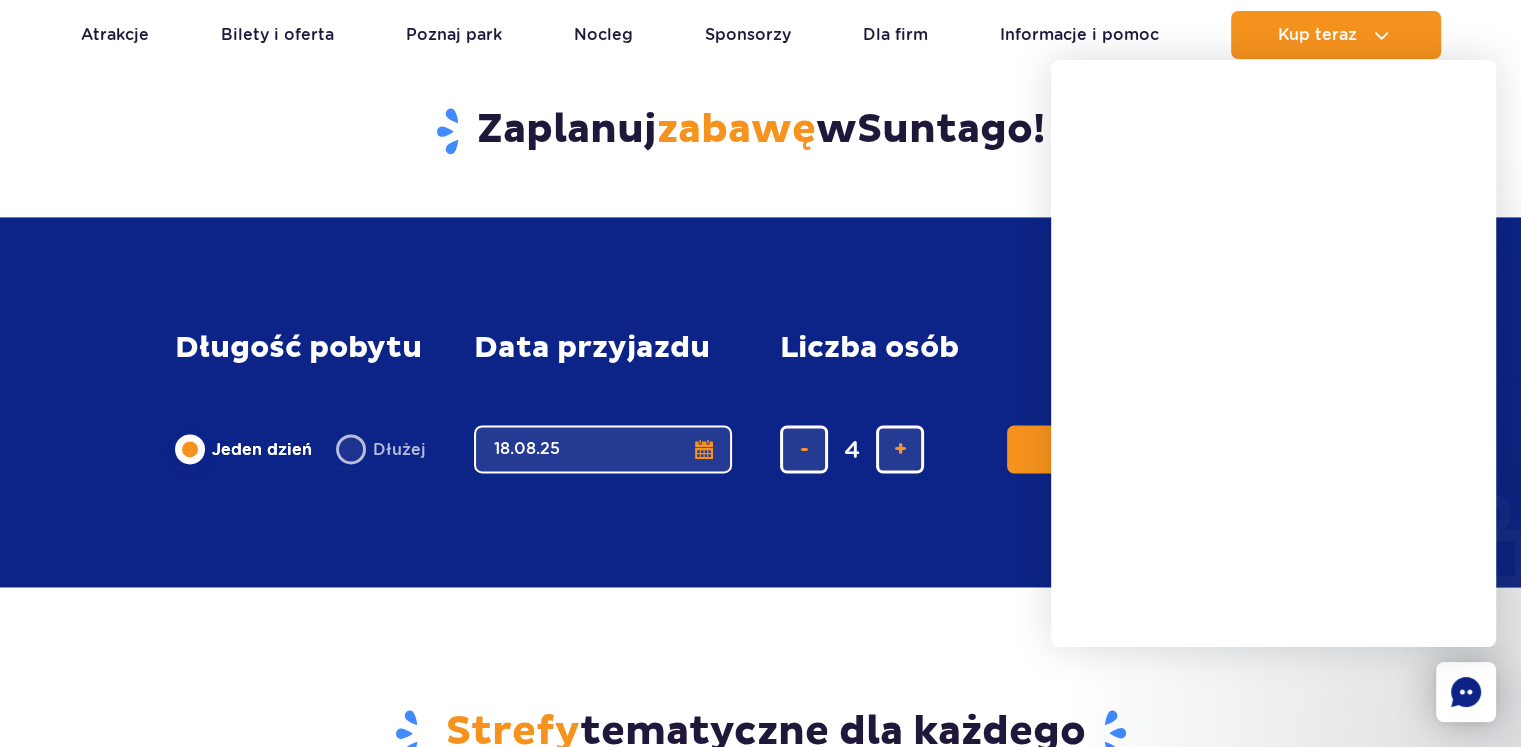 click on "Długość pobytu długość pobytu w głównej treści Jeden dzień Dłużej Data przyjazdu data przyjazdu w głównej treści 18.08.25 Liczba osób Liczba osób w głównej treści 4 Szukaj biletów" at bounding box center [760, 402] 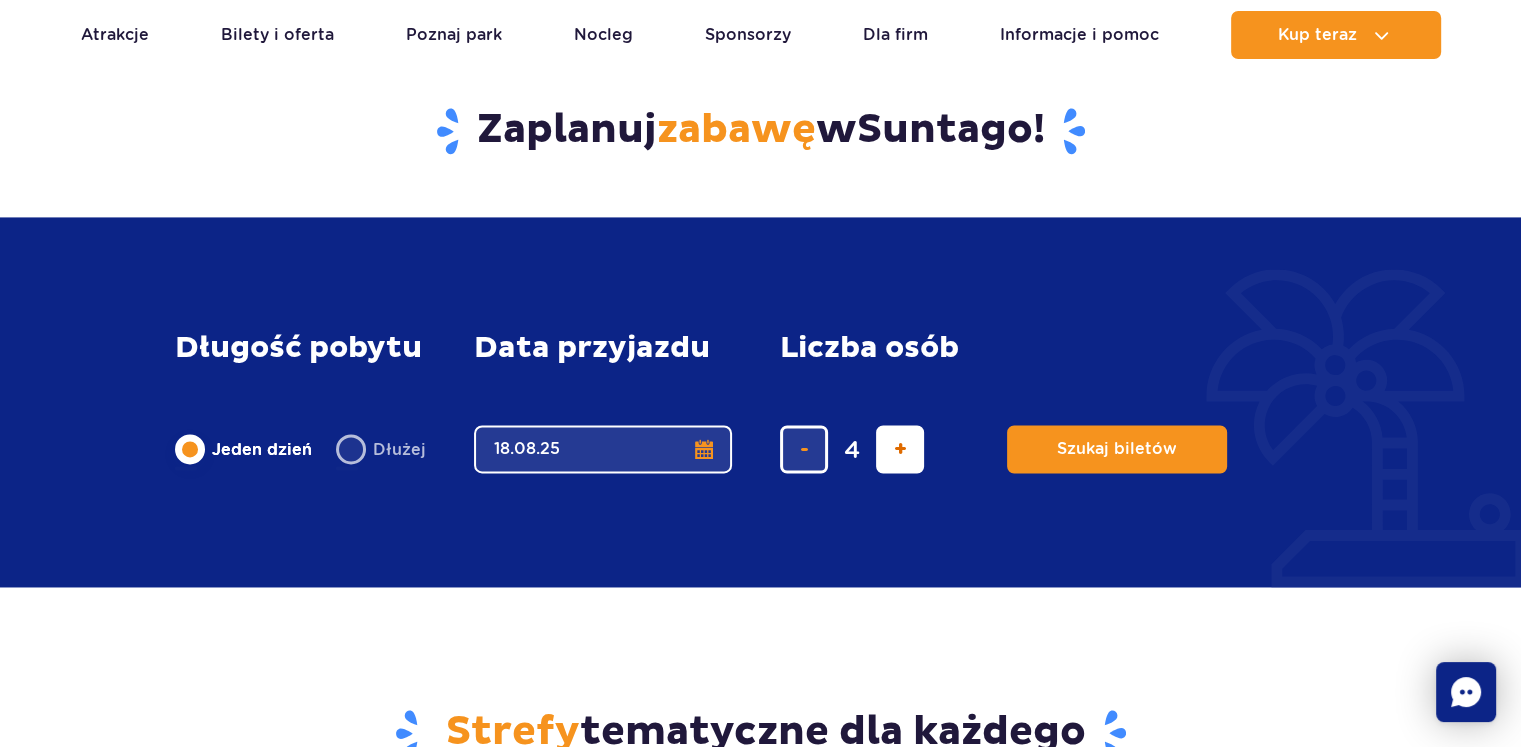 drag, startPoint x: 1109, startPoint y: 449, endPoint x: 908, endPoint y: 438, distance: 201.30077 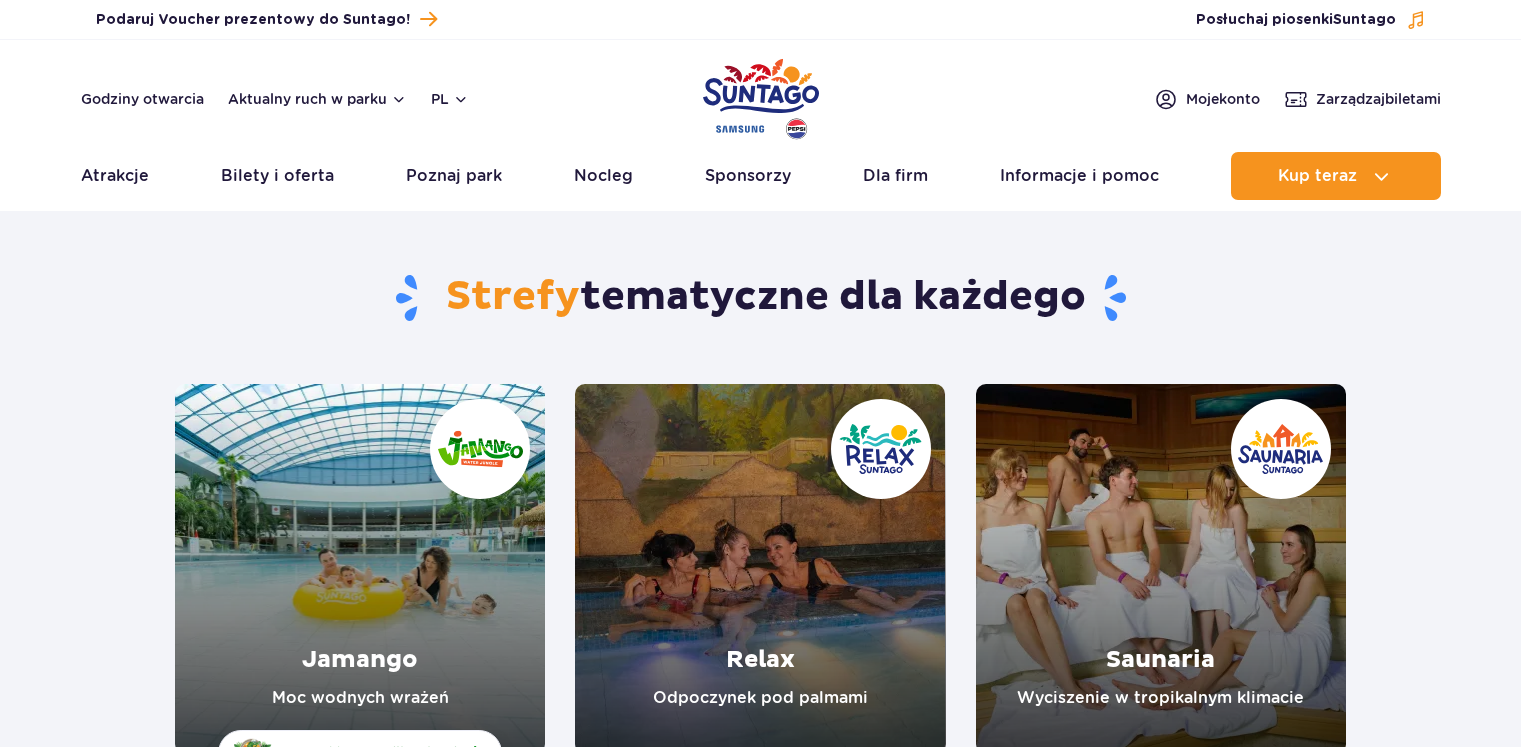 scroll, scrollTop: 0, scrollLeft: 0, axis: both 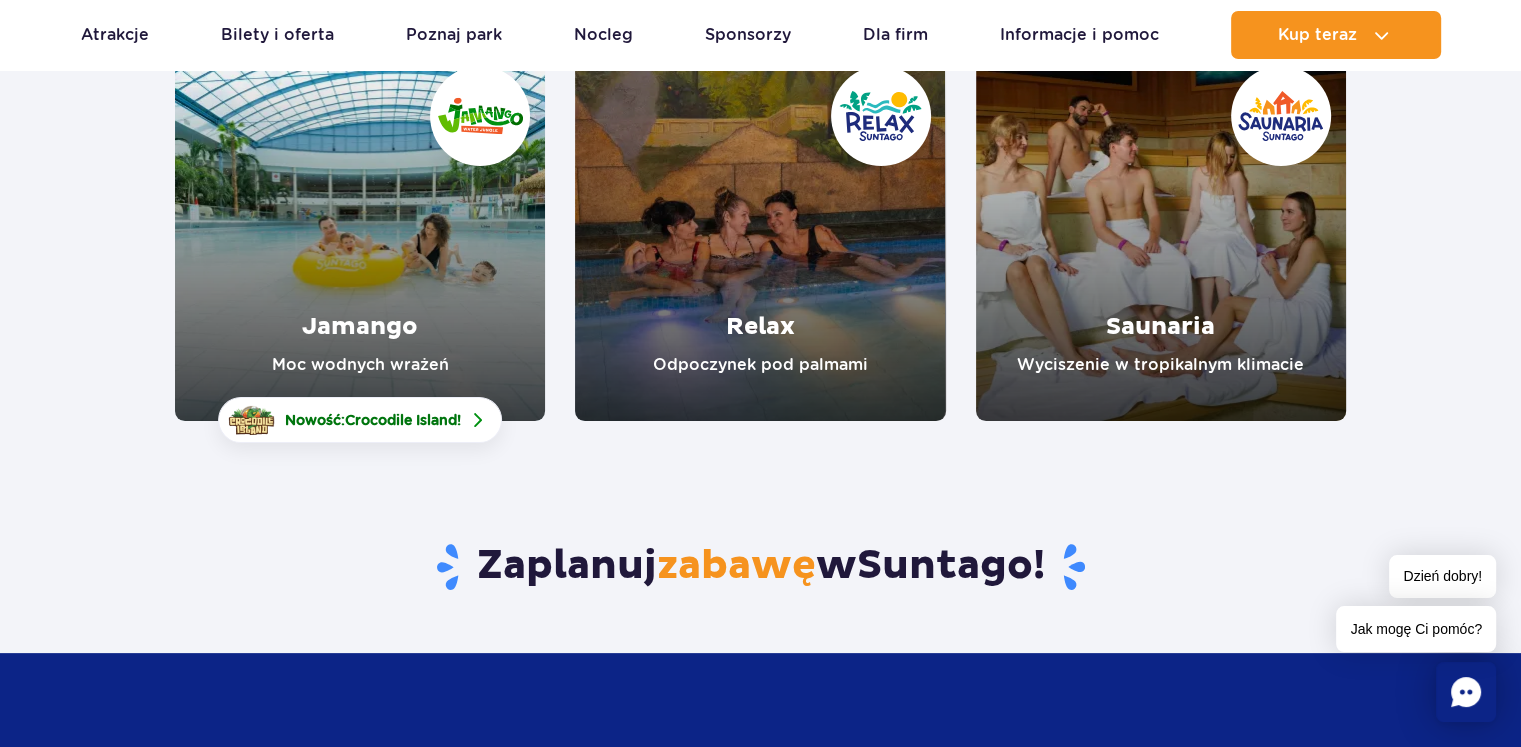 click at bounding box center [360, 236] 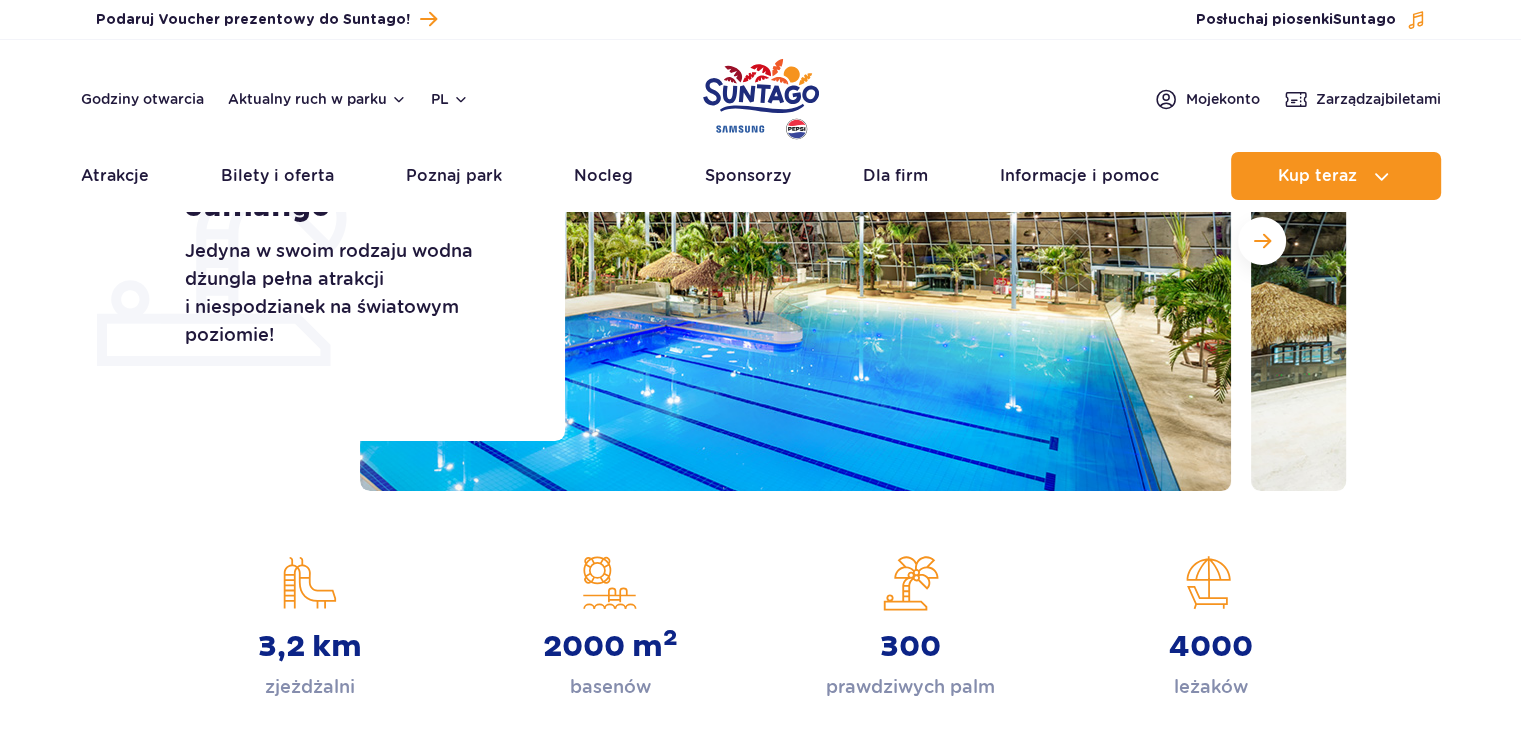 scroll, scrollTop: 333, scrollLeft: 0, axis: vertical 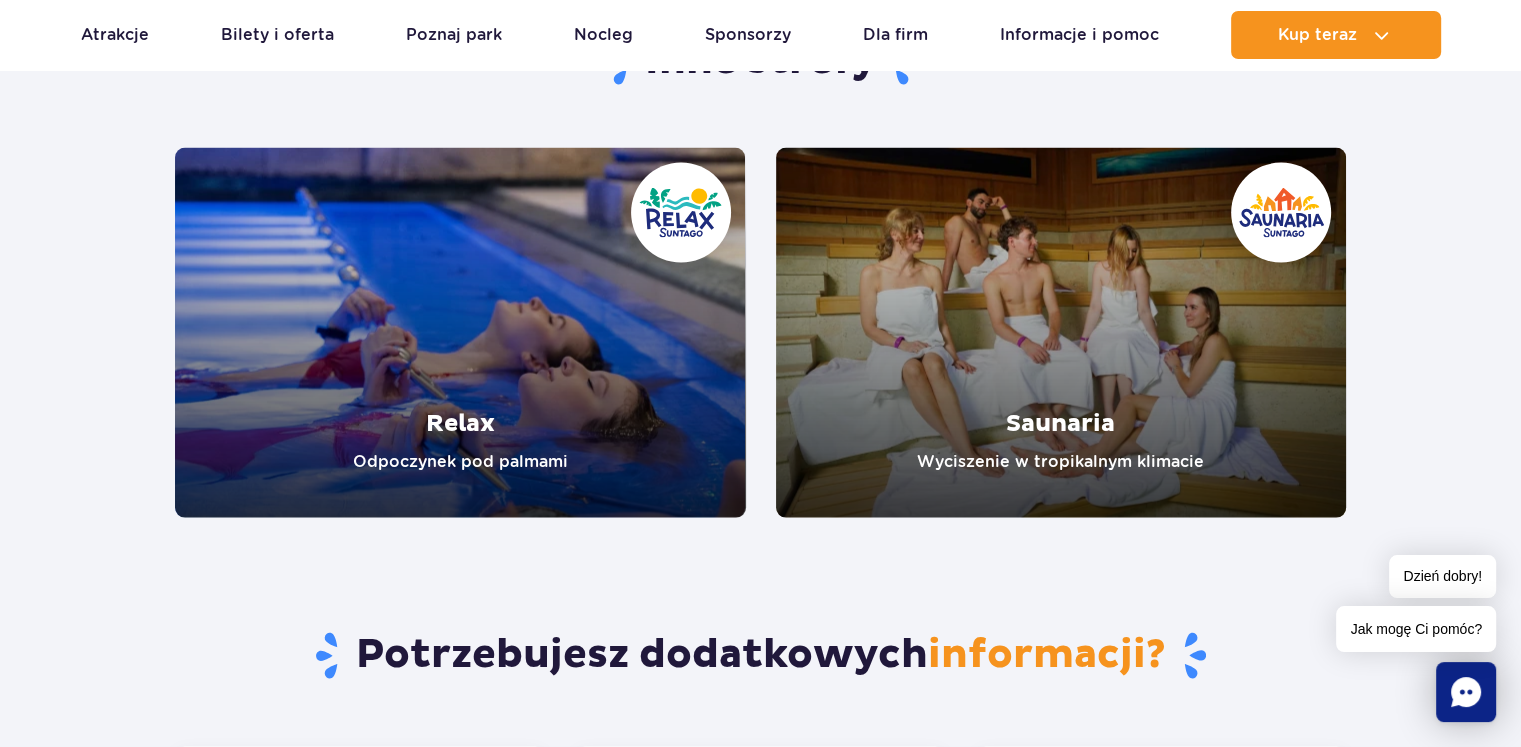 click at bounding box center (460, 333) 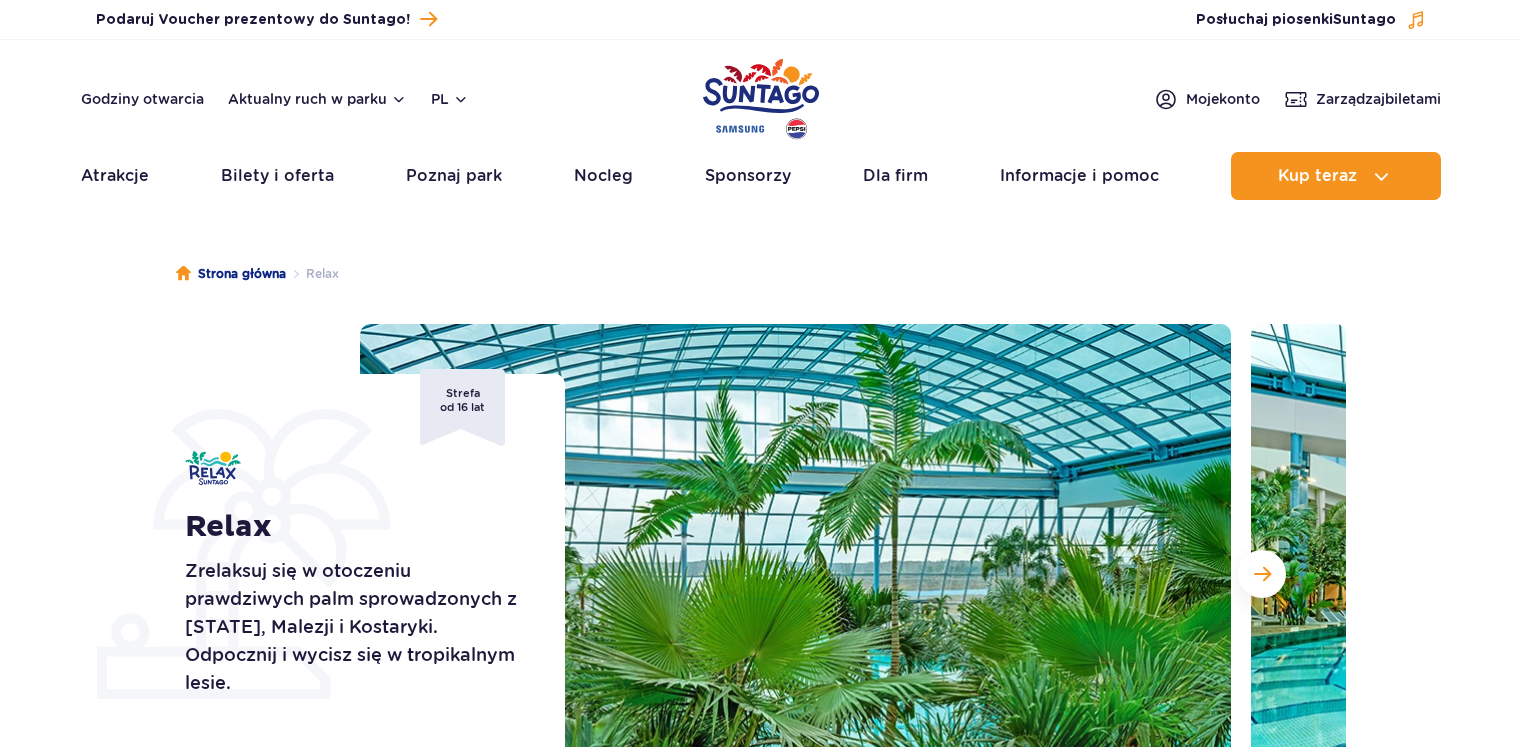 scroll, scrollTop: 0, scrollLeft: 0, axis: both 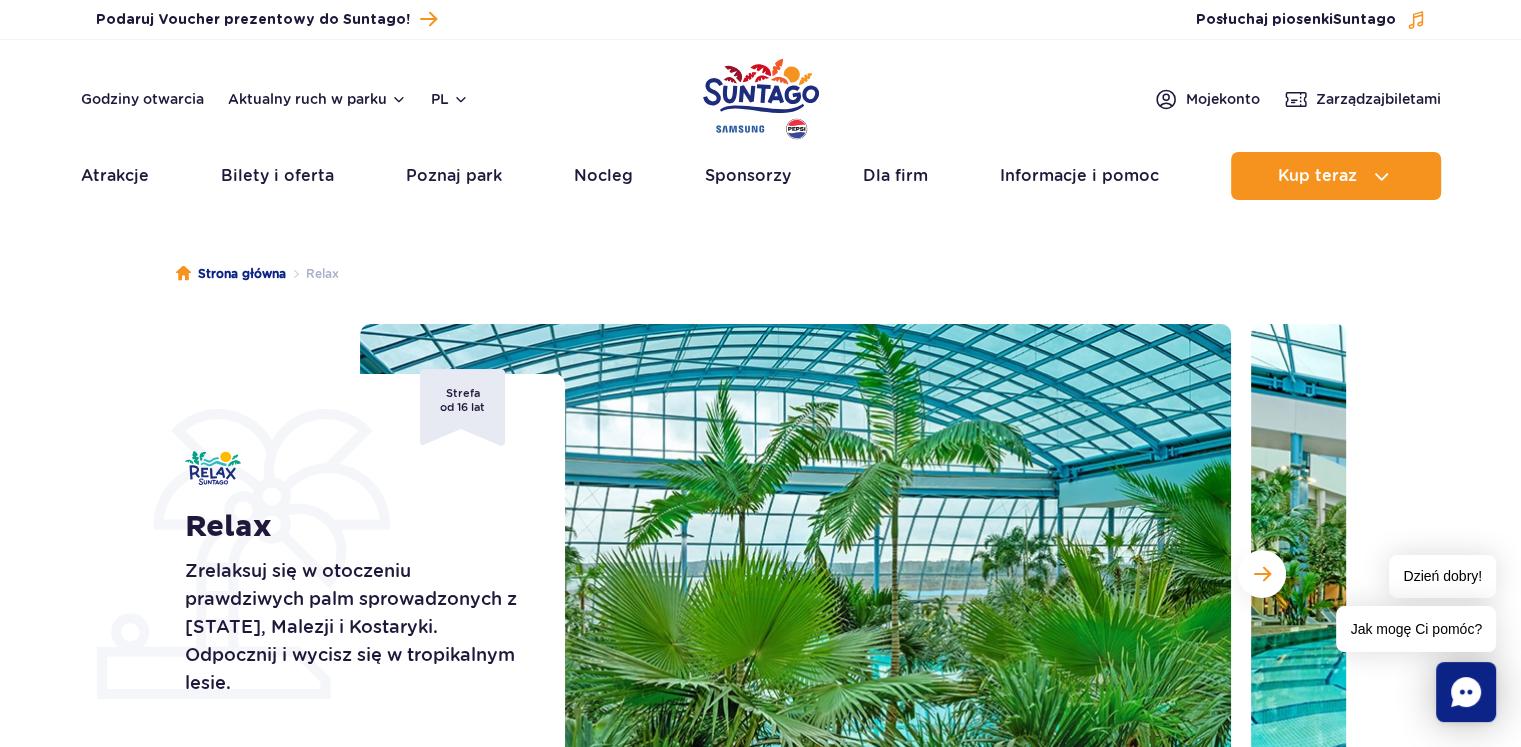click 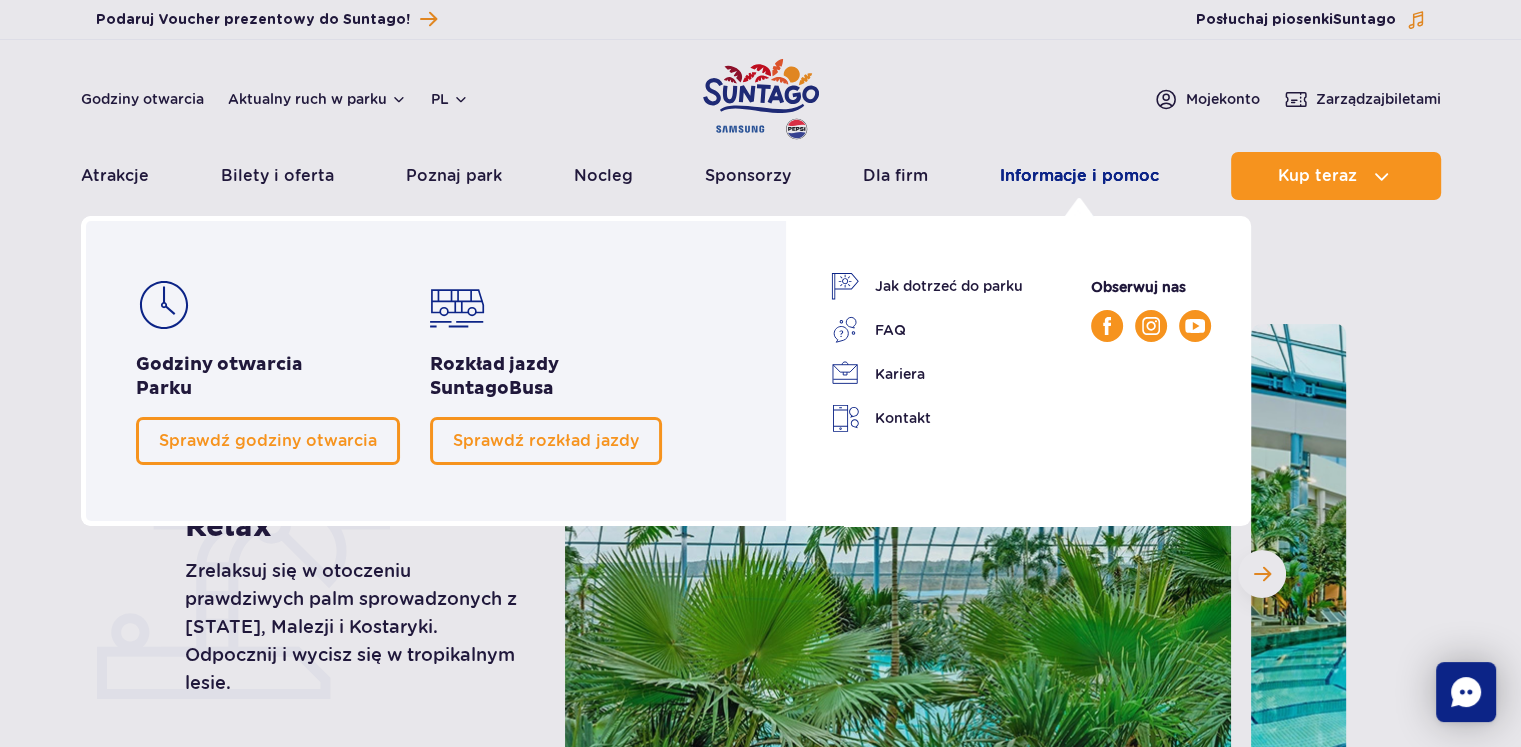 click on "Informacje i pomoc" at bounding box center [1079, 176] 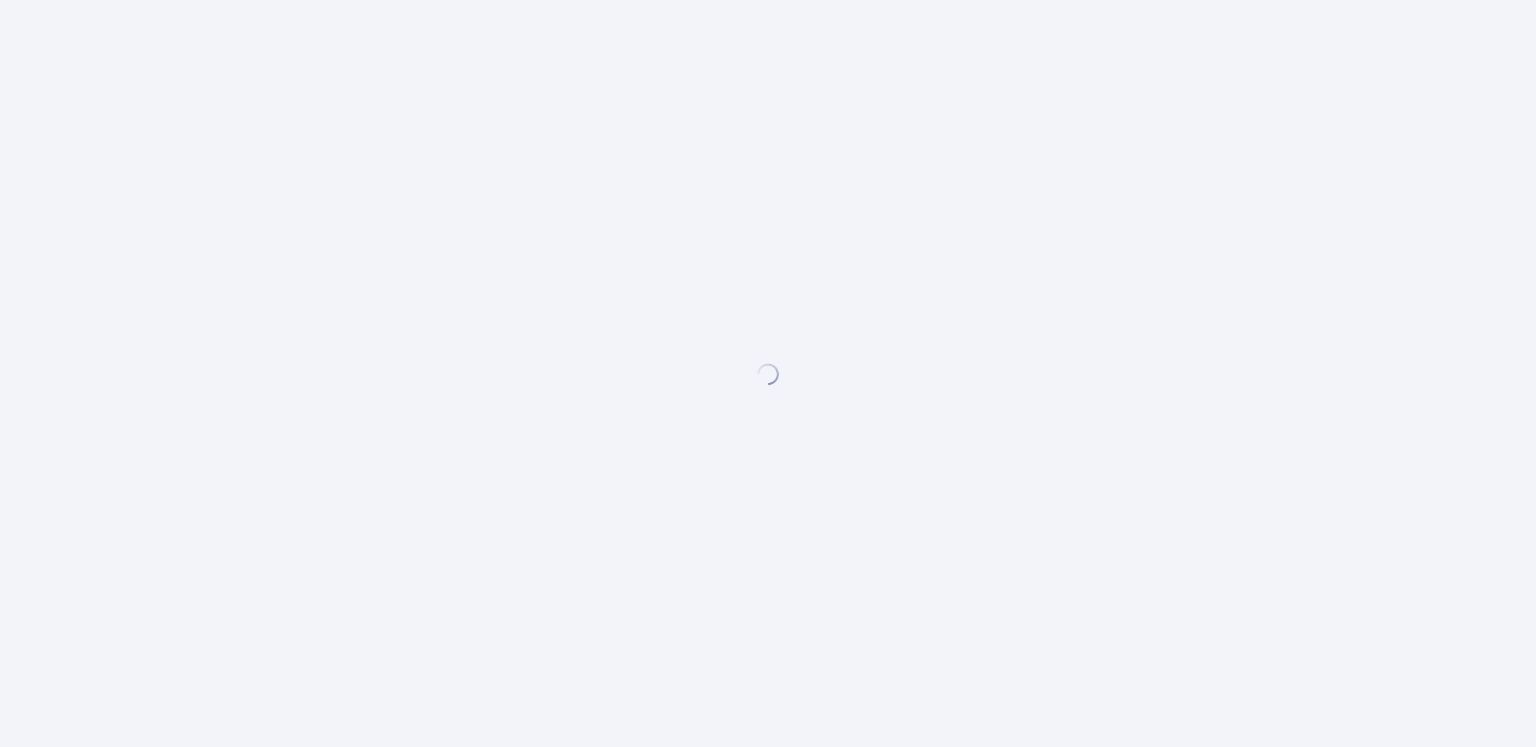 scroll, scrollTop: 0, scrollLeft: 0, axis: both 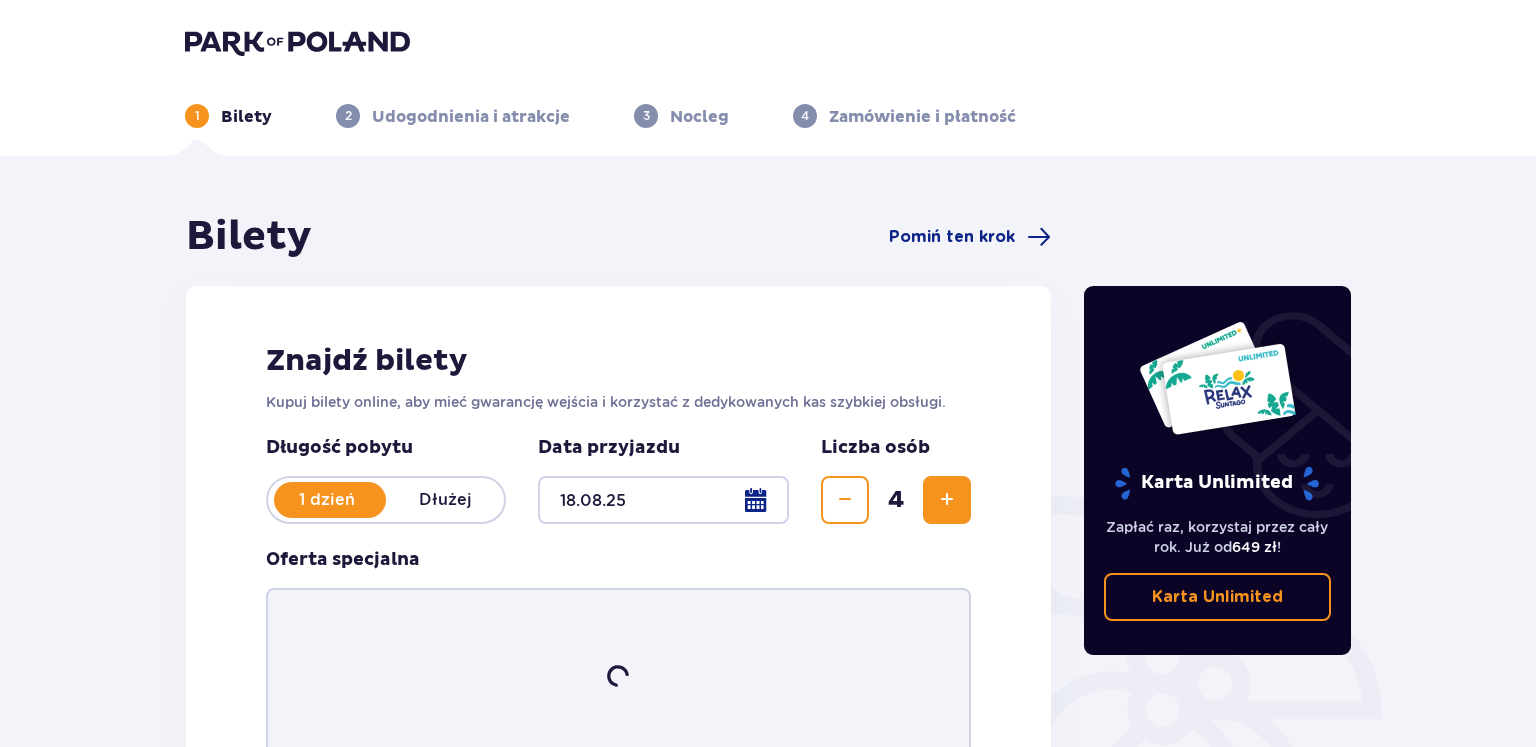 type on "18.08.25" 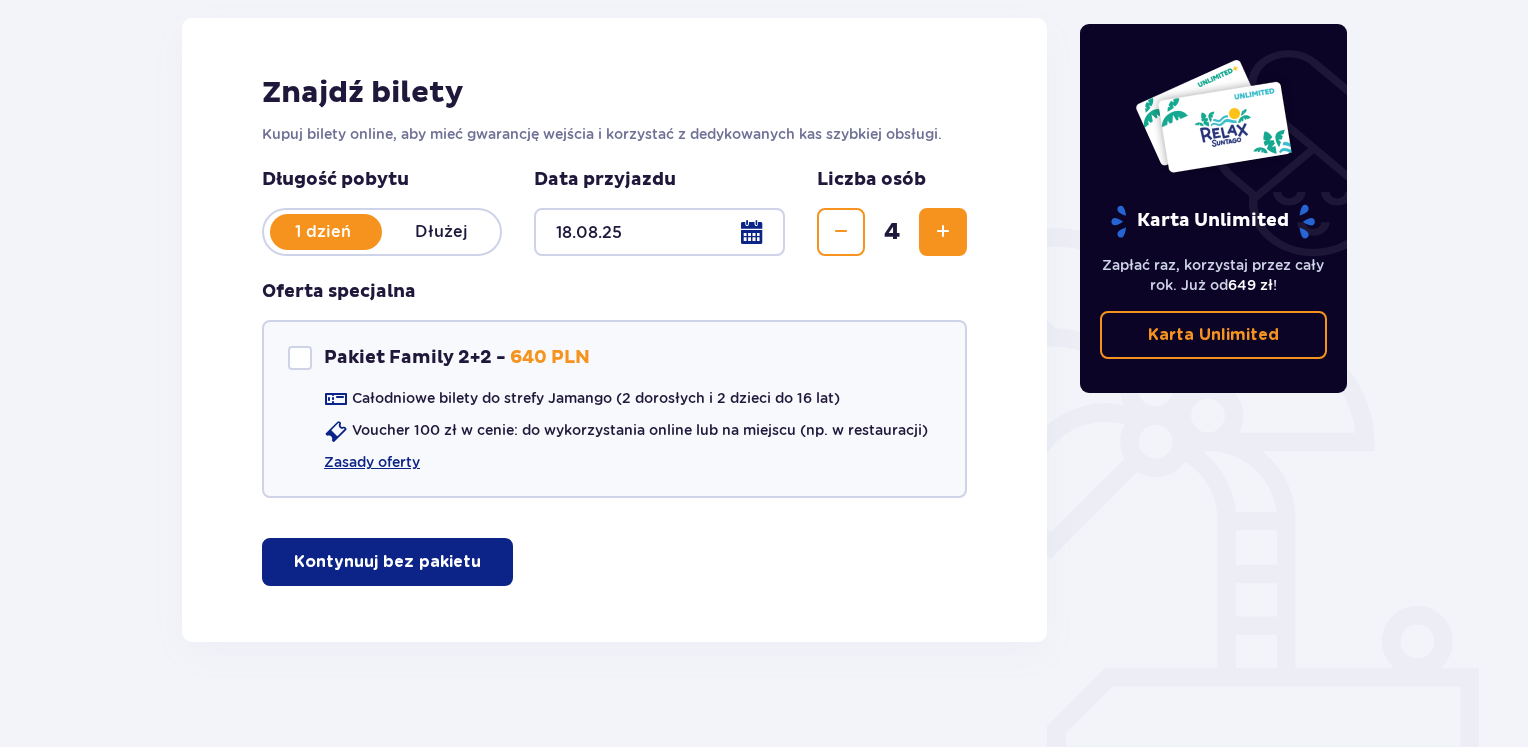 scroll, scrollTop: 282, scrollLeft: 0, axis: vertical 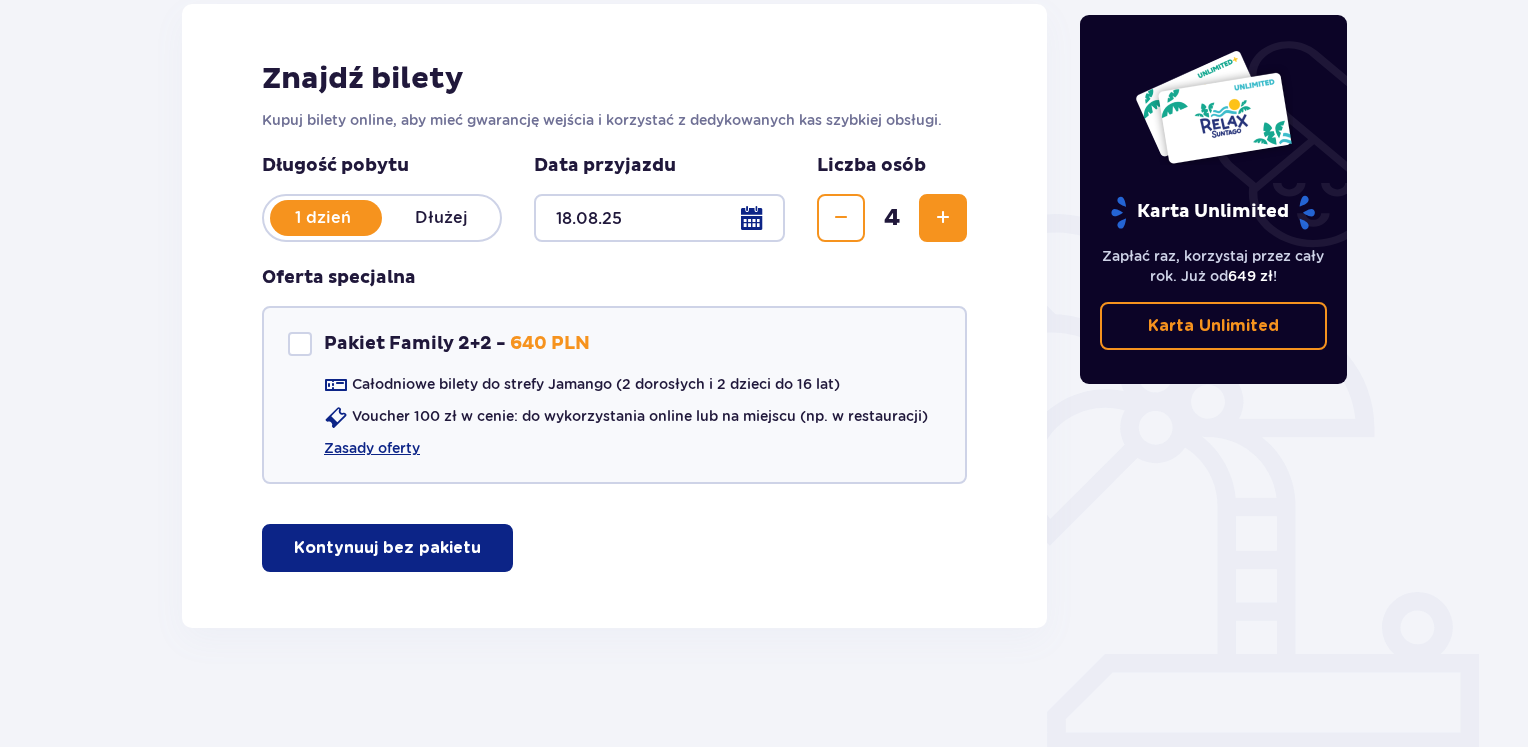 click at bounding box center [943, 218] 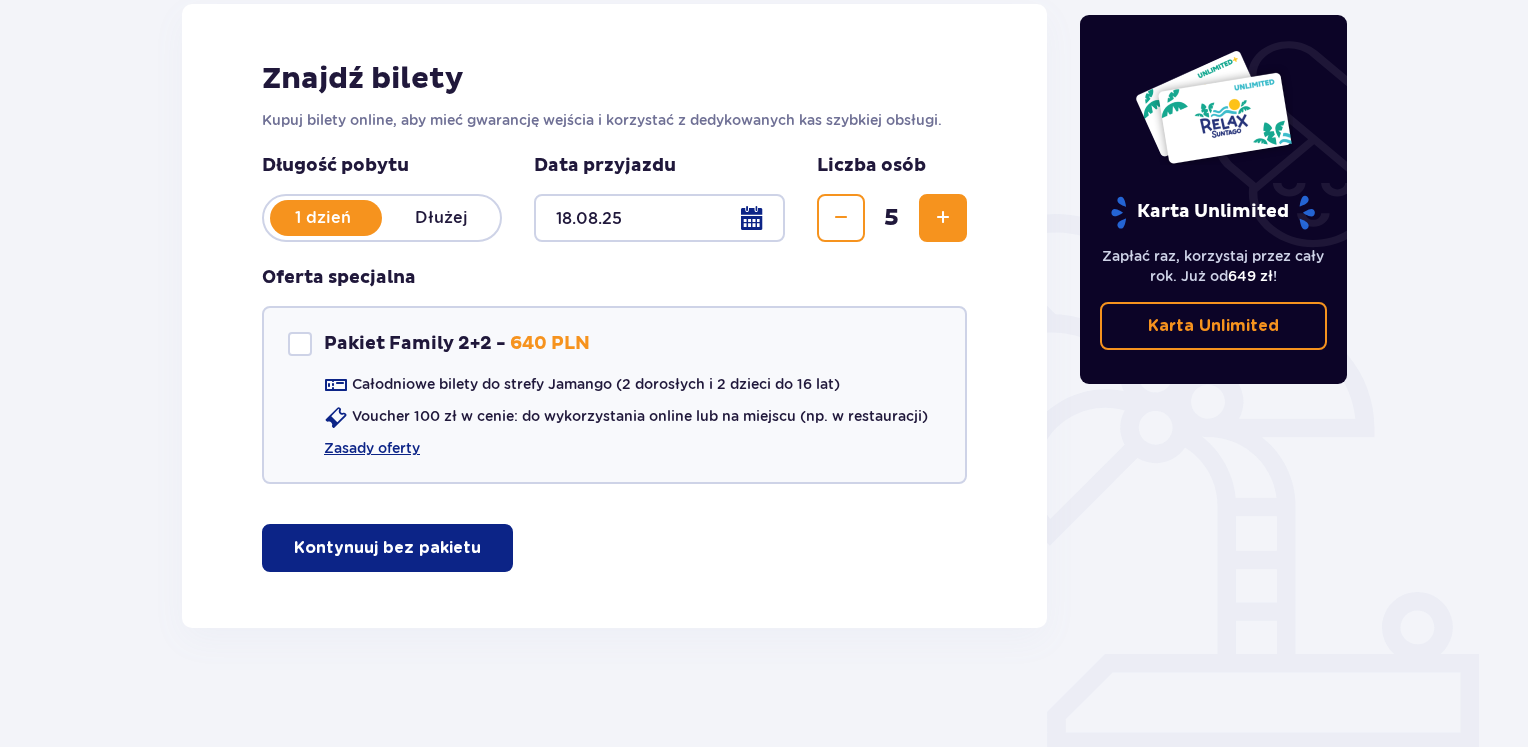 scroll, scrollTop: 0, scrollLeft: 0, axis: both 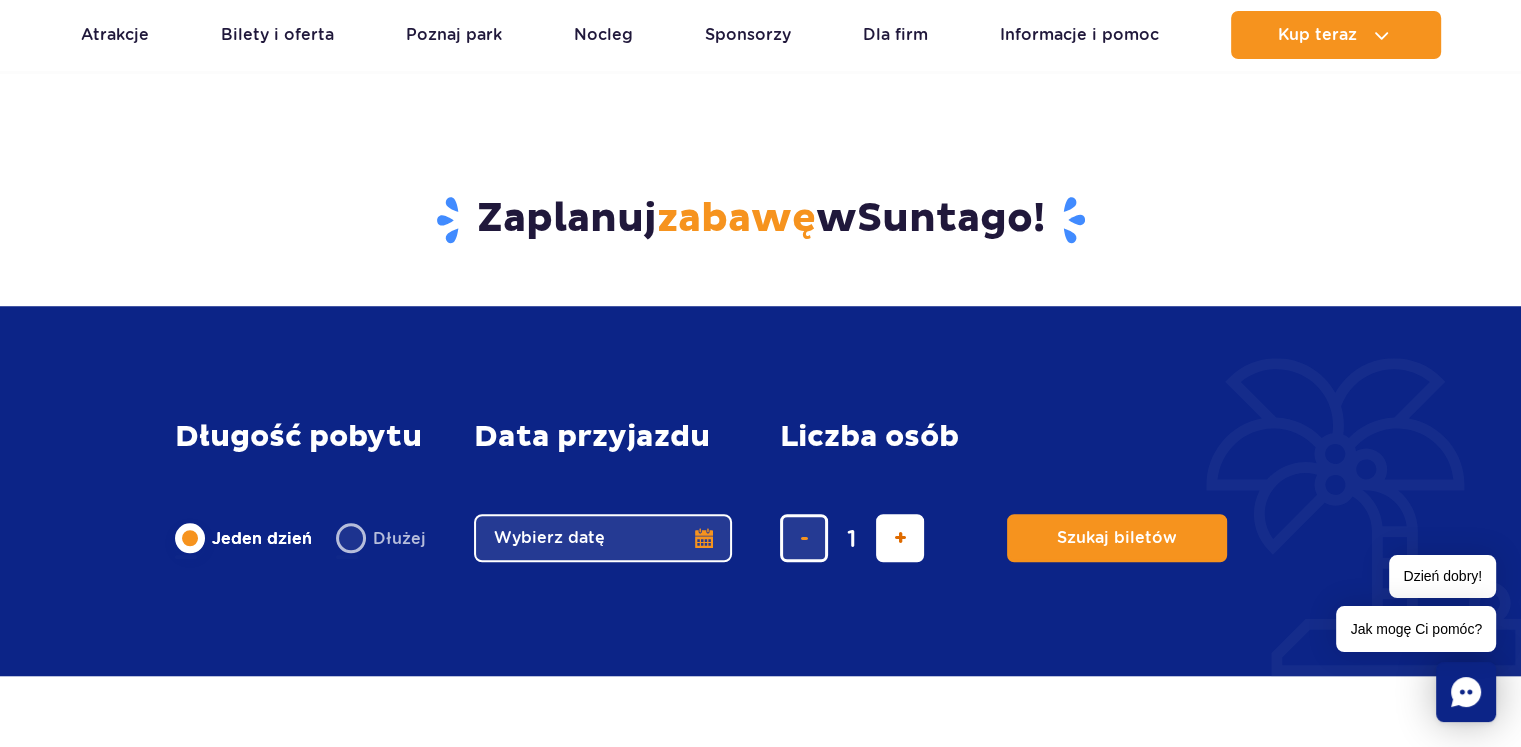 click at bounding box center (900, 538) 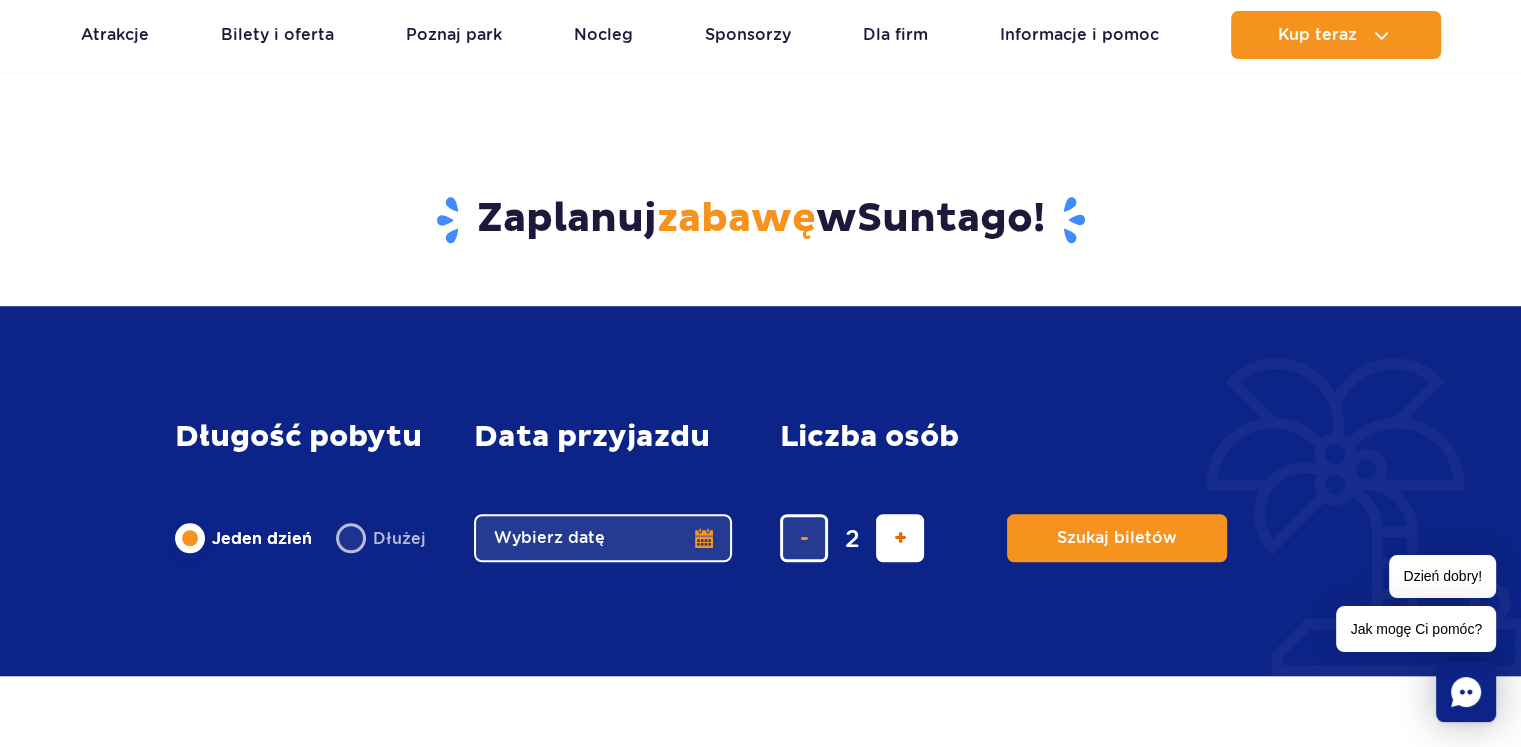 click at bounding box center [900, 538] 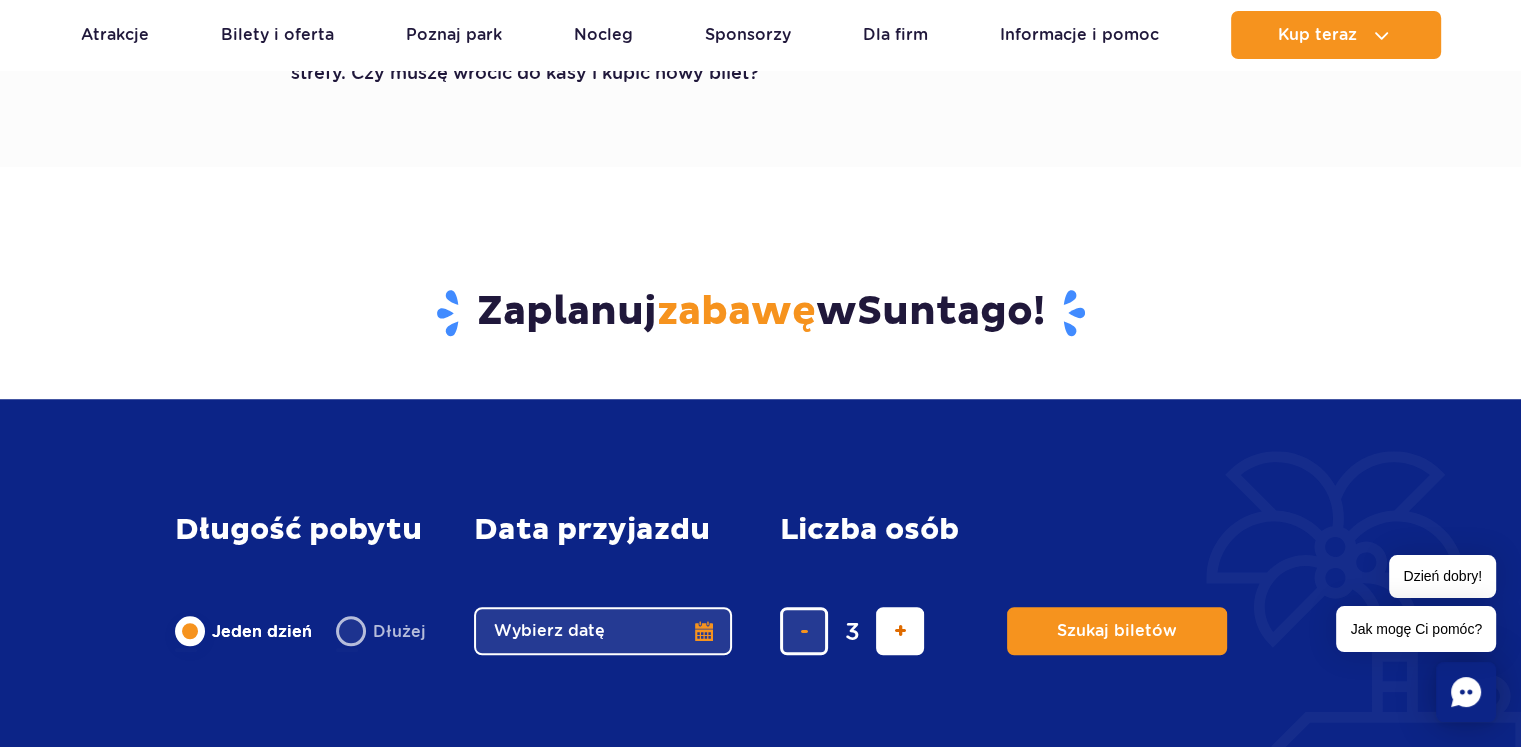 click on "Liczba osób Liczba osób w głównej treści 3" at bounding box center (869, 584) 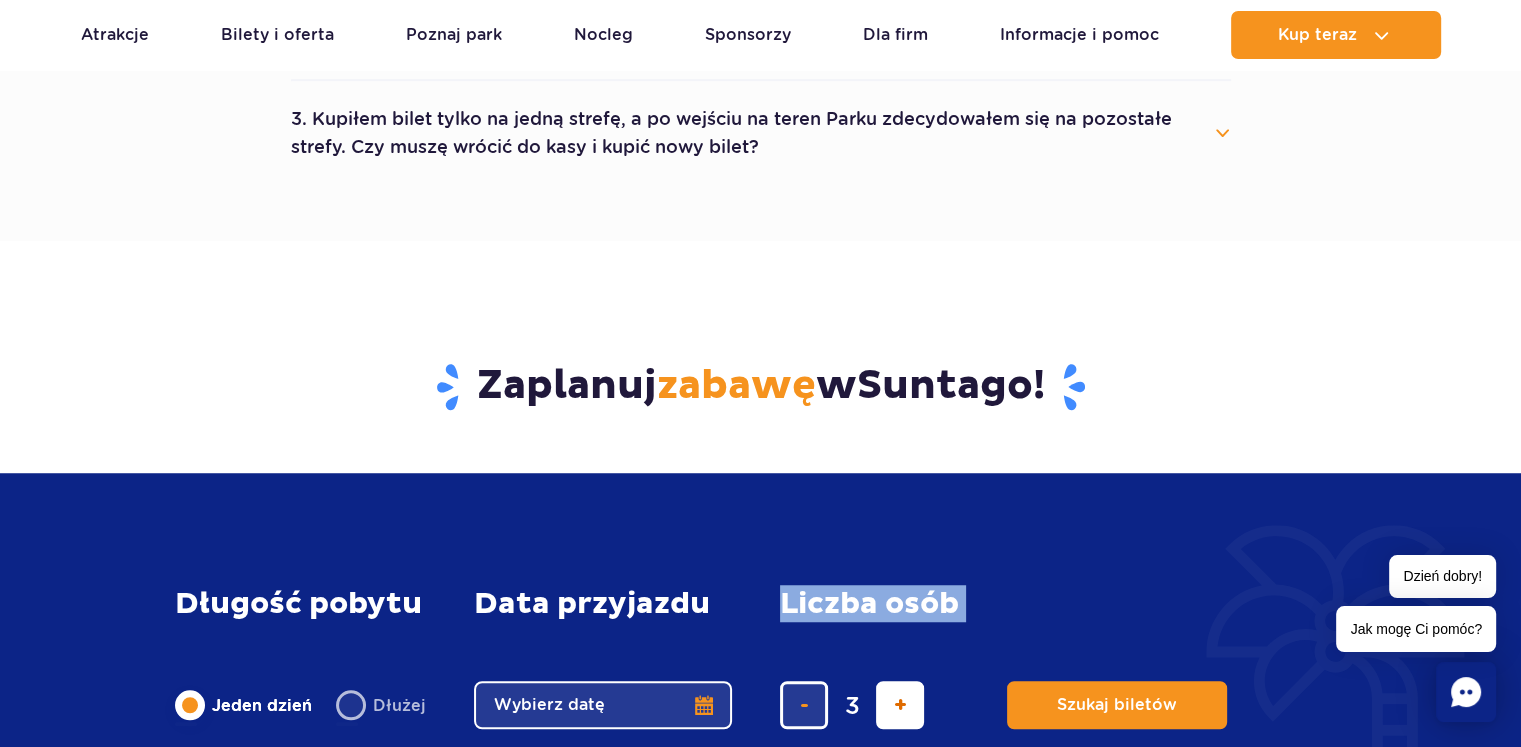 click on "Długość pobytu długość pobytu w głównej treści Jeden dzień Dłużej Data przyjazdu data przyjazdu w głównej treści Wybierz datę Liczba osób Liczba osób w głównej treści 3 Szukaj biletów" at bounding box center [760, 658] 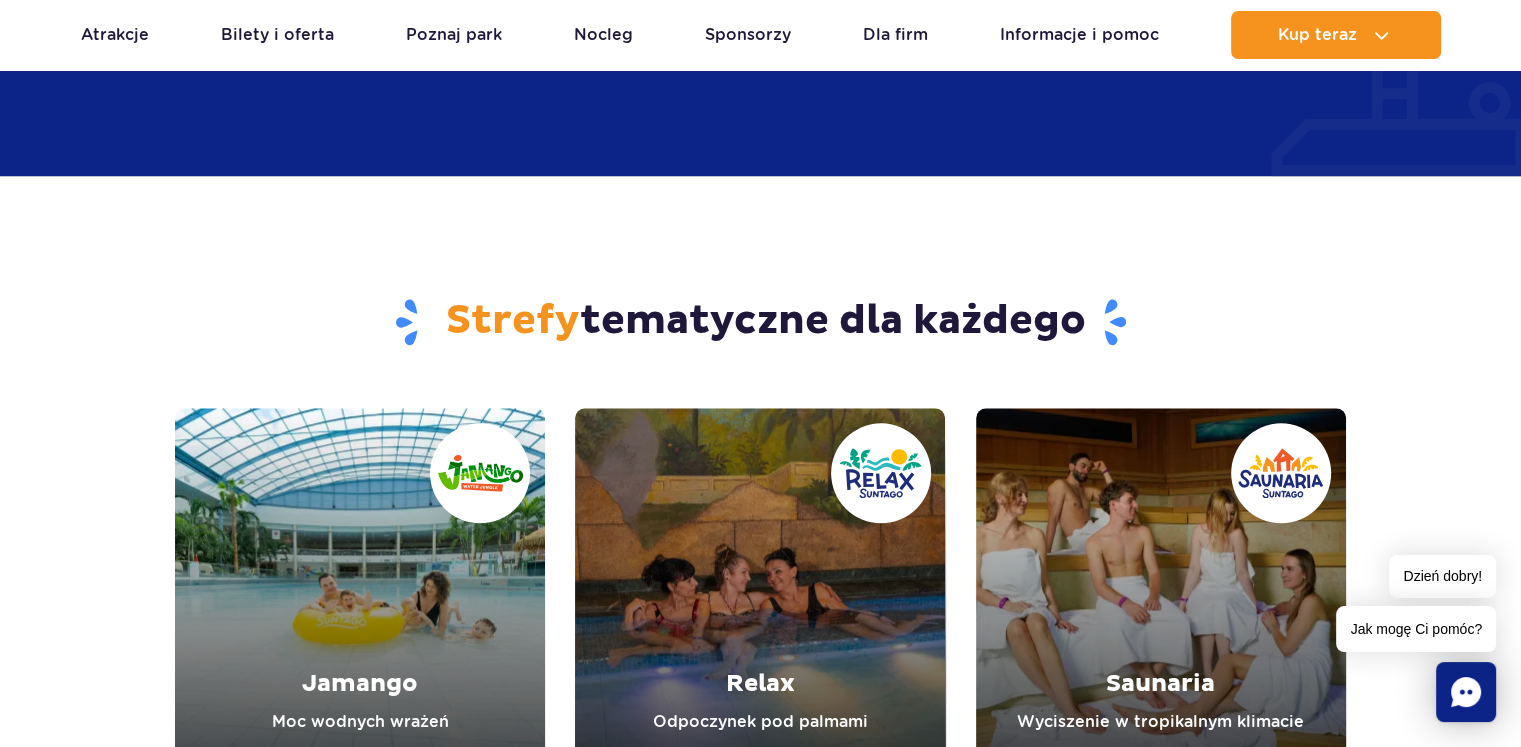 scroll, scrollTop: 1500, scrollLeft: 0, axis: vertical 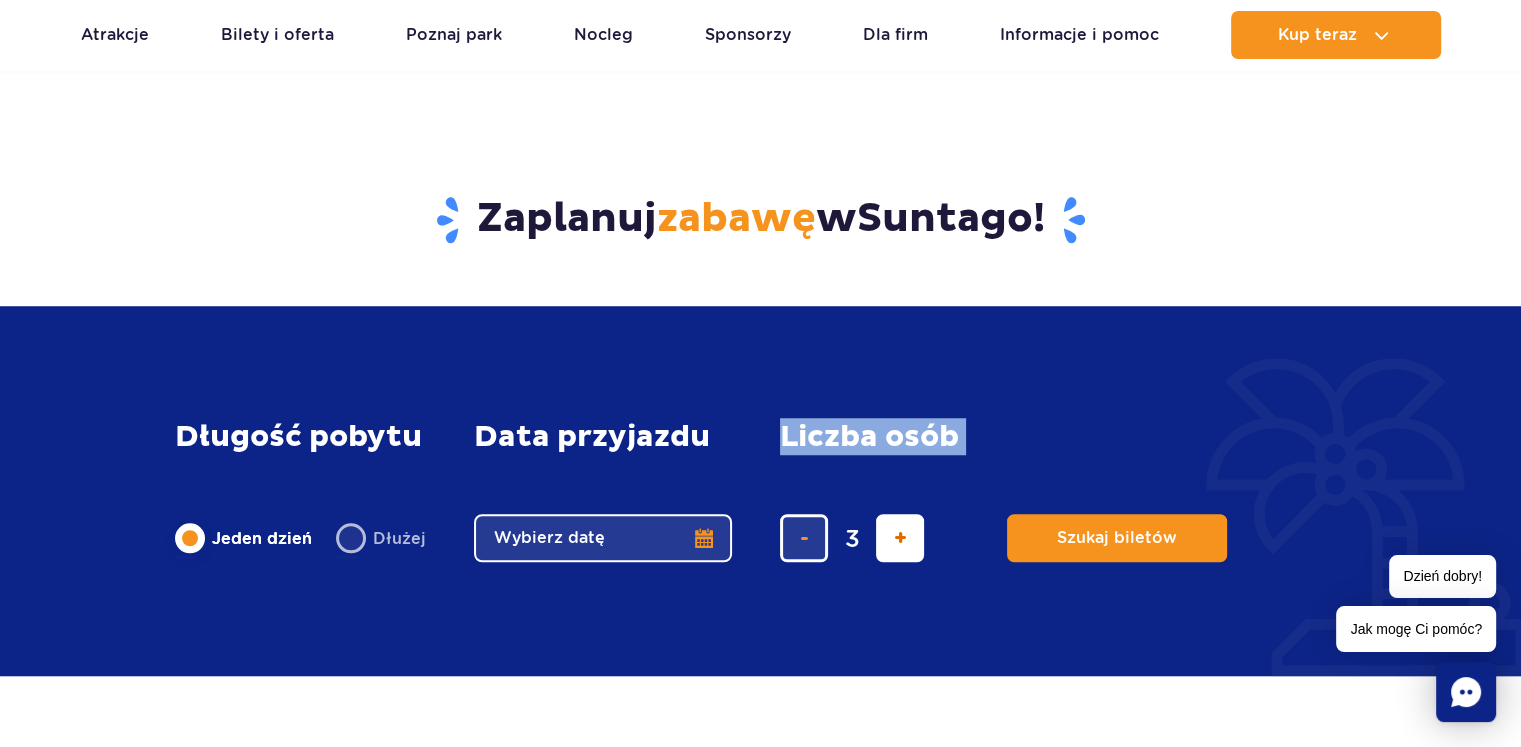 click at bounding box center [900, 538] 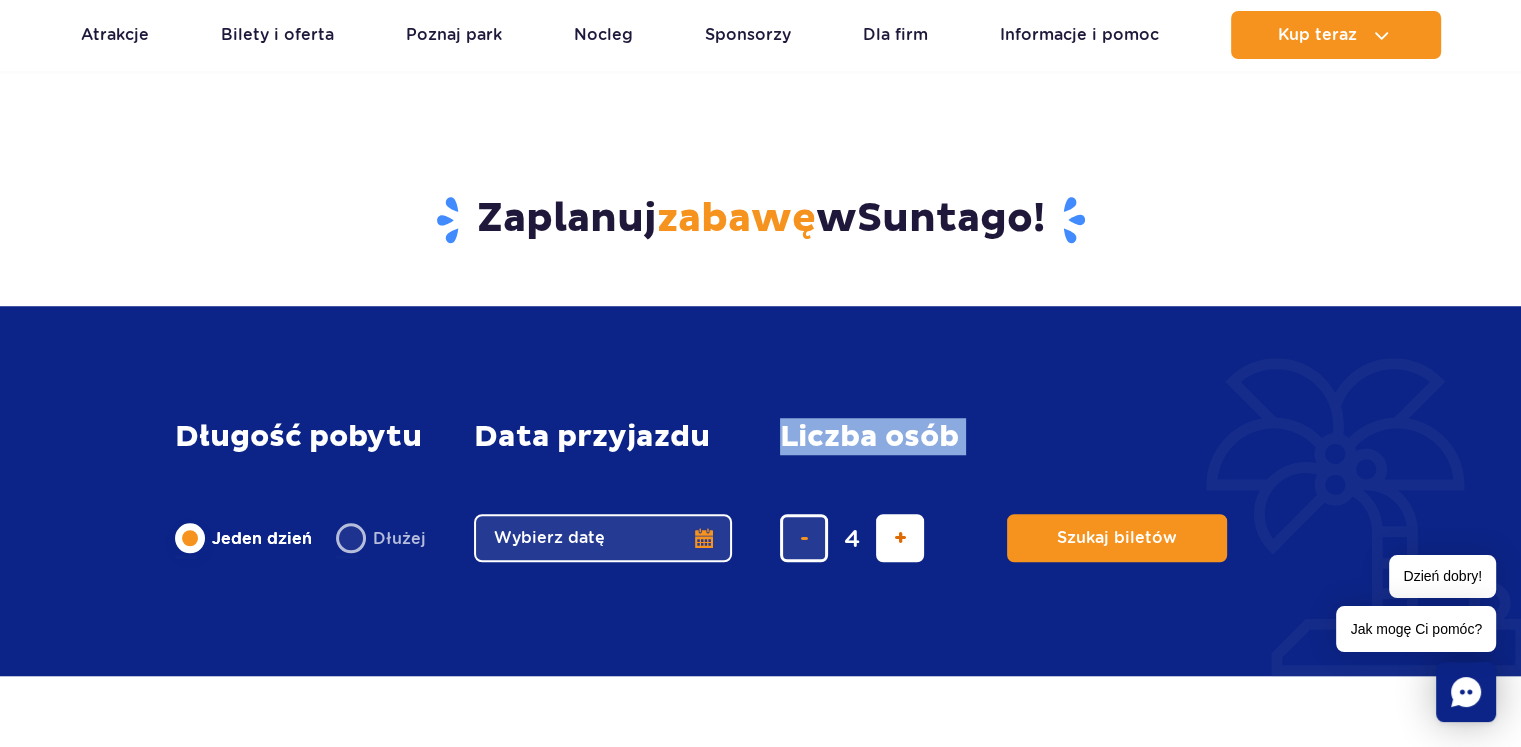 click at bounding box center [900, 538] 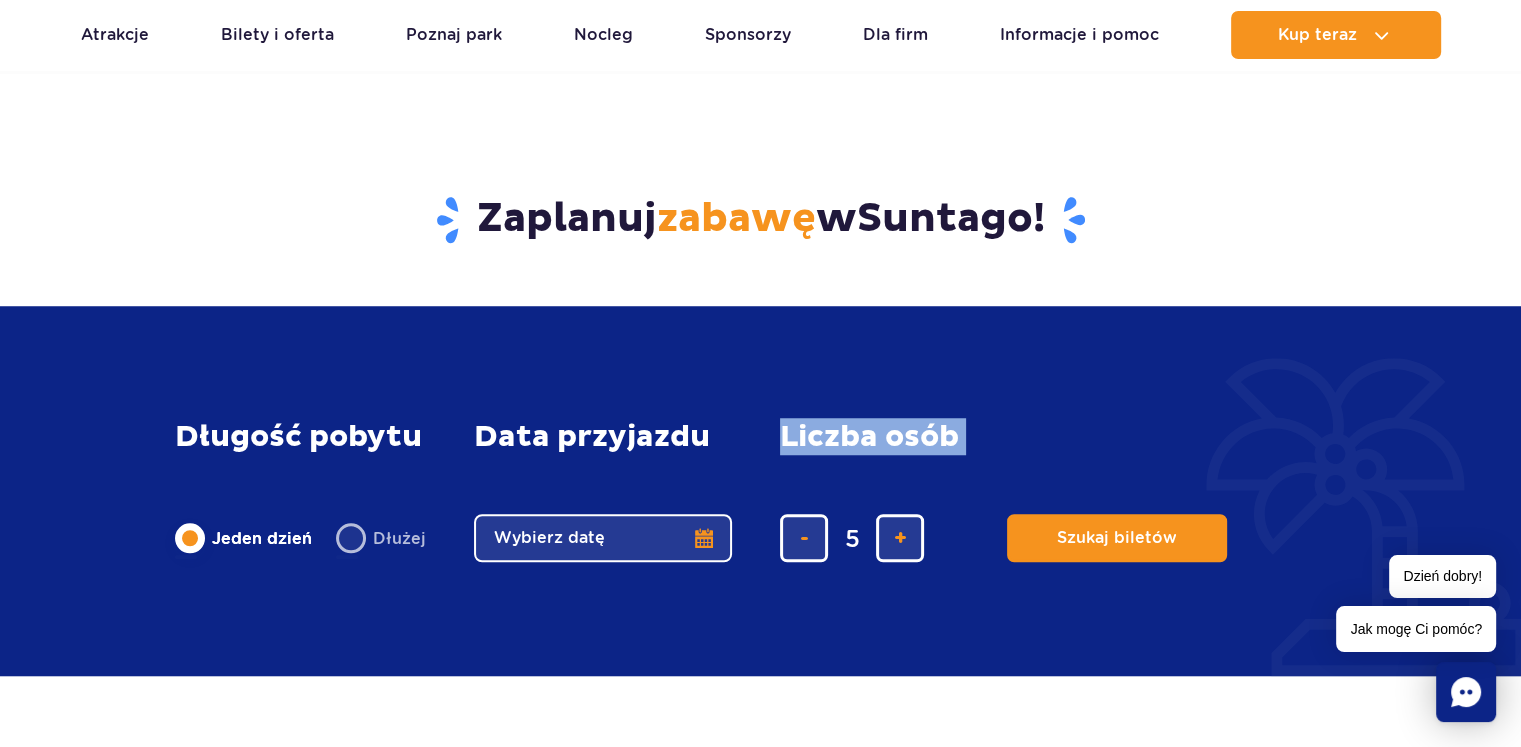 click on "Wybierz datę" at bounding box center (603, 538) 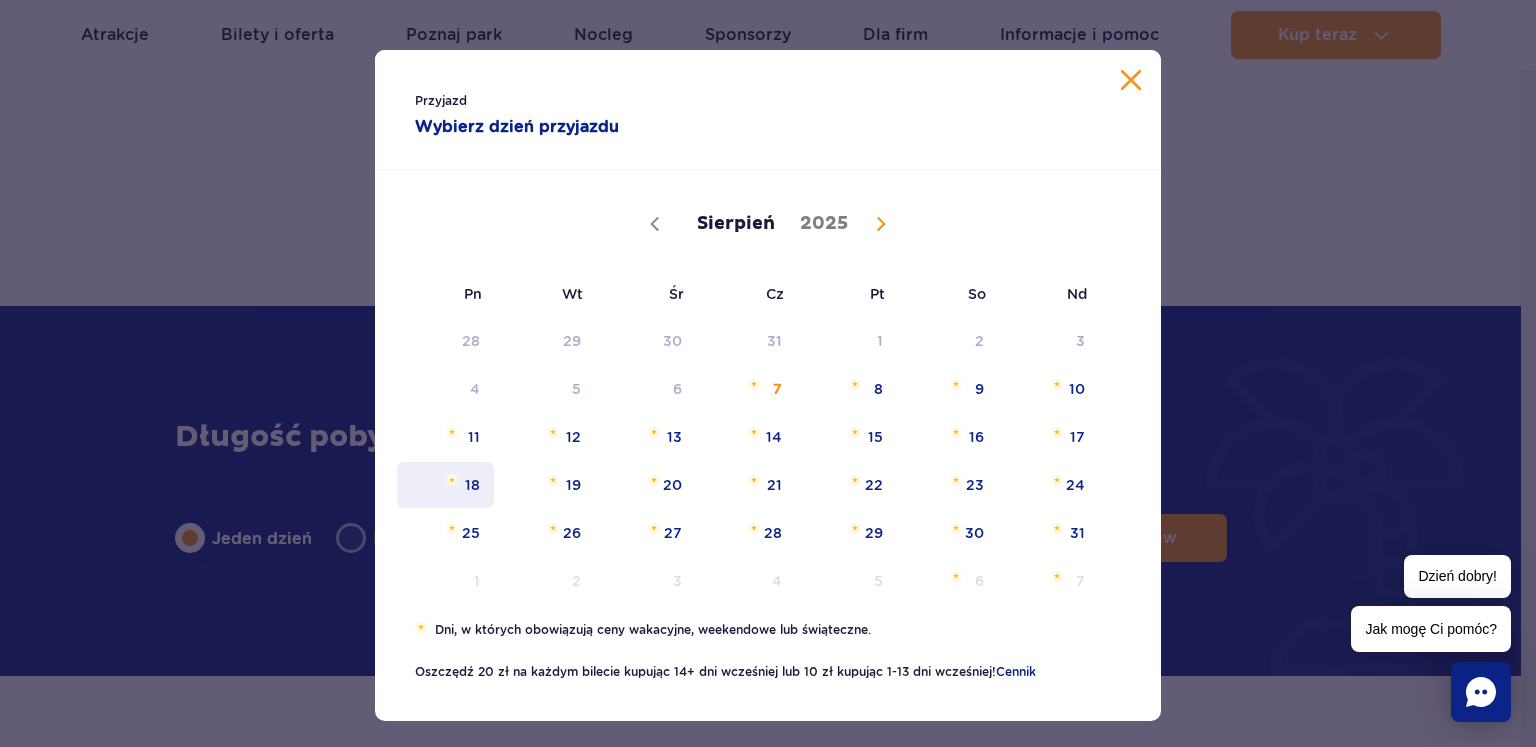 click on "18" at bounding box center [445, 485] 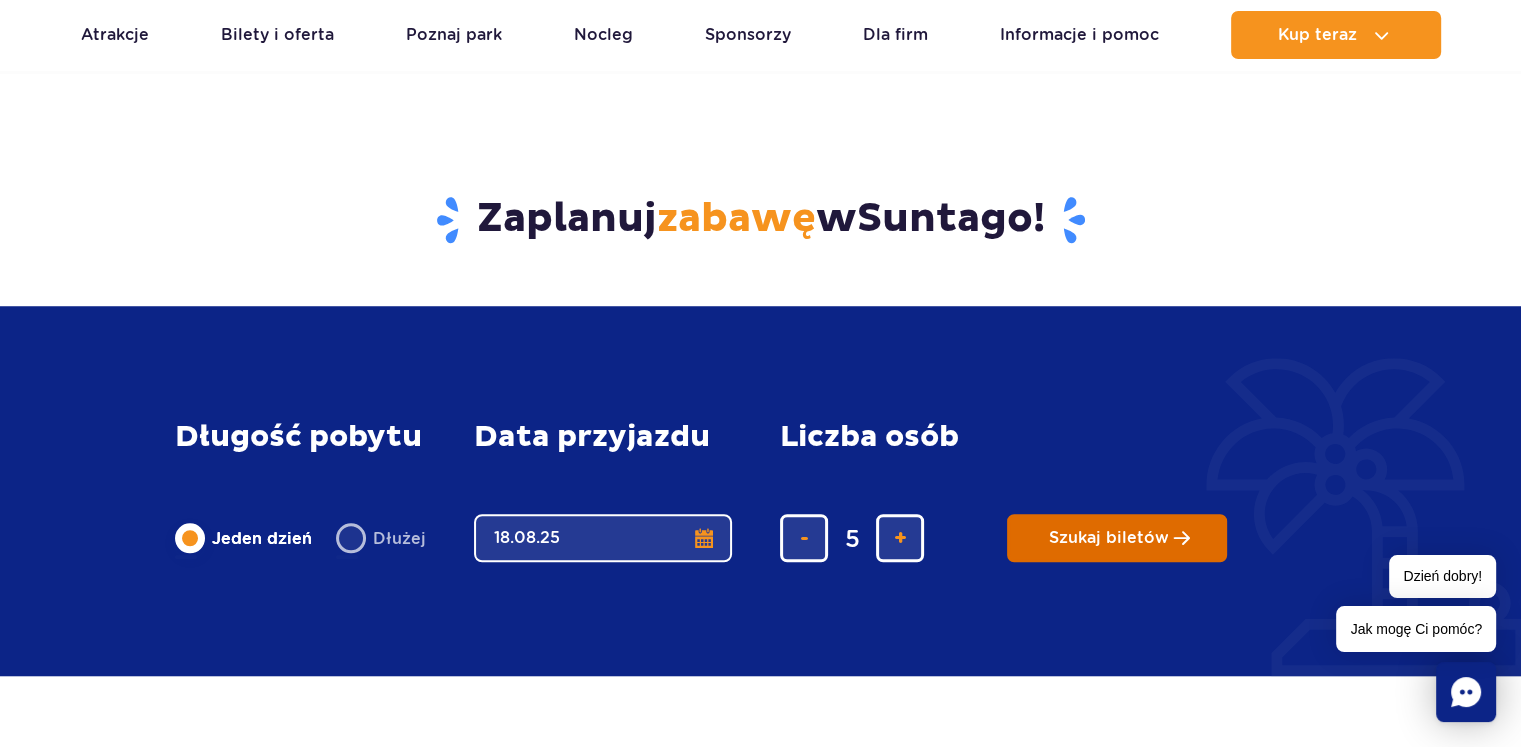 click on "Szukaj biletów" at bounding box center (1109, 538) 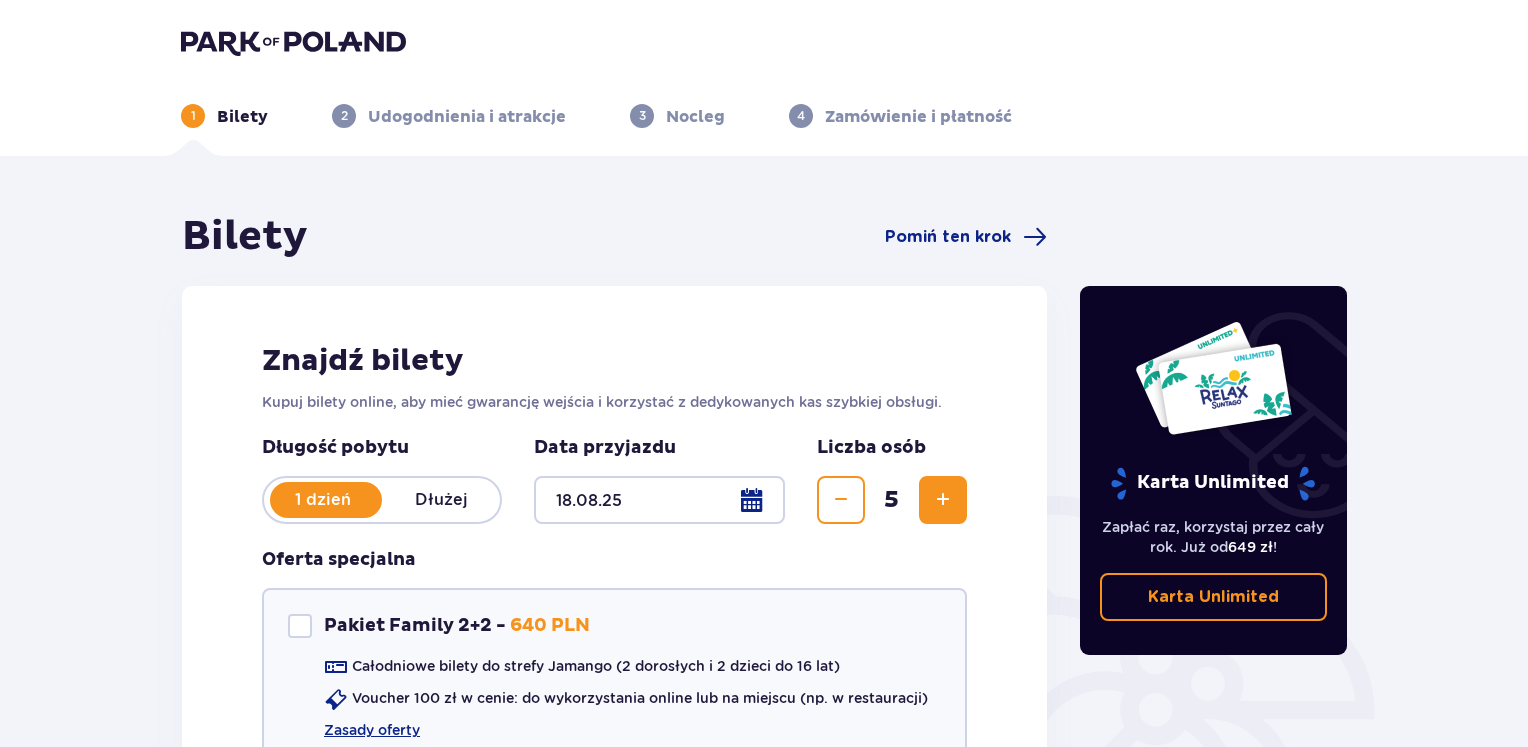 scroll, scrollTop: 192, scrollLeft: 0, axis: vertical 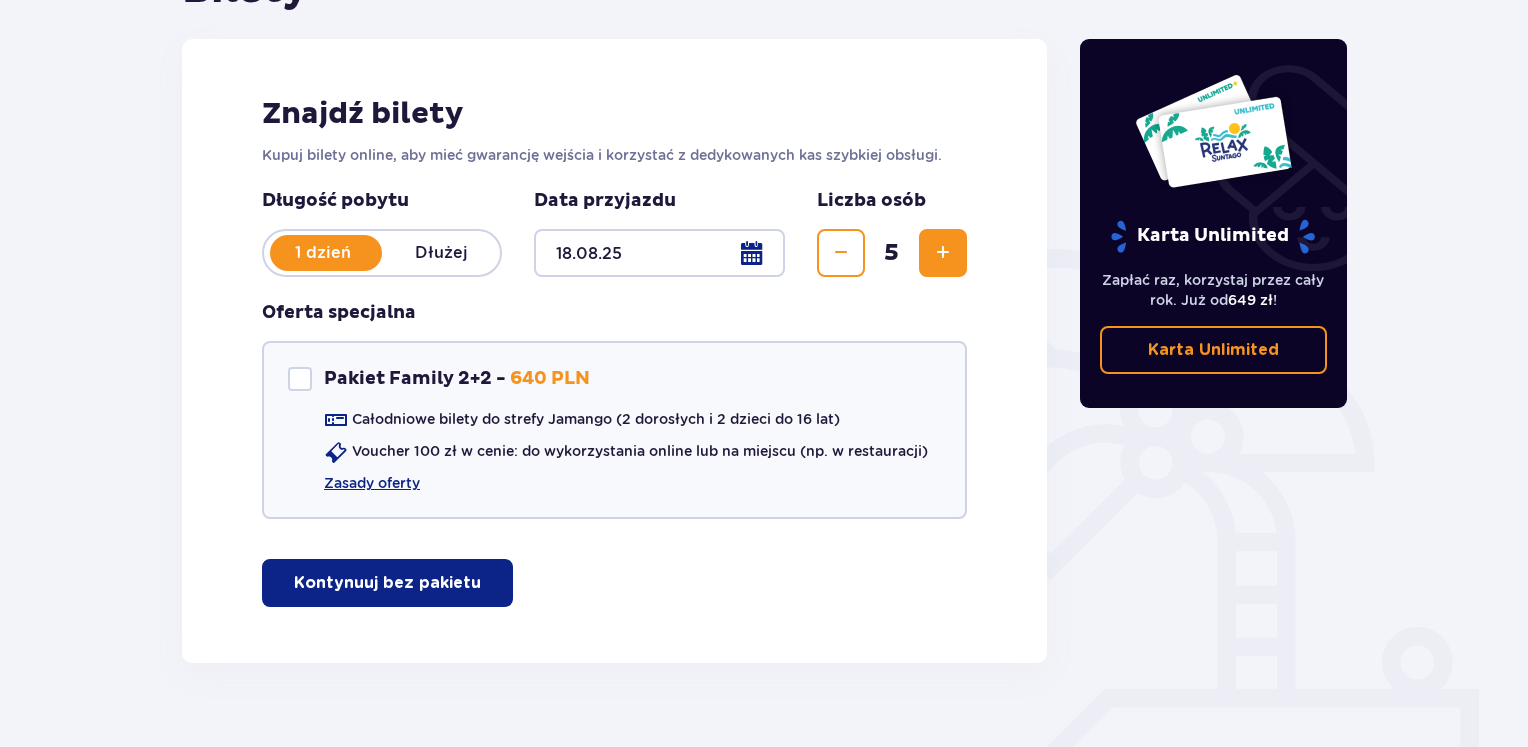 click on "Znajdź bilety Kupuj bilety online, aby mieć gwarancję wejścia i korzystać z dedykowanych kas szybkiej obsługi. Długość pobytu 1 dzień Dłużej Data przyjazdu 18.08.25 Liczba osób 5 Oferta specjalna Pakiet Family 2+2    -  640 PLN Całodniowe bilety do strefy Jamango (2 dorosłych i 2 dzieci do 16 lat) Voucher 100 zł w cenie: do wykorzystania online lub na miejscu (np. w restauracji) Zasady oferty Kontynuuj bez pakietu" at bounding box center [614, 351] 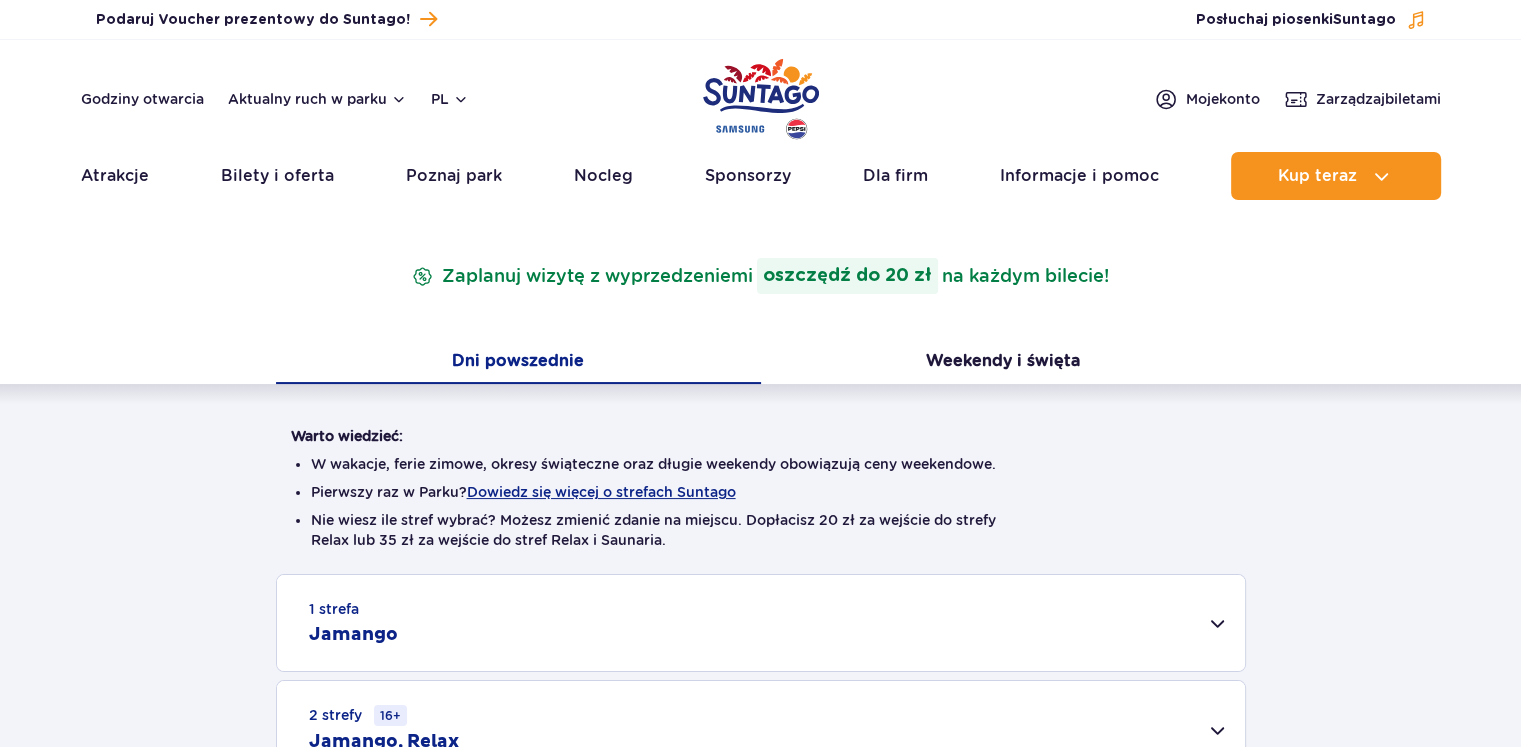 scroll, scrollTop: 0, scrollLeft: 0, axis: both 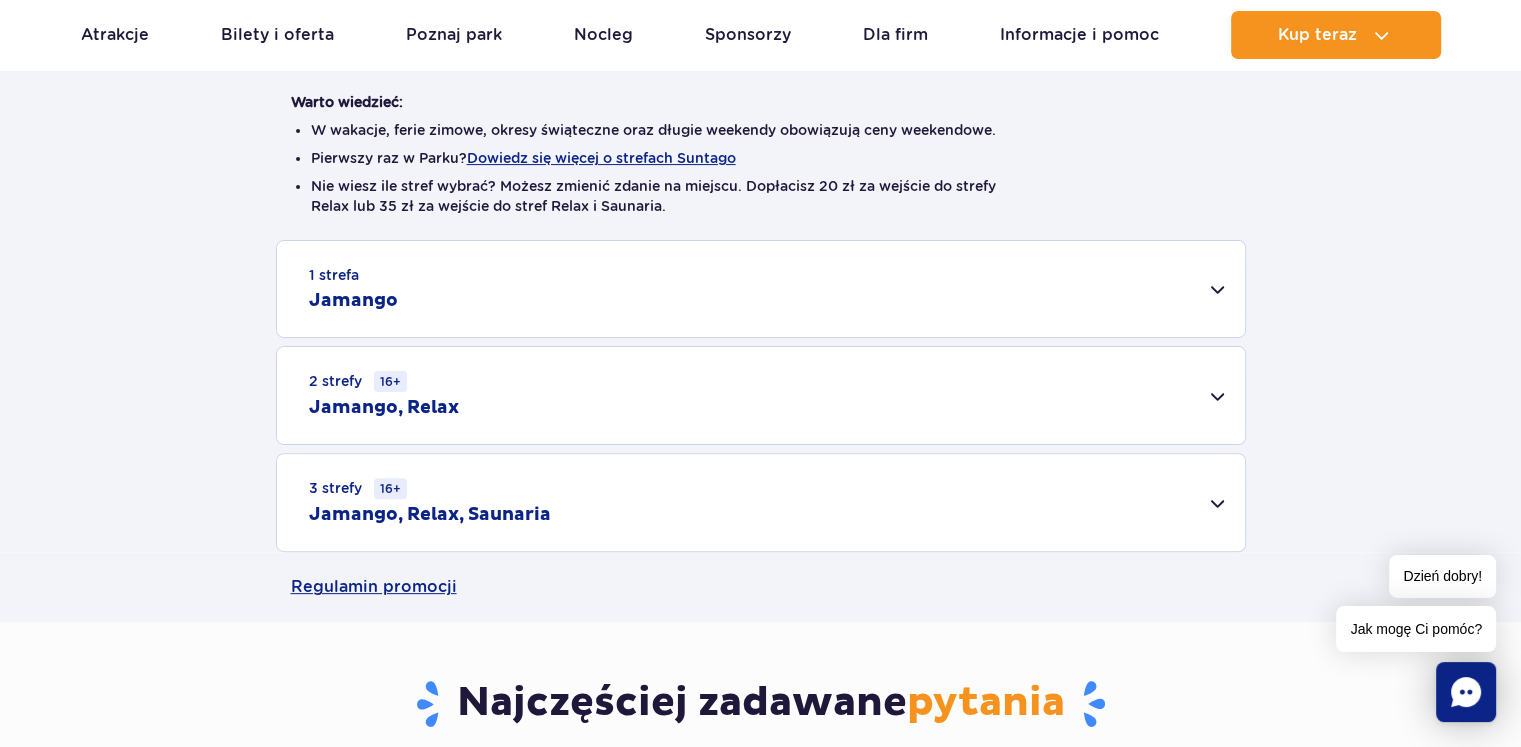 click on "1 strefa
Jamango" at bounding box center [761, 289] 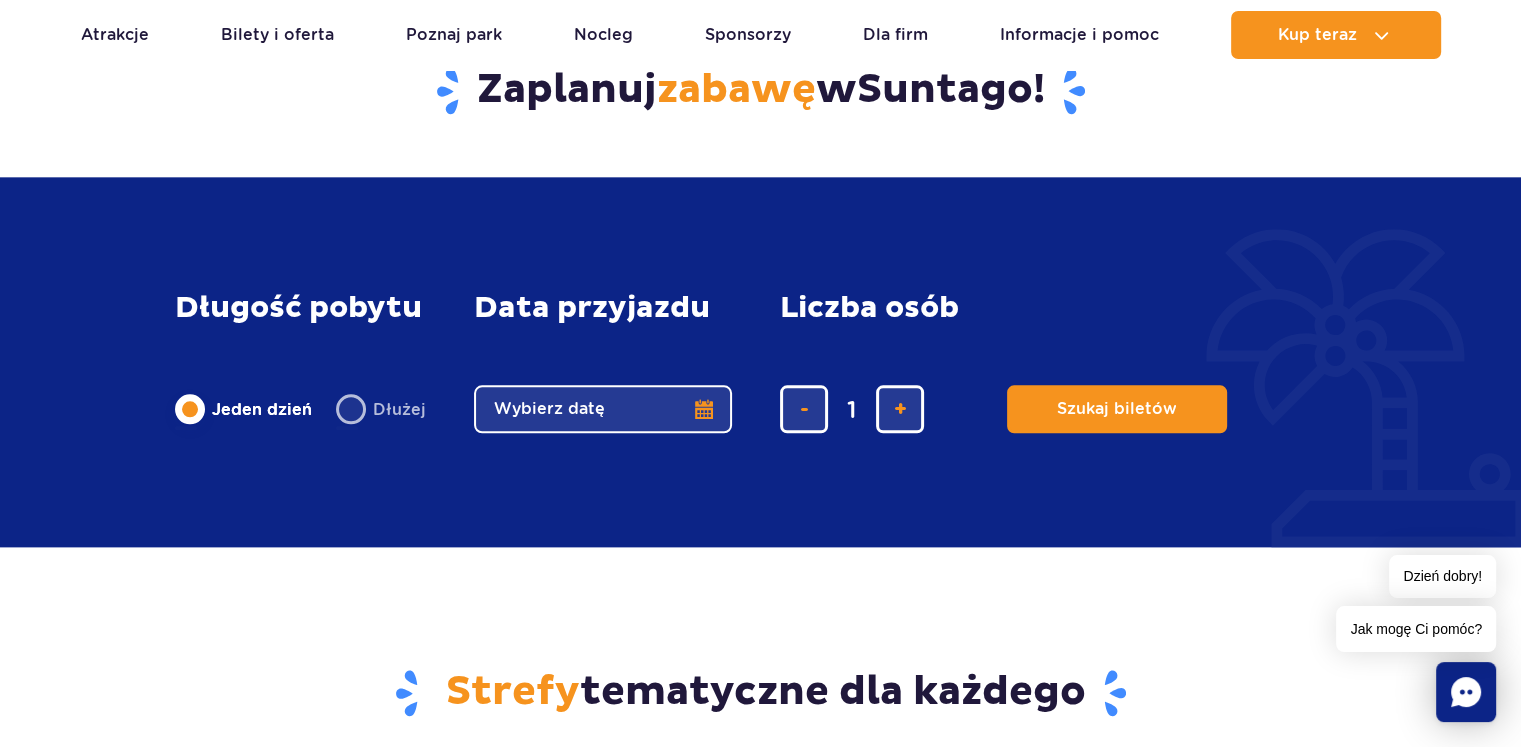 scroll, scrollTop: 2500, scrollLeft: 0, axis: vertical 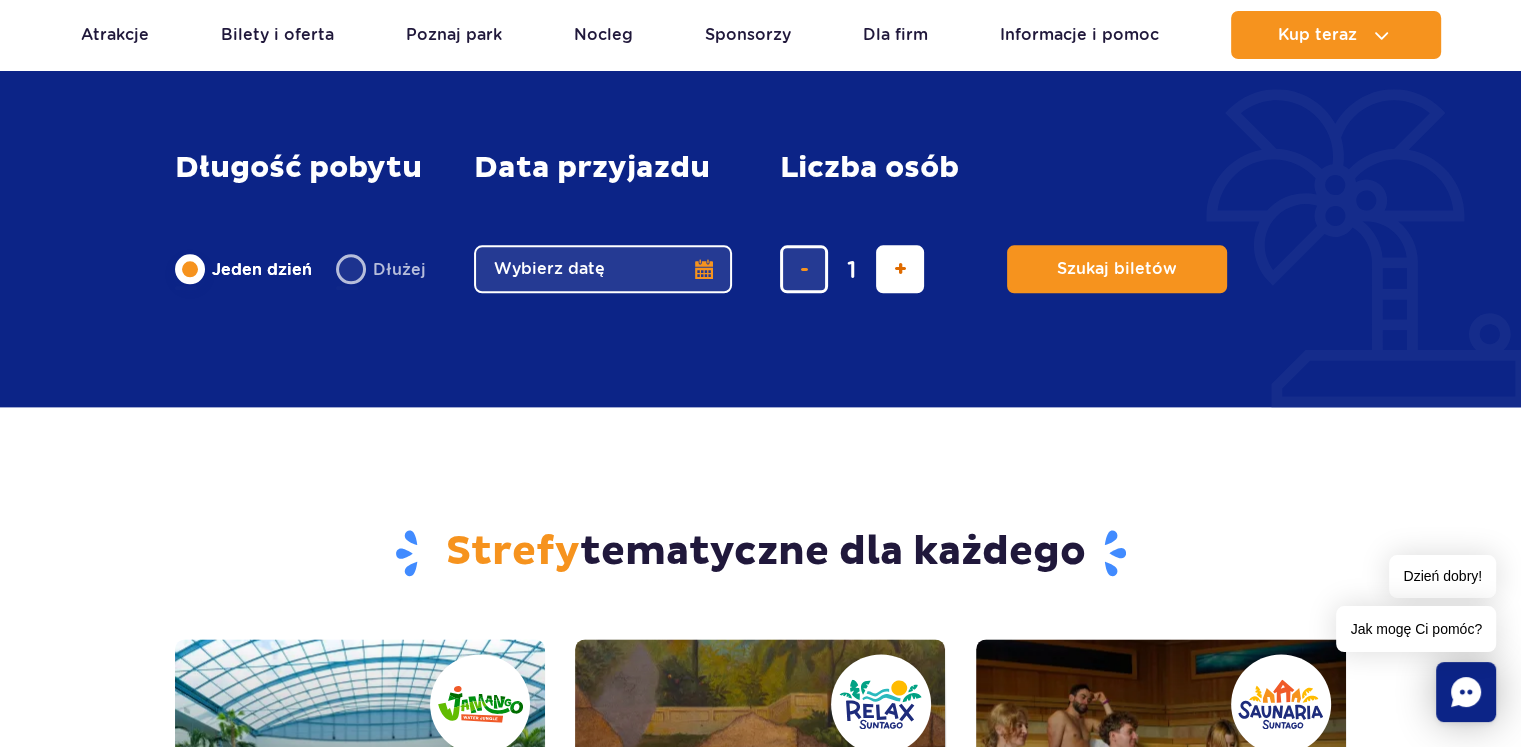 click at bounding box center [900, 269] 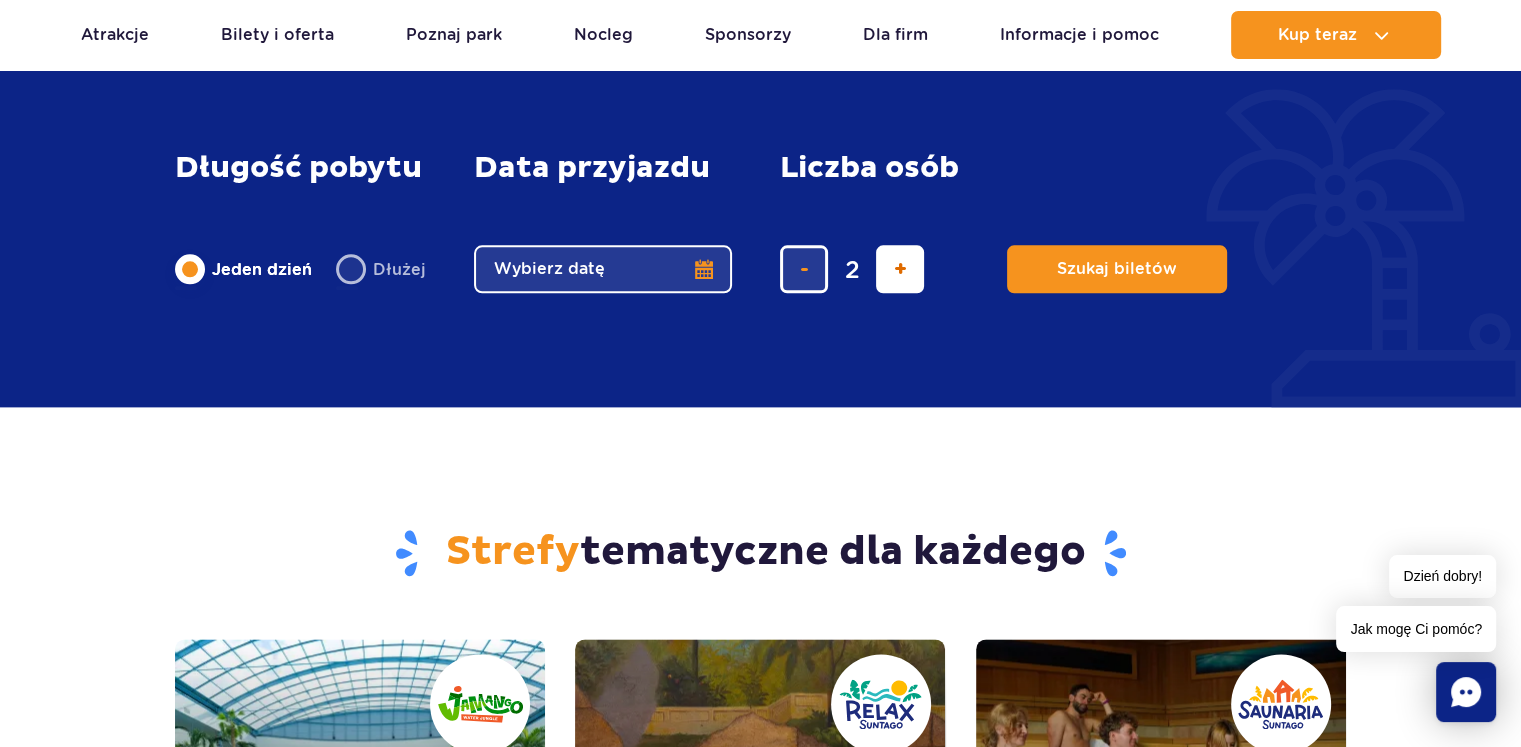 click at bounding box center [900, 269] 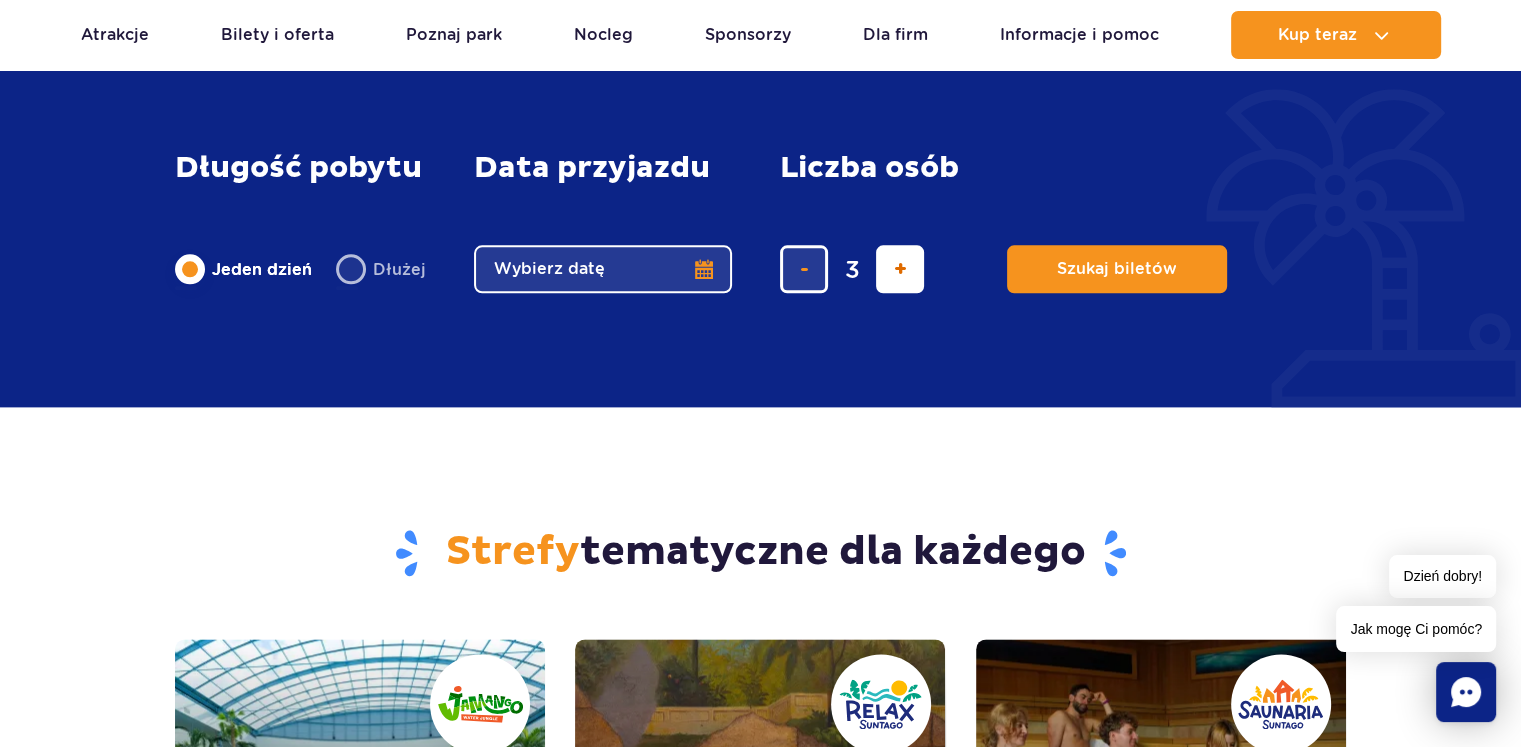 click at bounding box center [900, 269] 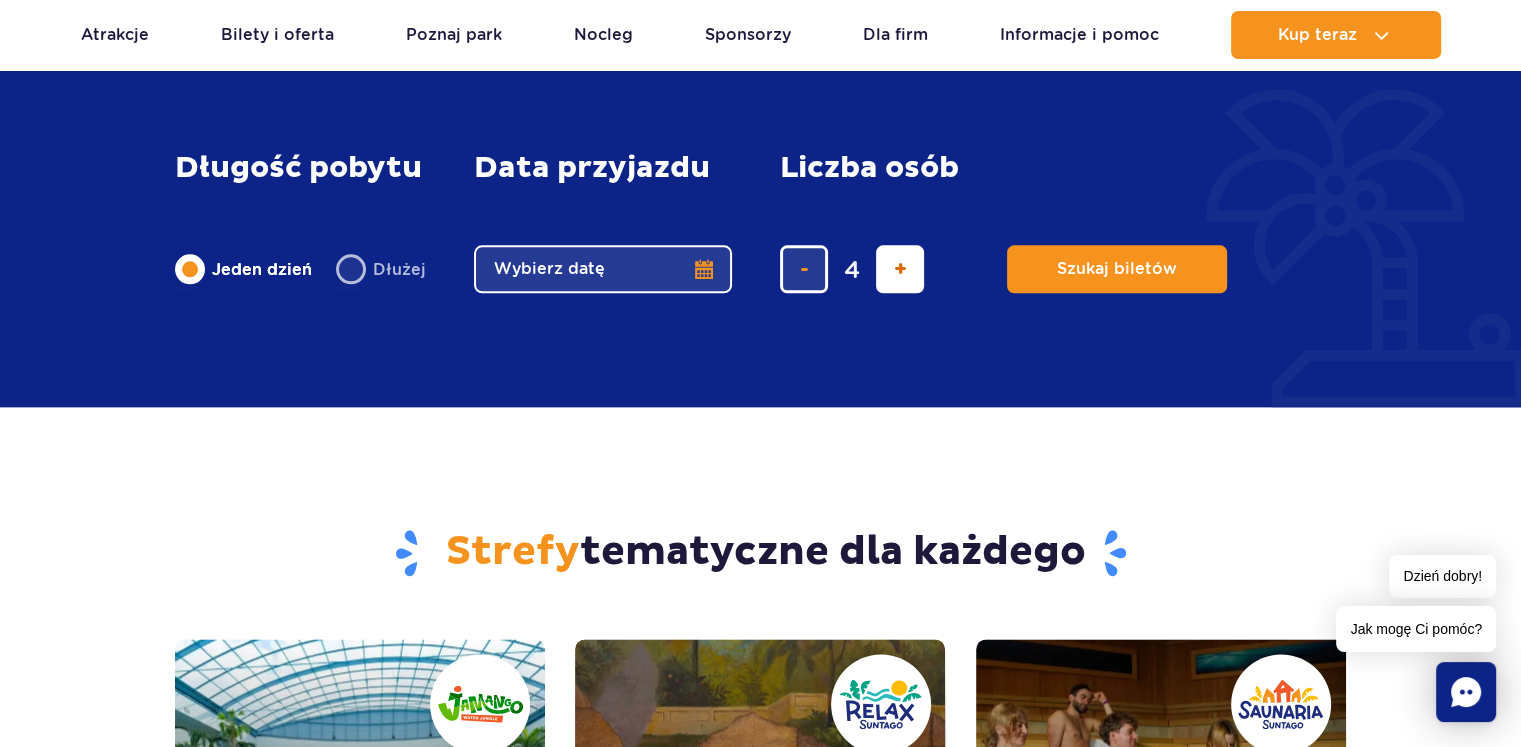 click at bounding box center [900, 269] 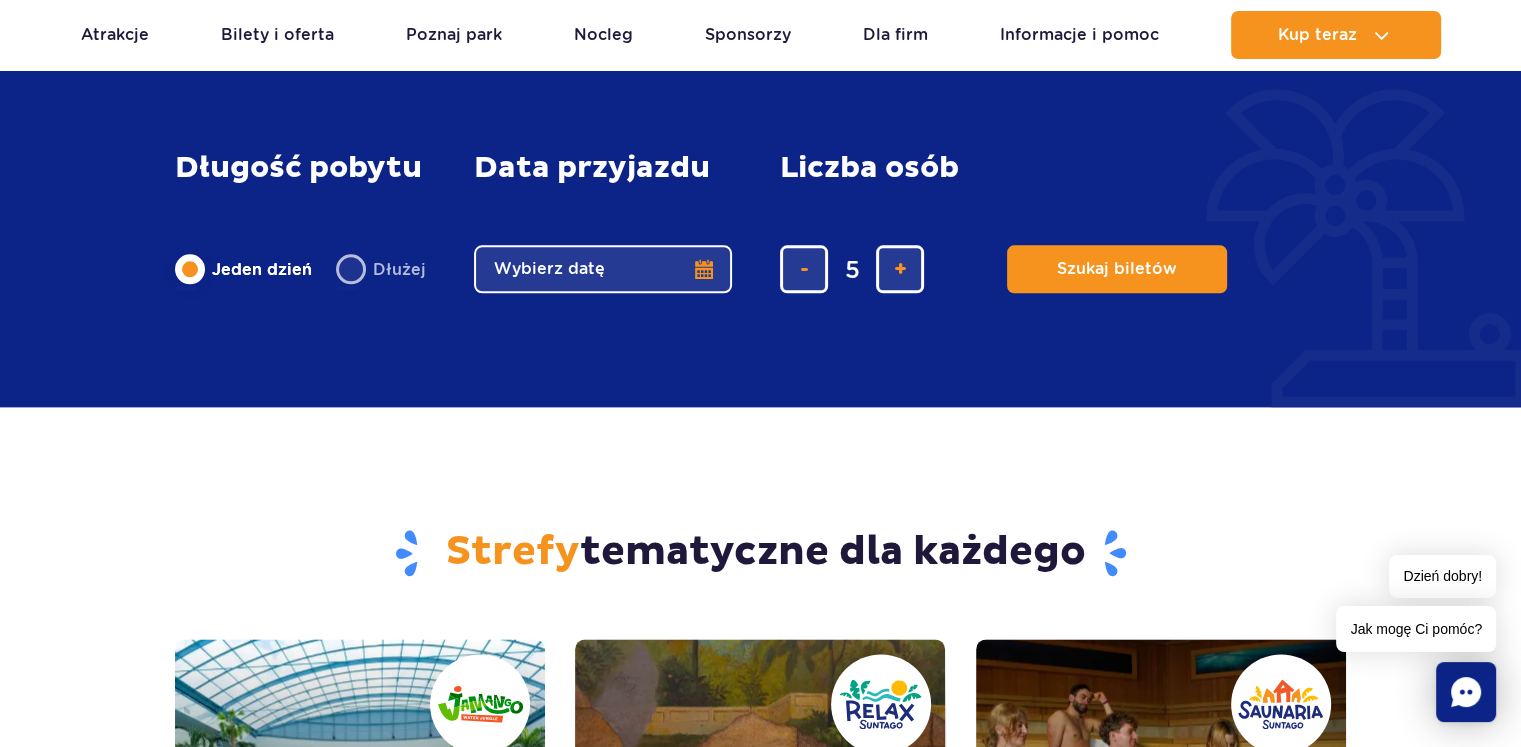 click on "Wybierz datę" at bounding box center (603, 269) 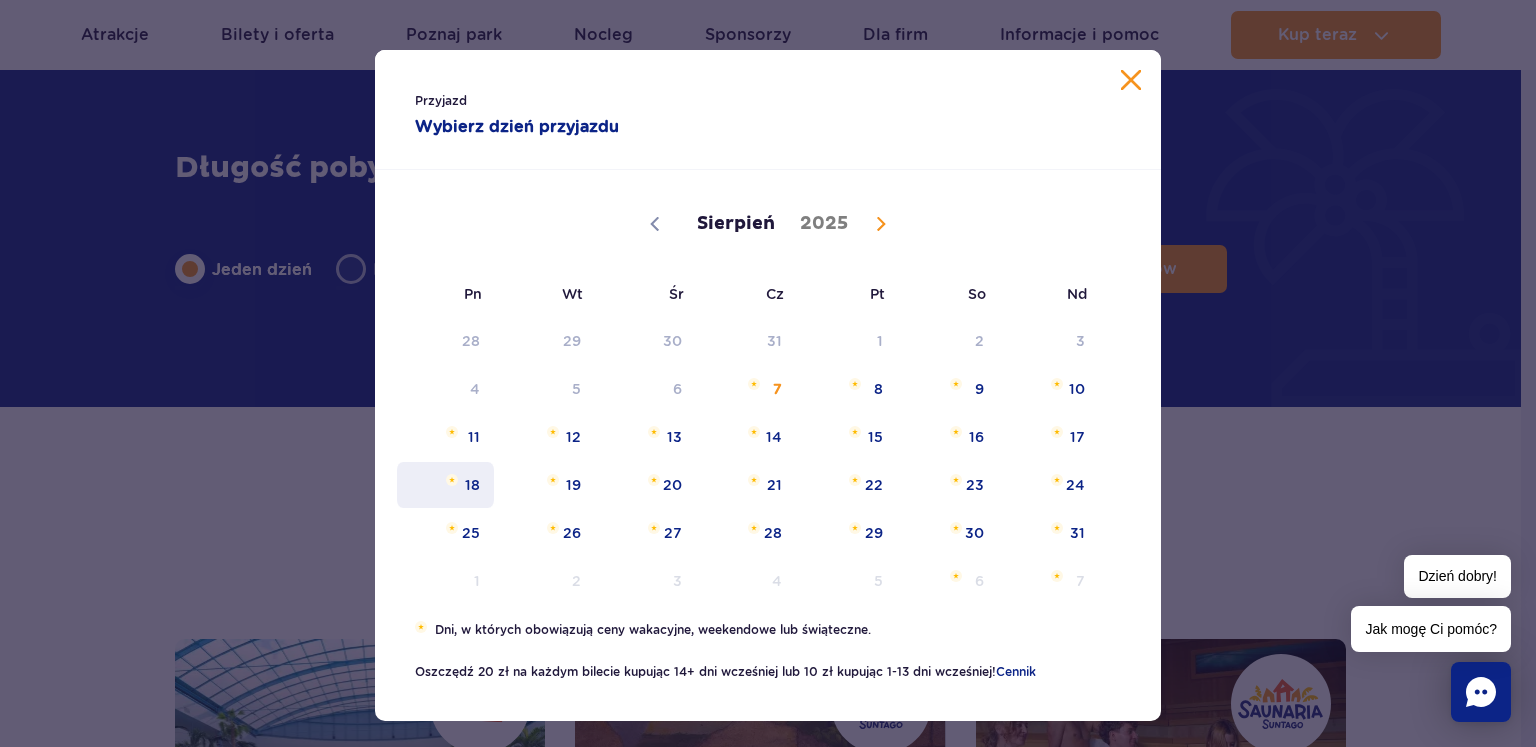 click on "18" at bounding box center (445, 485) 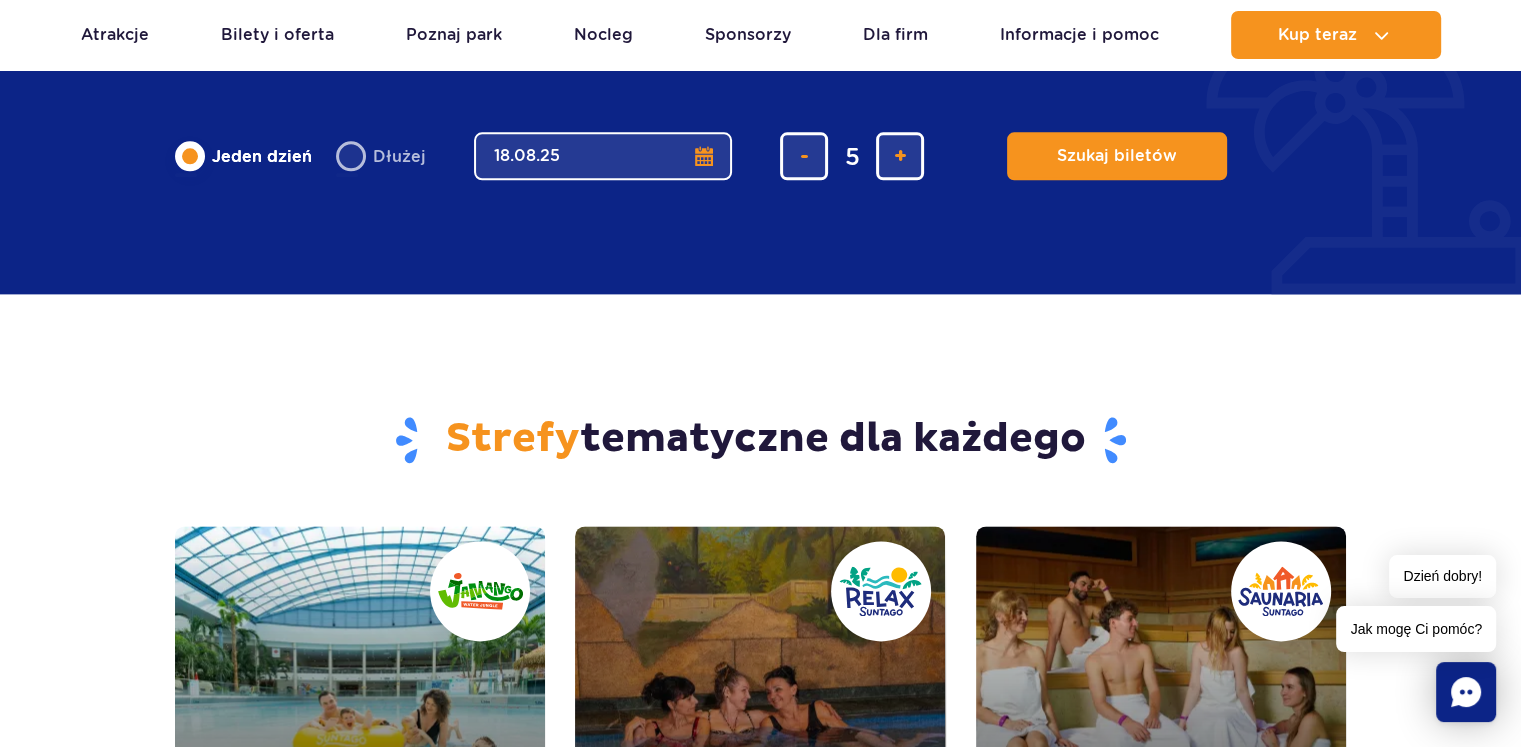 scroll, scrollTop: 2666, scrollLeft: 0, axis: vertical 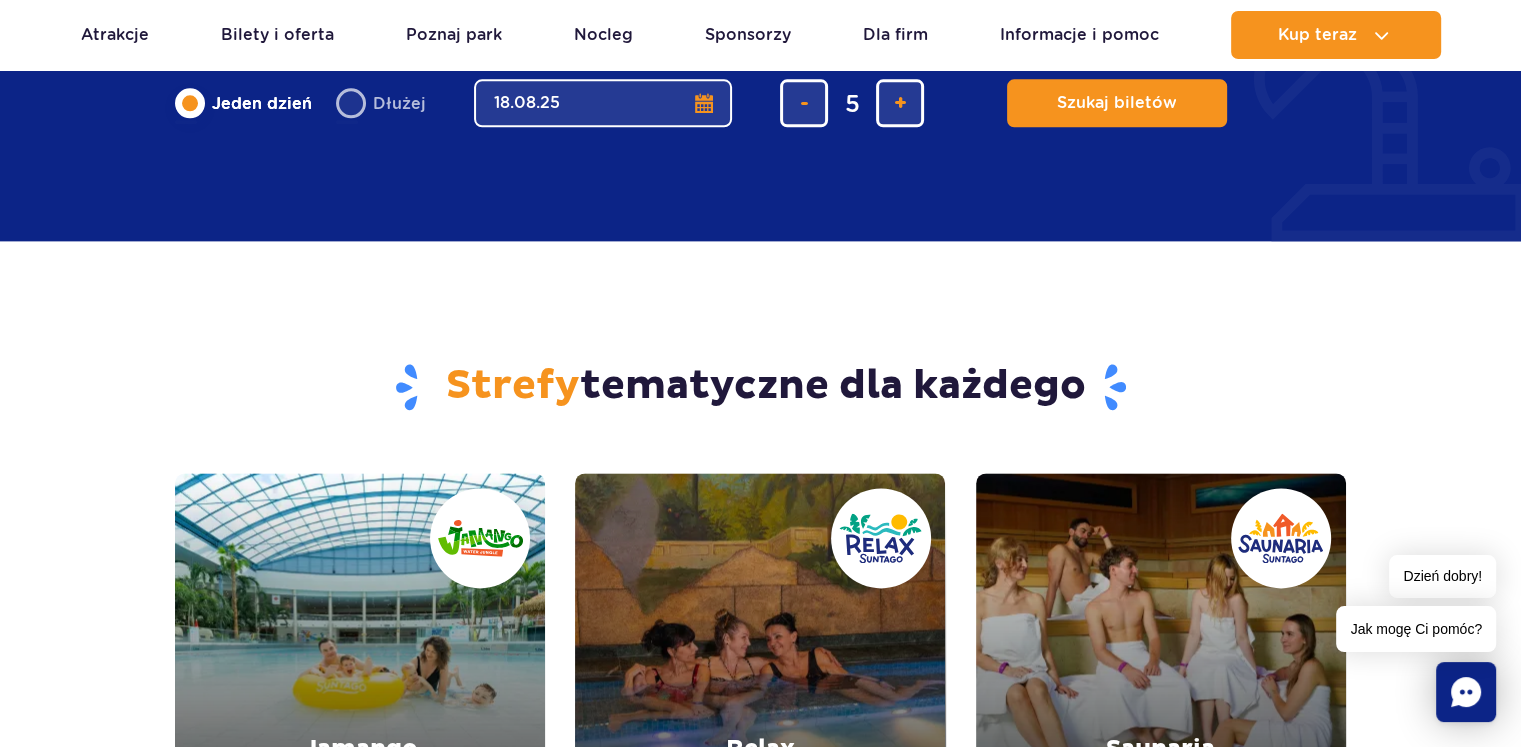 click on "Szukaj biletów" at bounding box center (1117, 103) 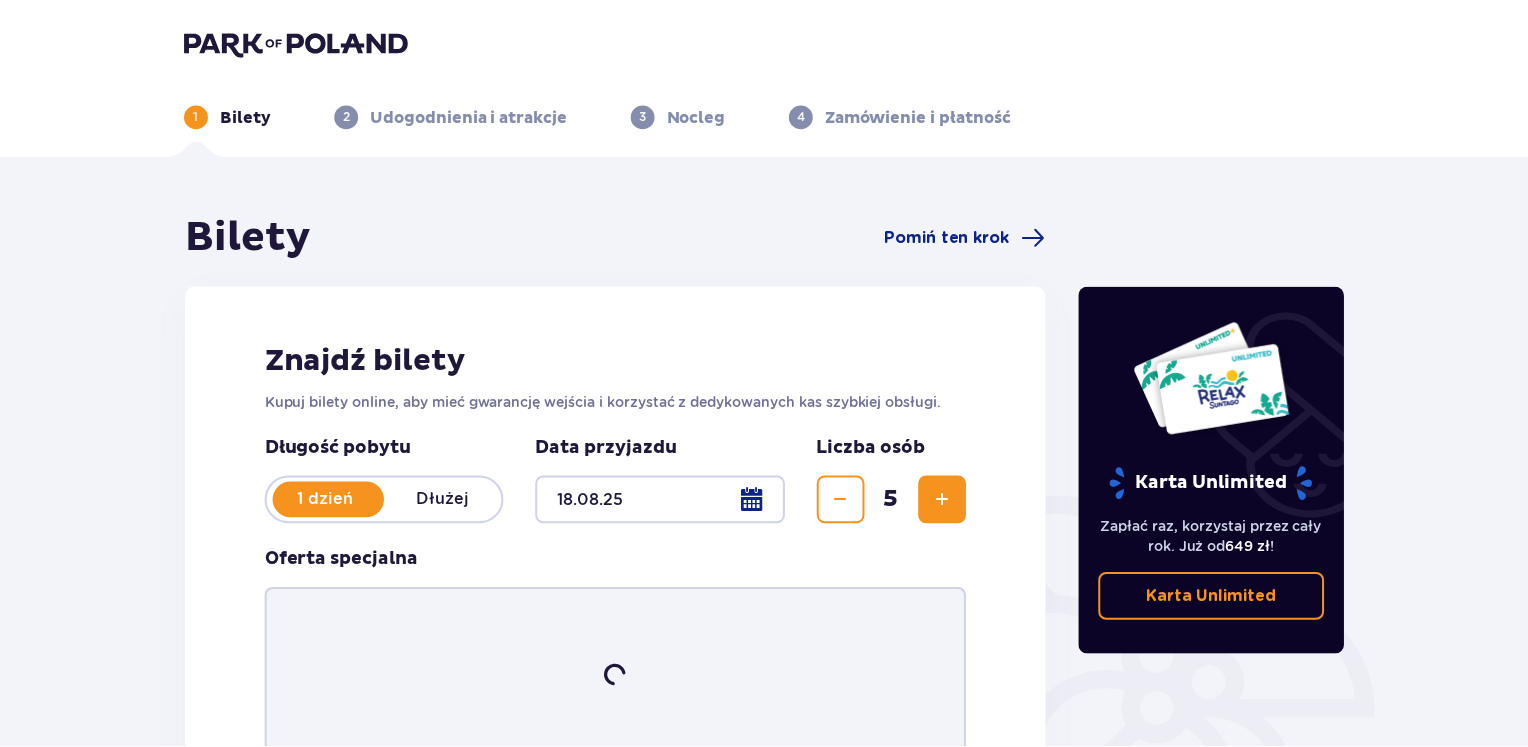scroll, scrollTop: 0, scrollLeft: 0, axis: both 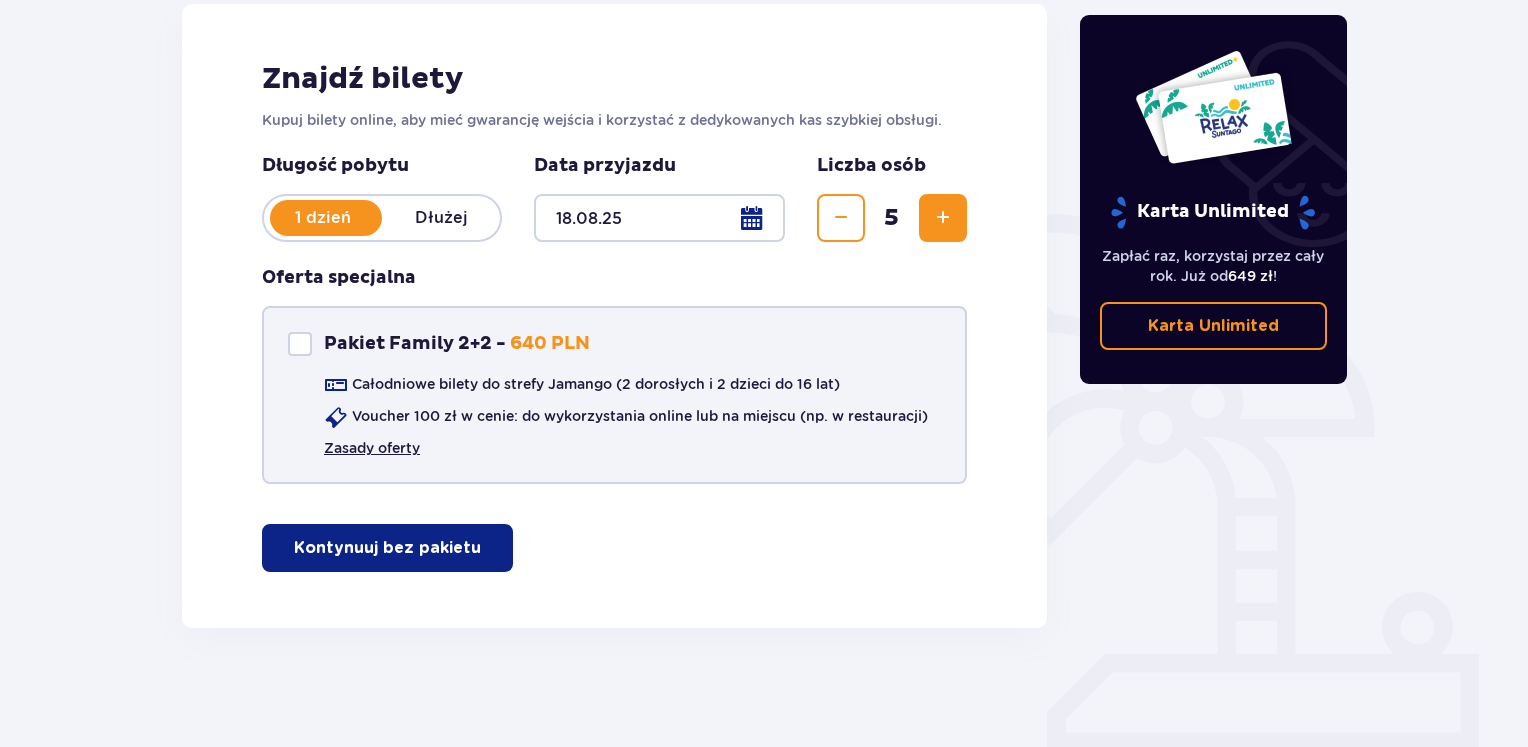 click on "Zasady oferty" at bounding box center [372, 448] 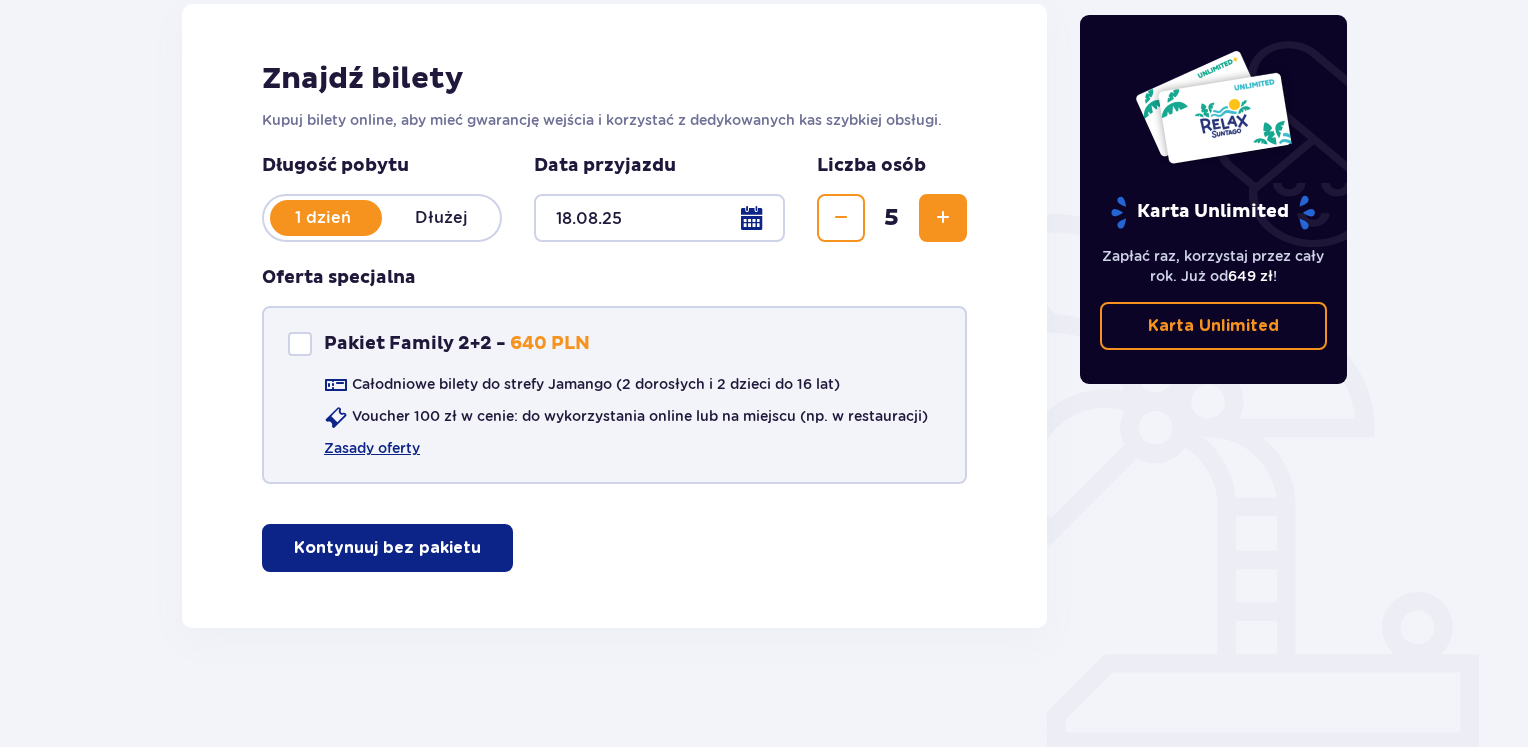 click at bounding box center [300, 344] 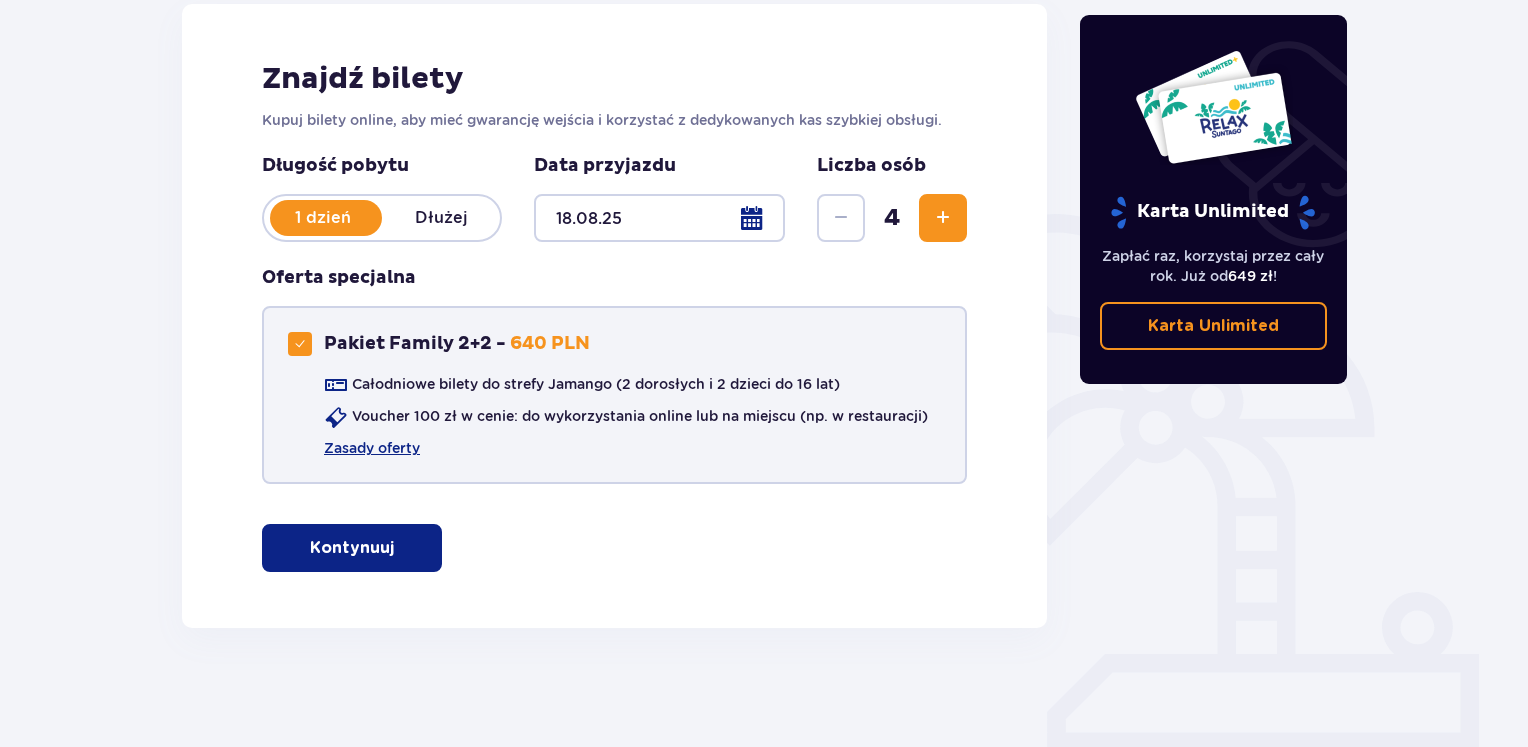 click at bounding box center [300, 344] 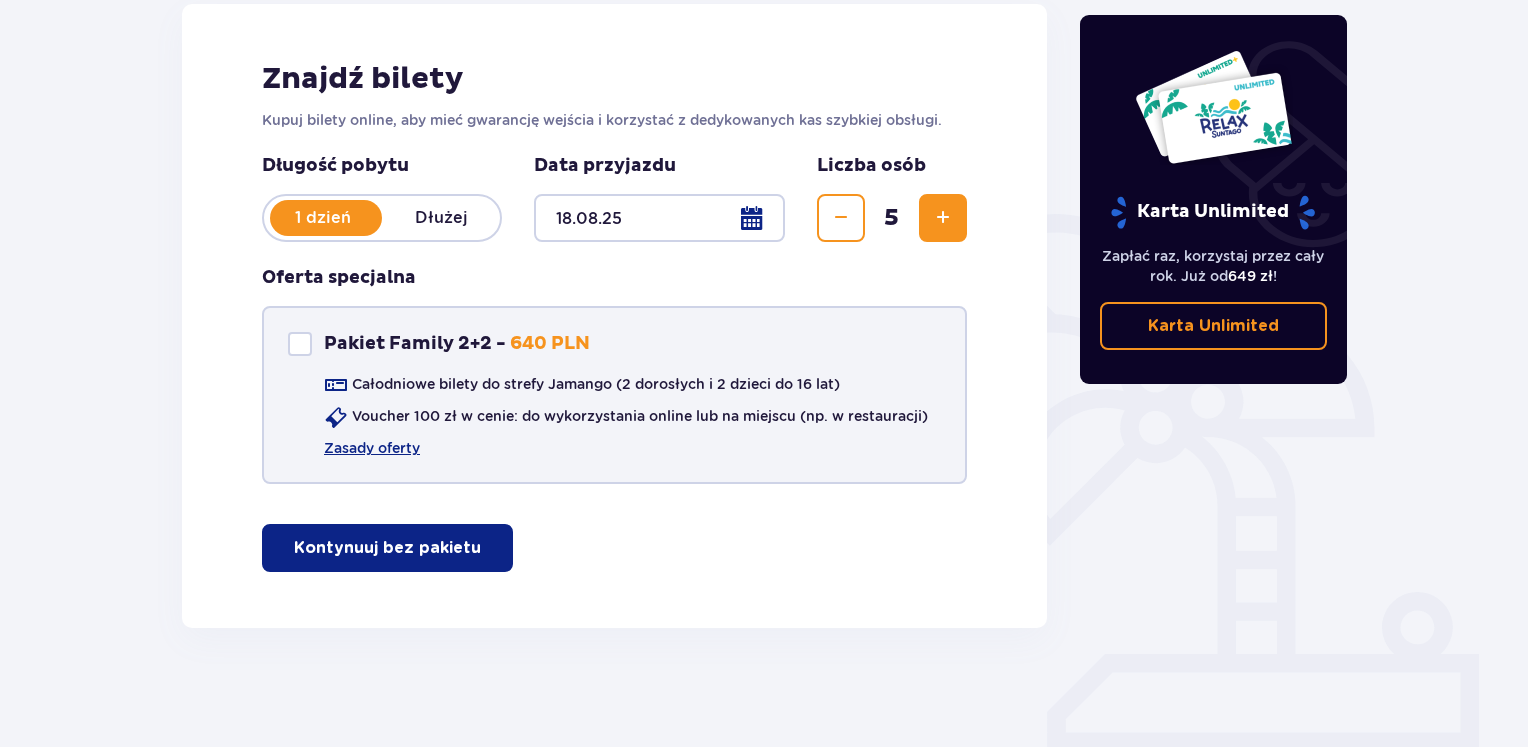 click at bounding box center [300, 344] 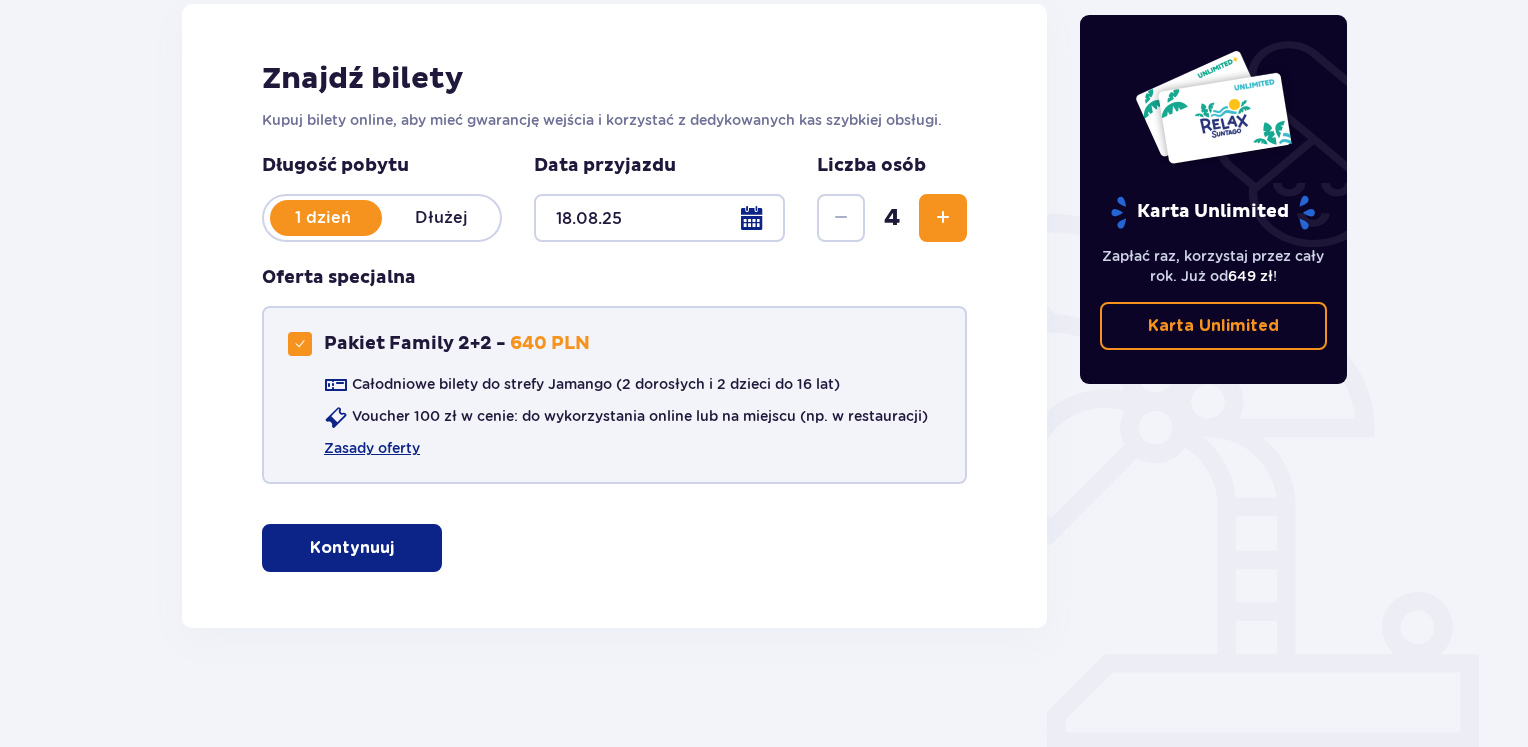 click at bounding box center (300, 344) 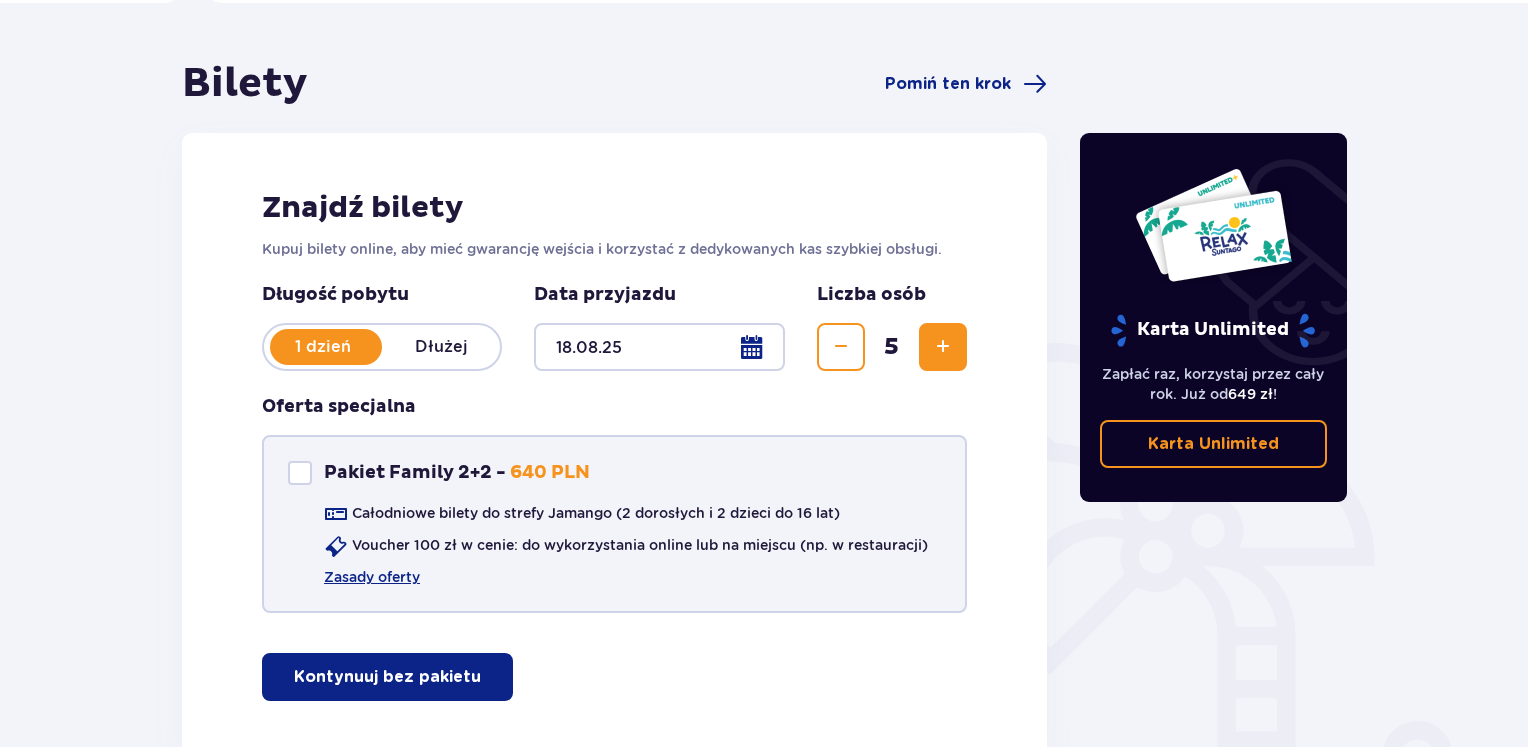 scroll, scrollTop: 116, scrollLeft: 0, axis: vertical 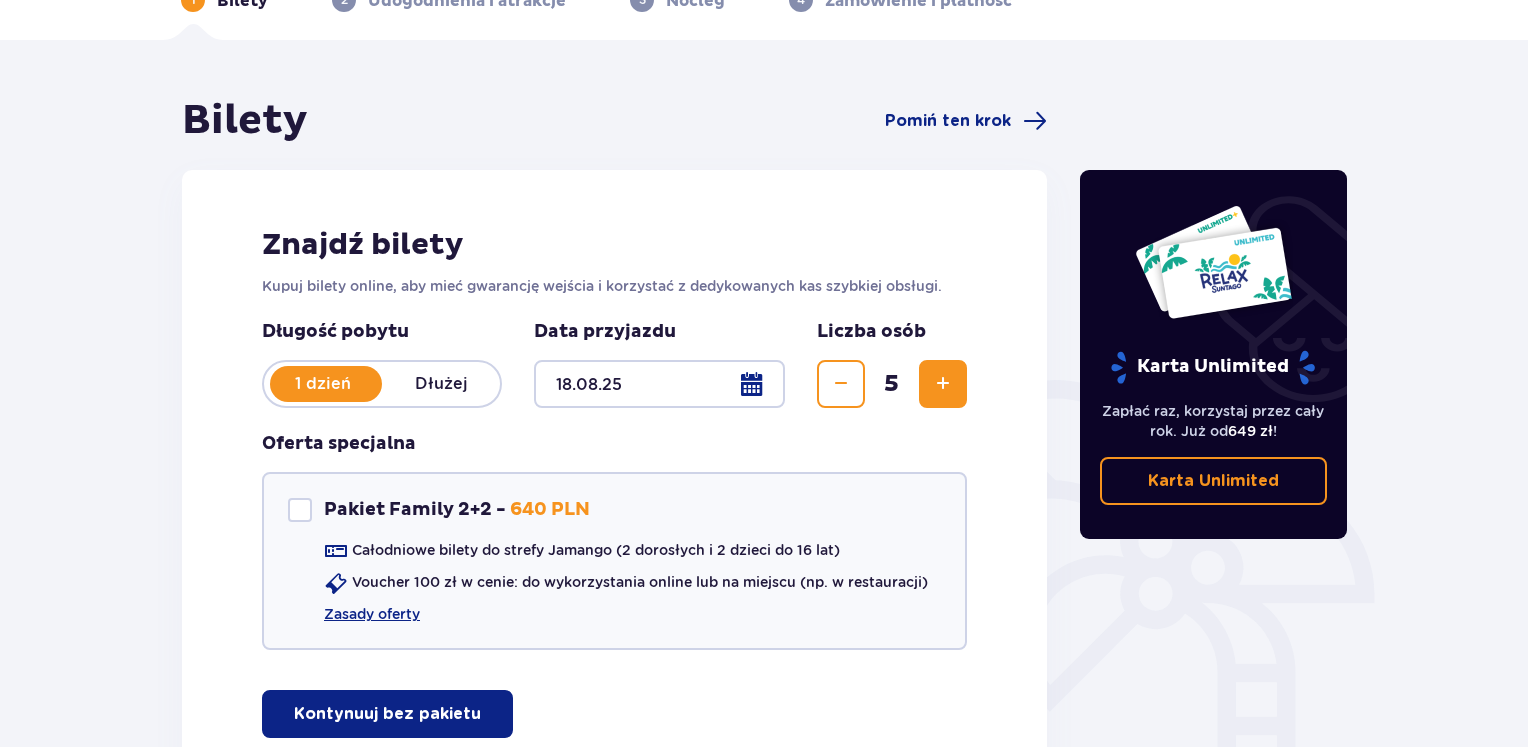 click on "Kontynuuj bez pakietu" at bounding box center (387, 714) 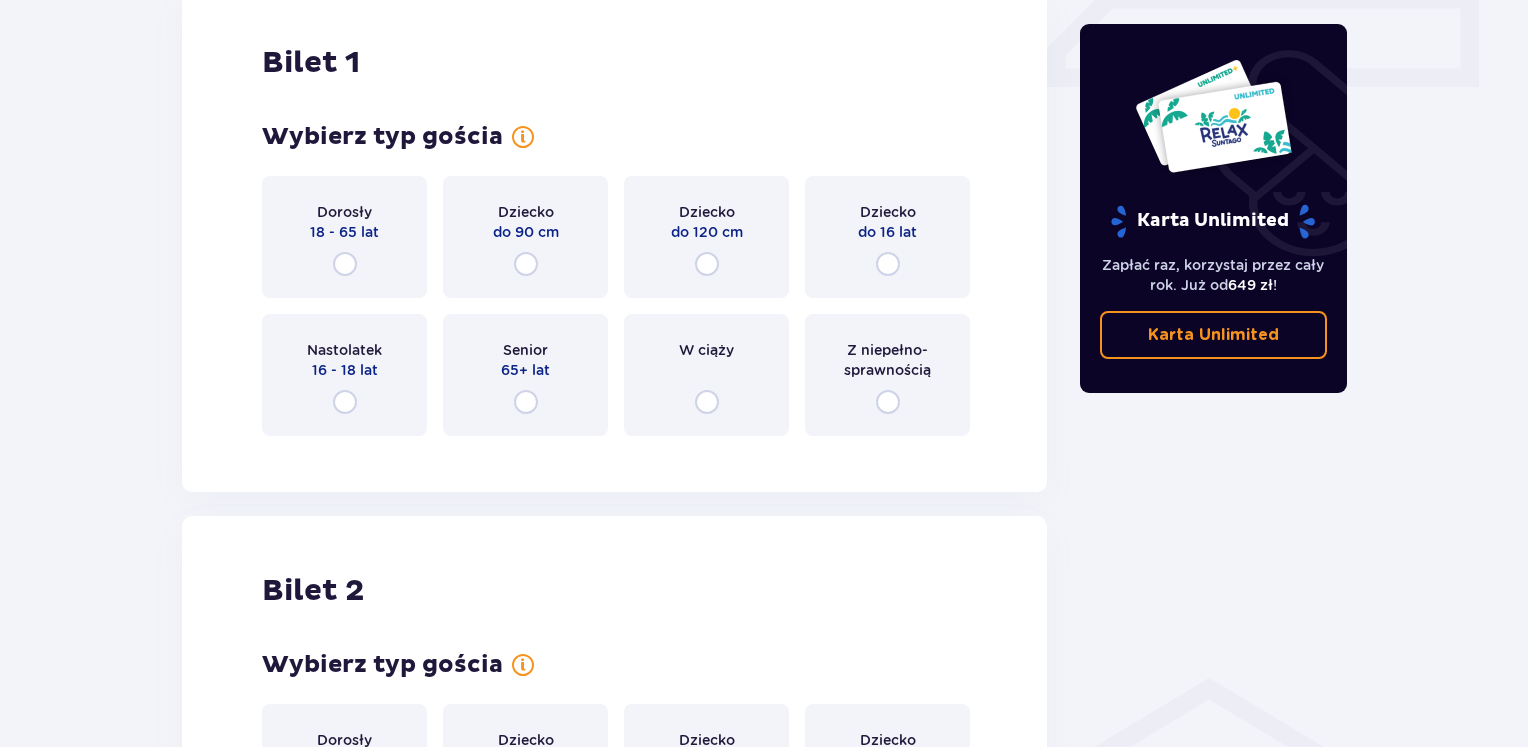 scroll, scrollTop: 909, scrollLeft: 0, axis: vertical 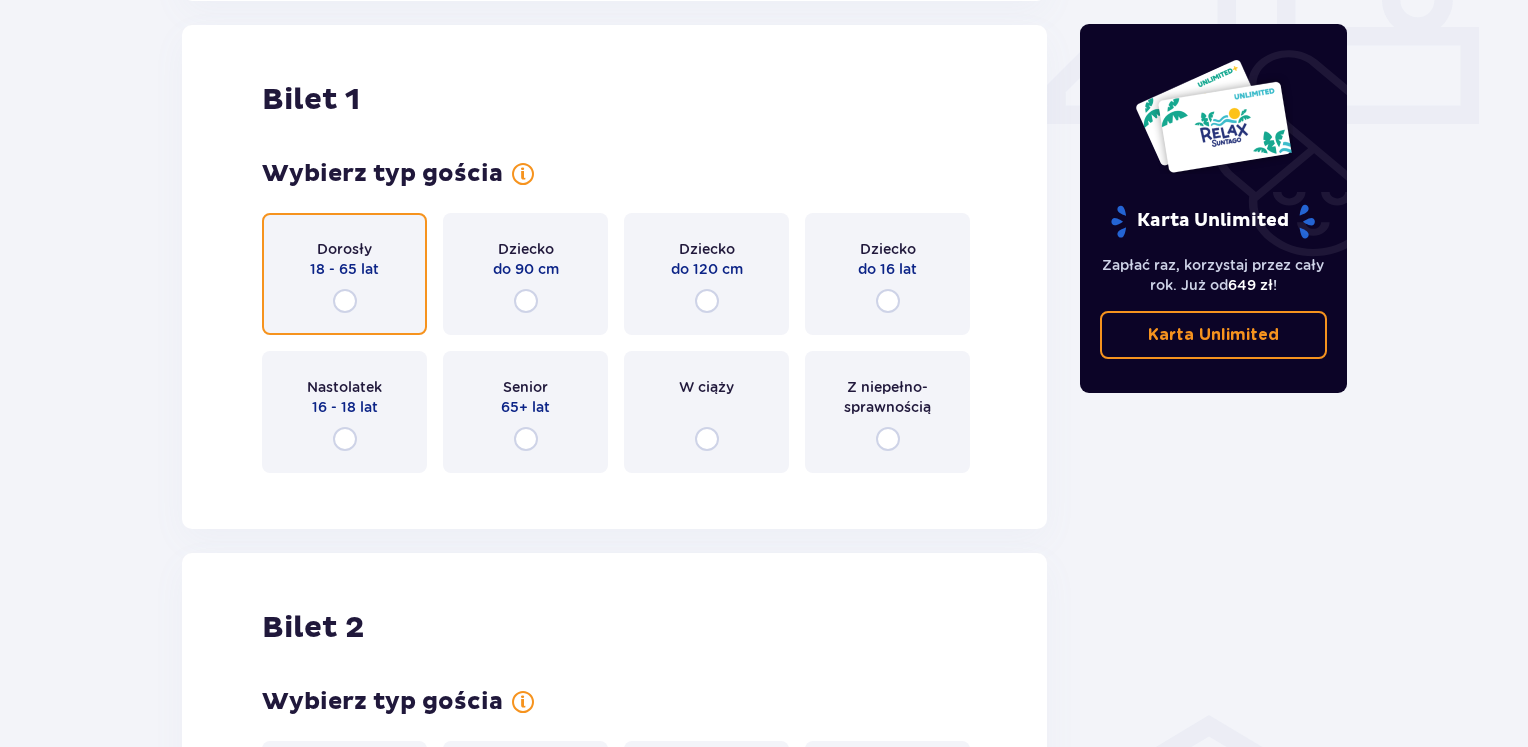 click at bounding box center (345, 301) 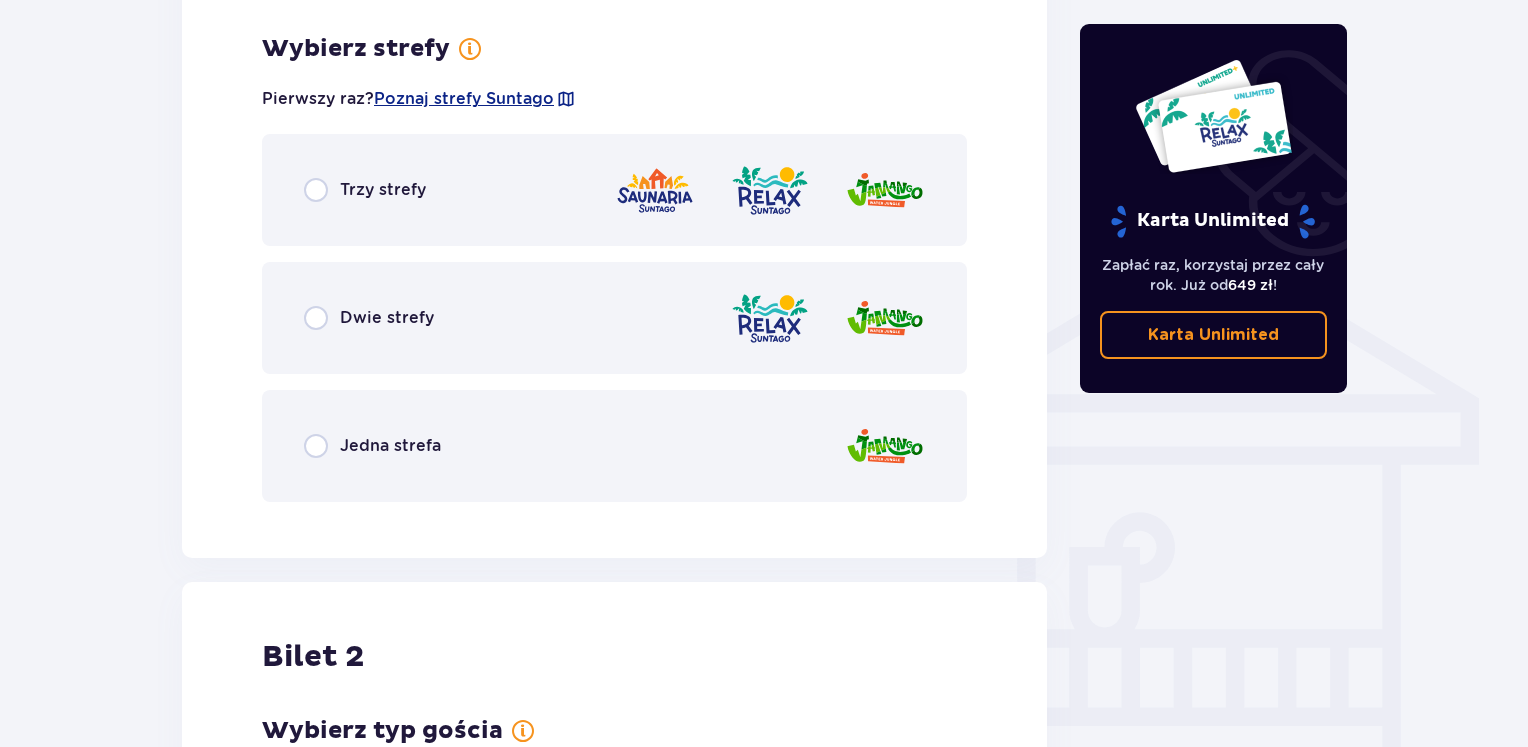 scroll, scrollTop: 1397, scrollLeft: 0, axis: vertical 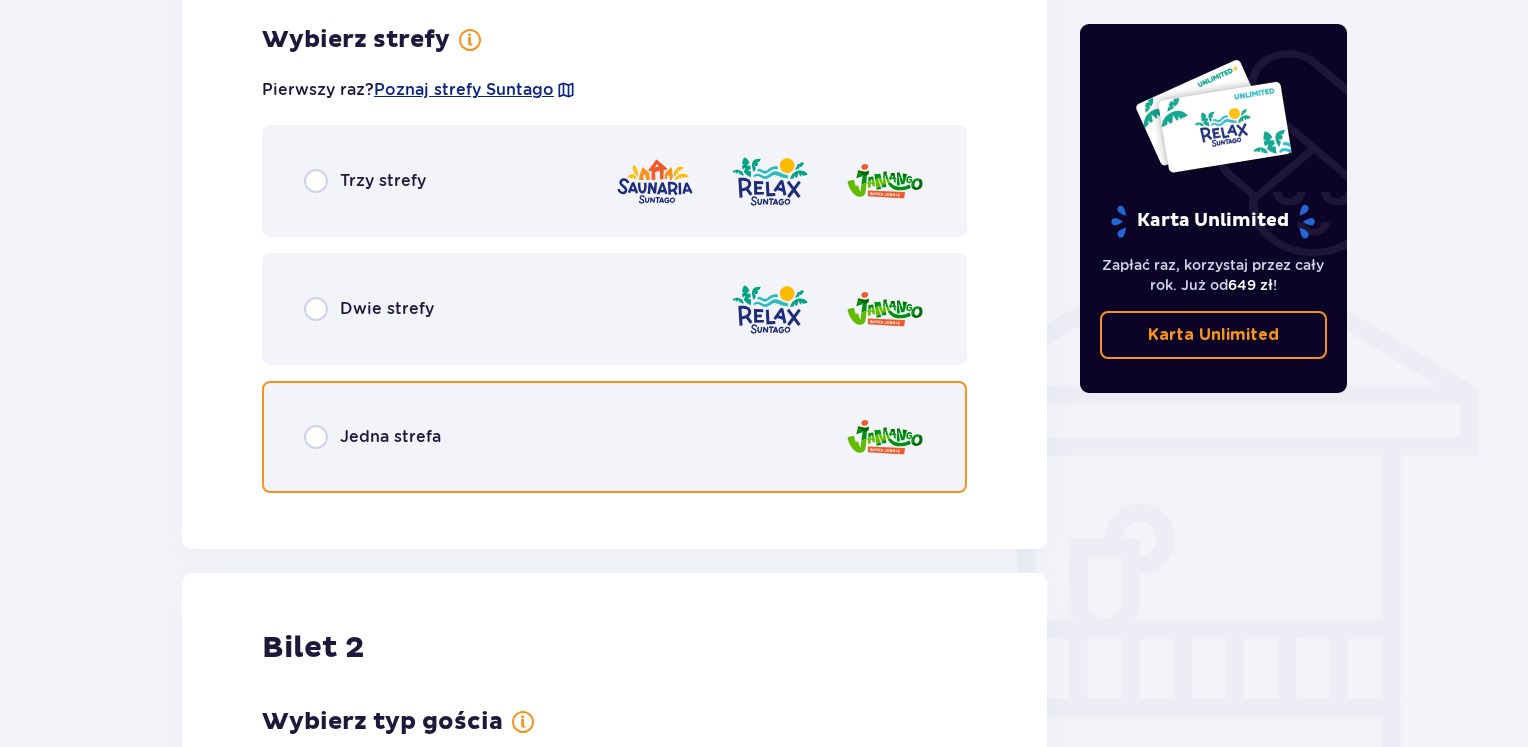drag, startPoint x: 310, startPoint y: 439, endPoint x: 165, endPoint y: 432, distance: 145.16887 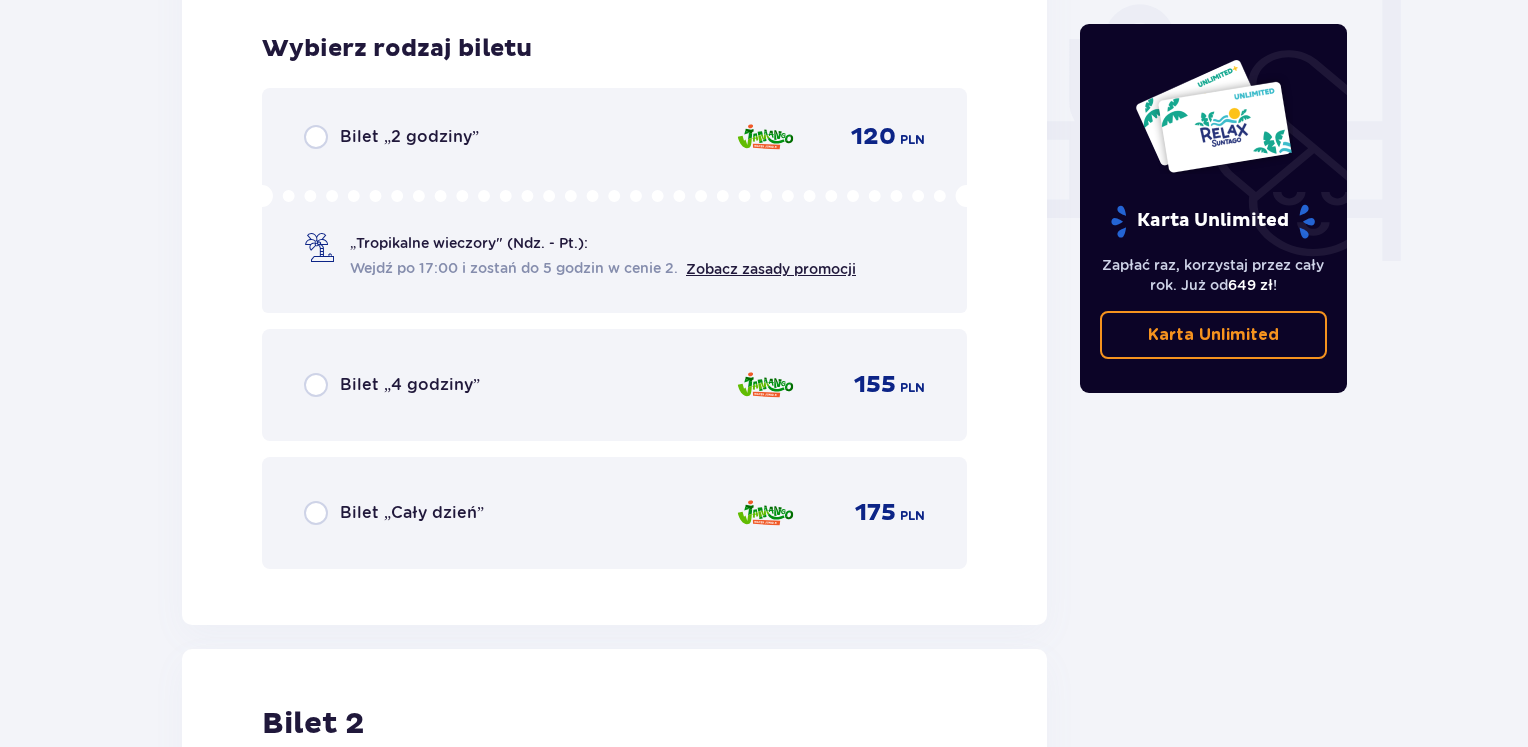 scroll, scrollTop: 1905, scrollLeft: 0, axis: vertical 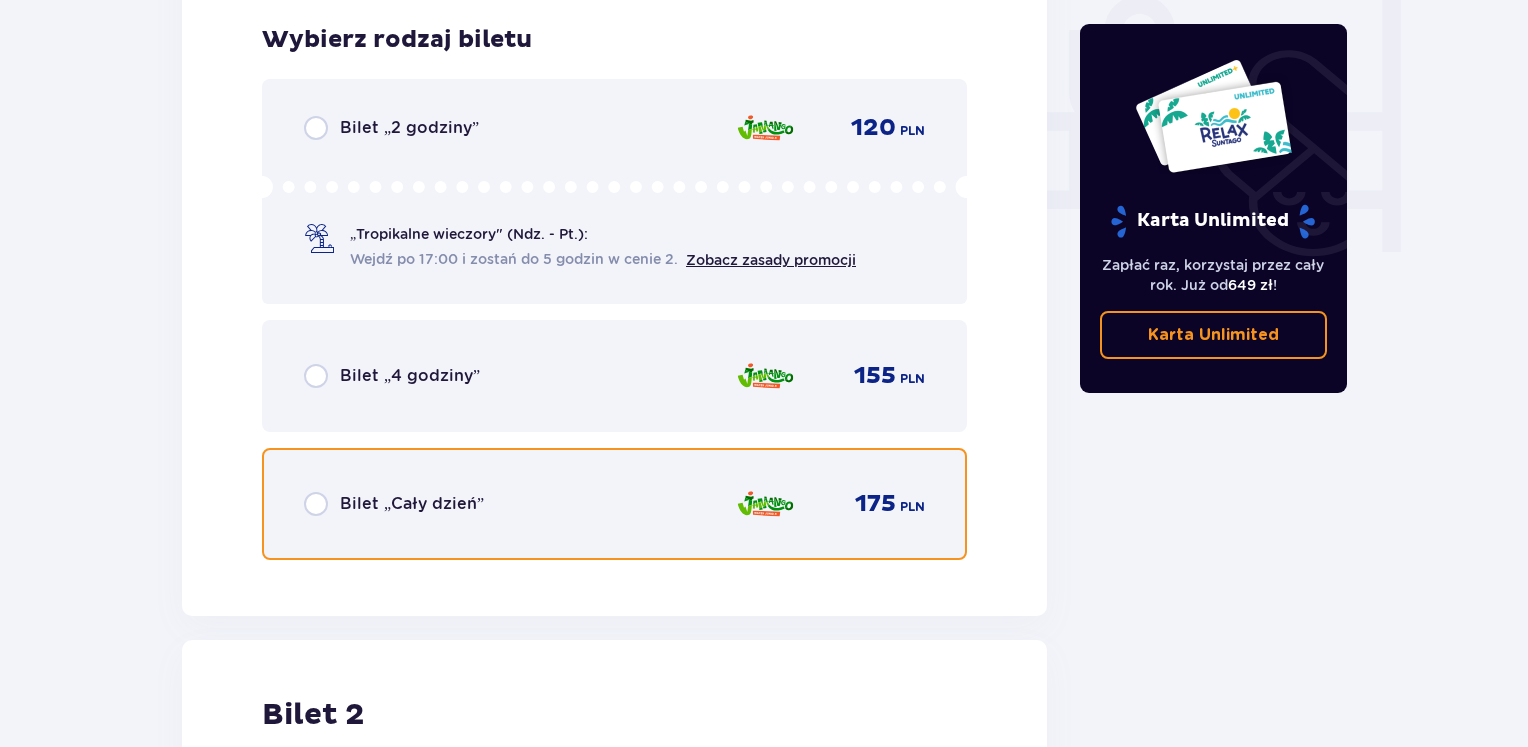click at bounding box center (316, 504) 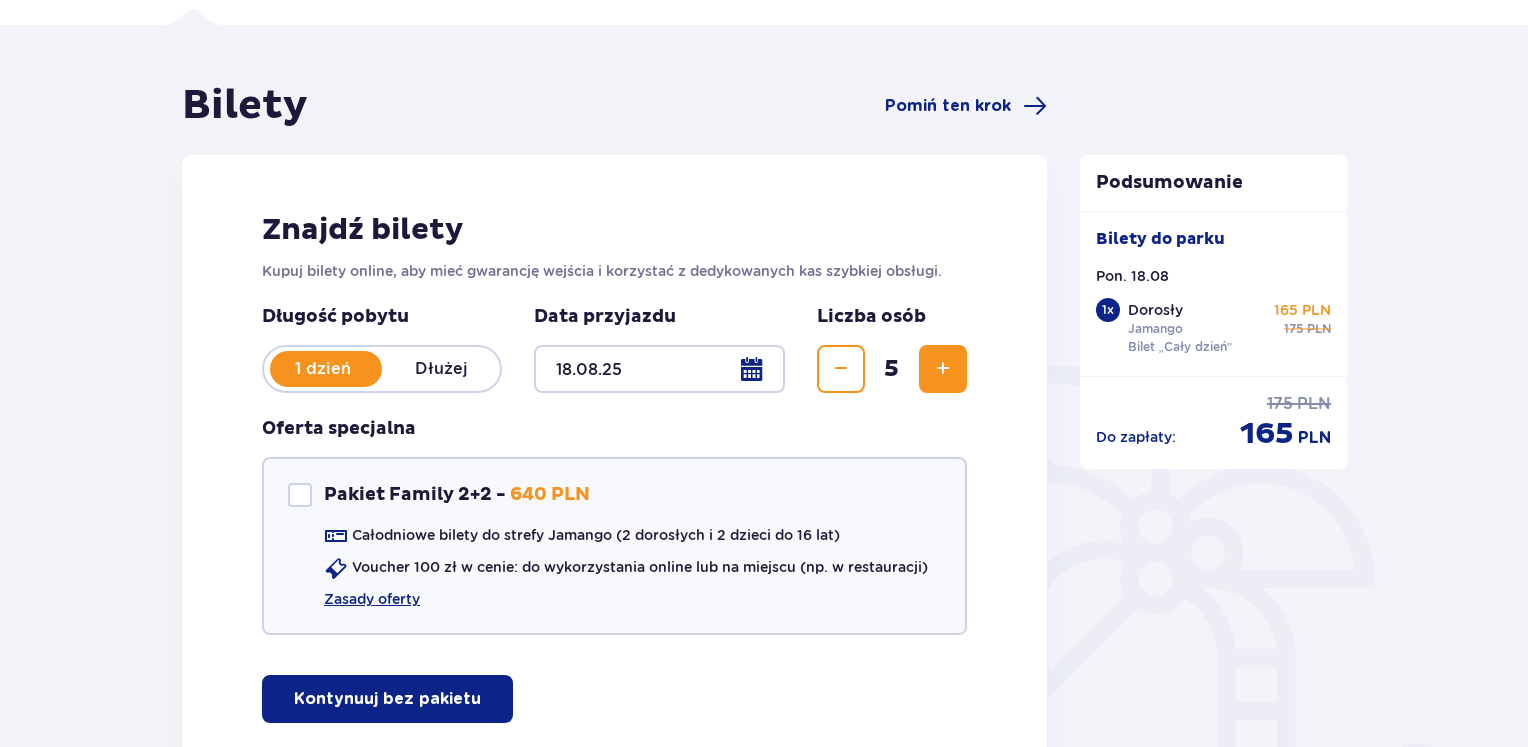 scroll, scrollTop: 19, scrollLeft: 0, axis: vertical 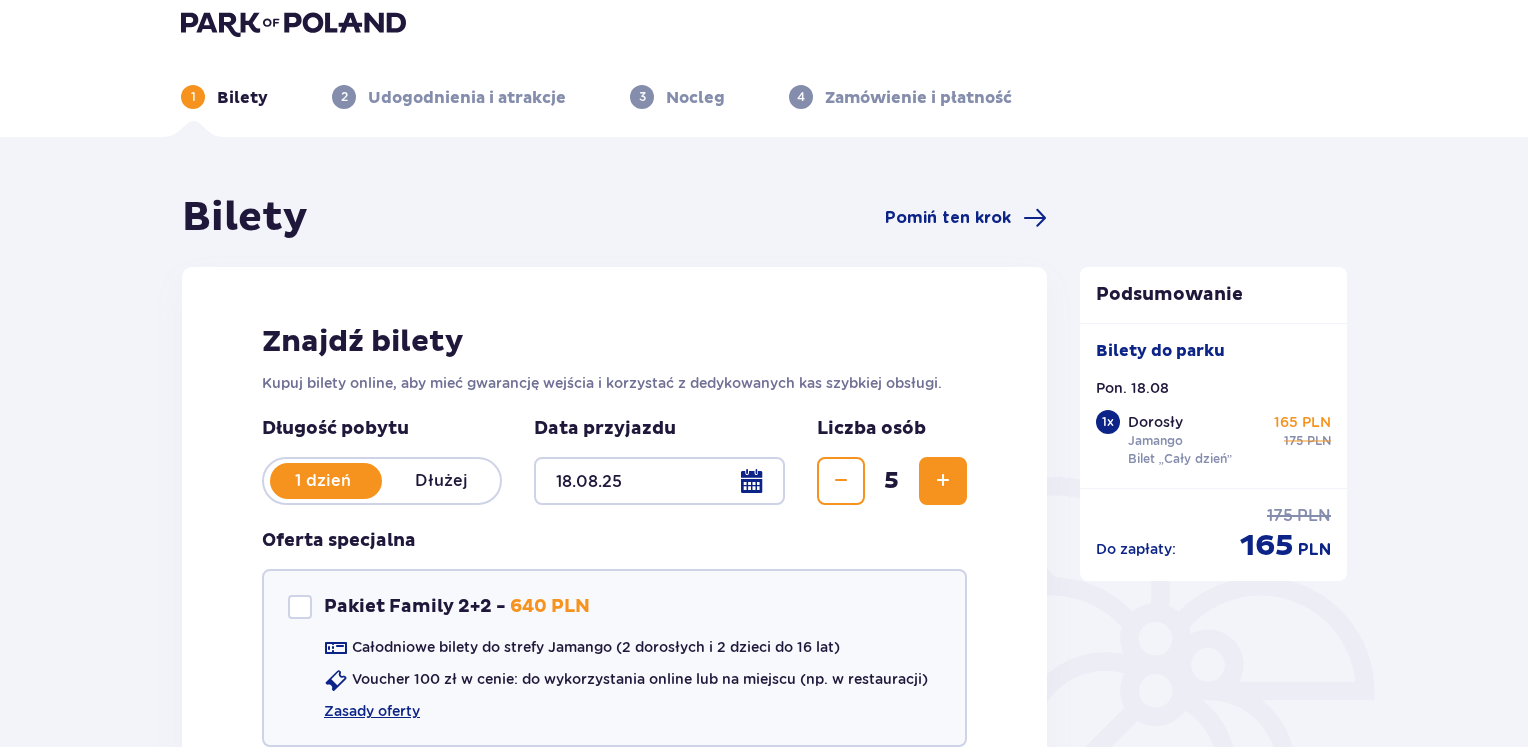 click at bounding box center (659, 481) 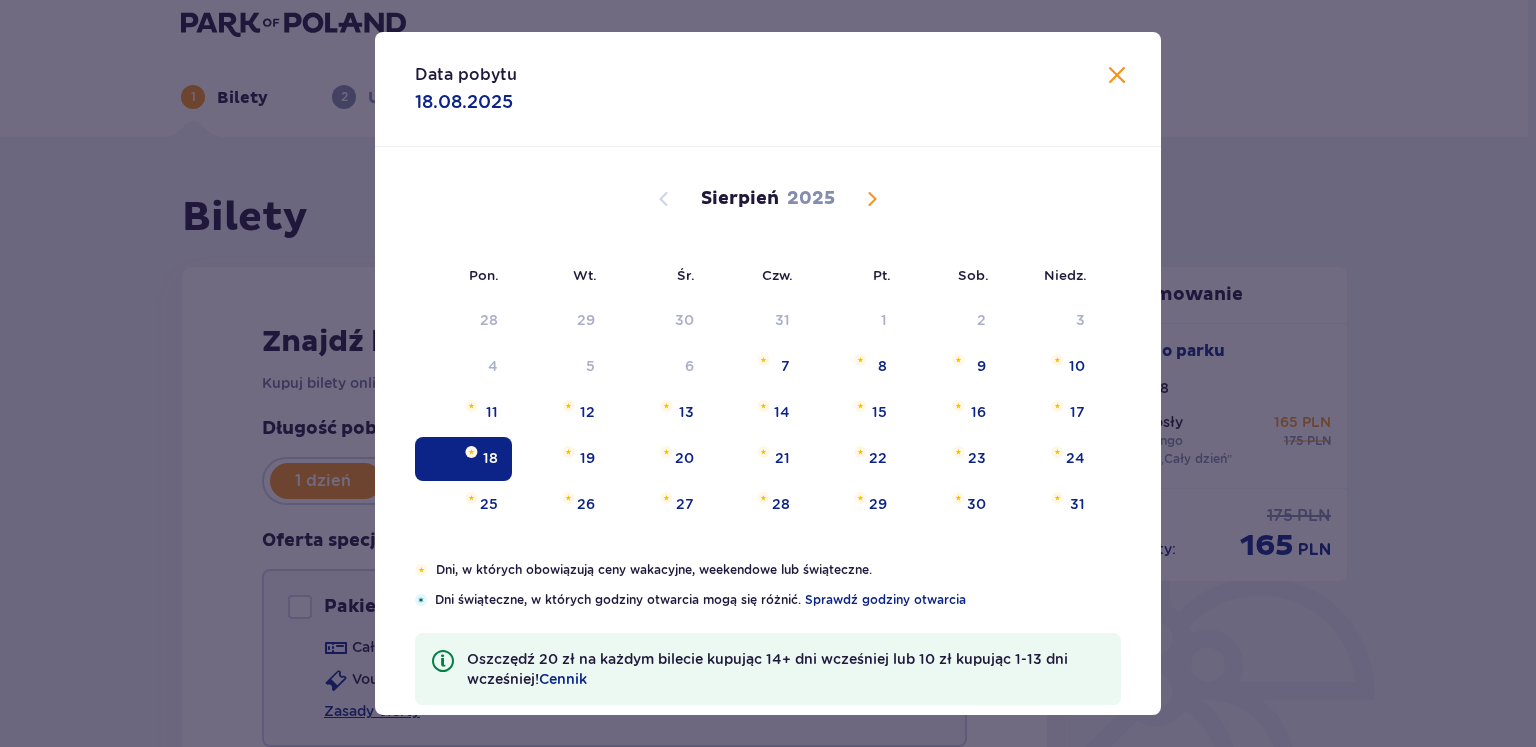click at bounding box center (1117, 76) 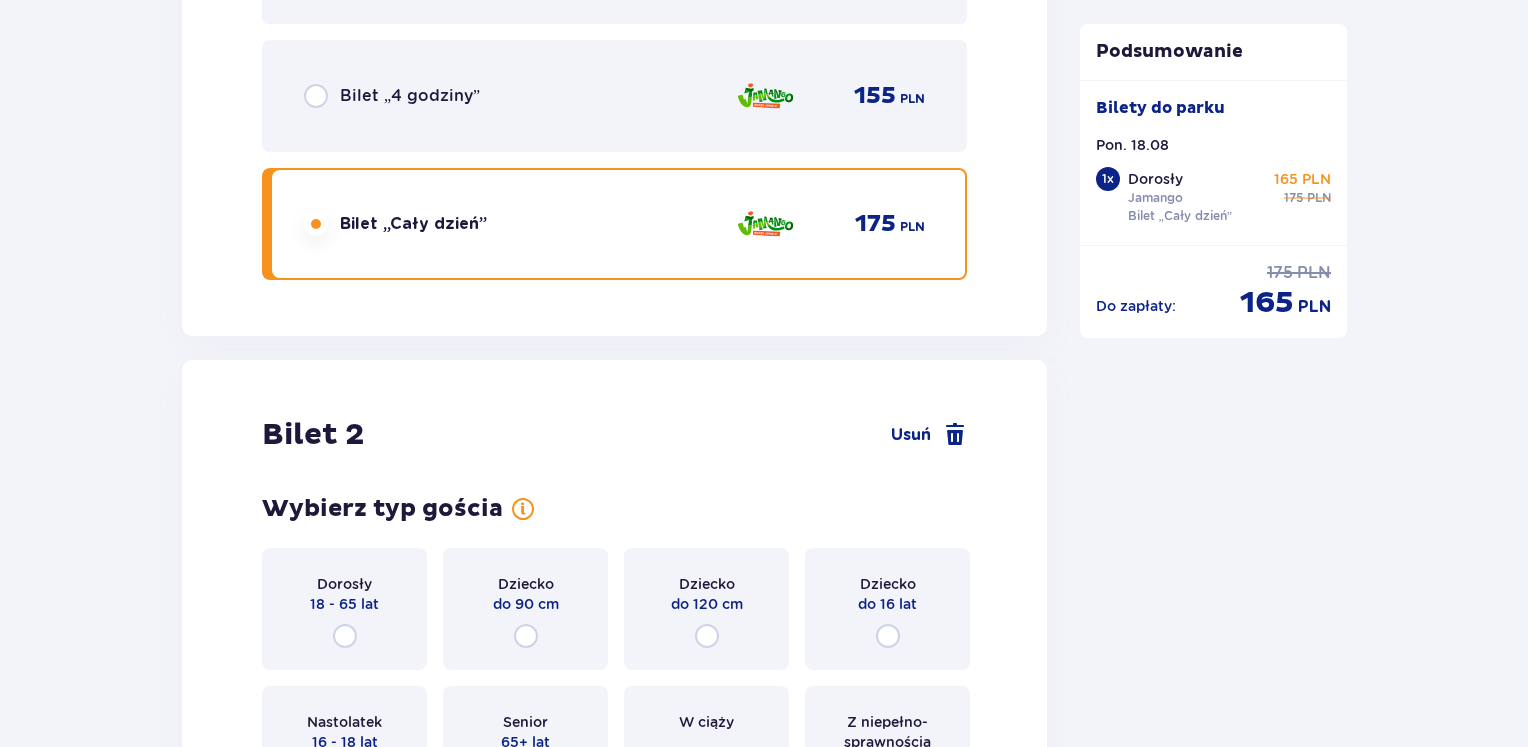 scroll, scrollTop: 2352, scrollLeft: 0, axis: vertical 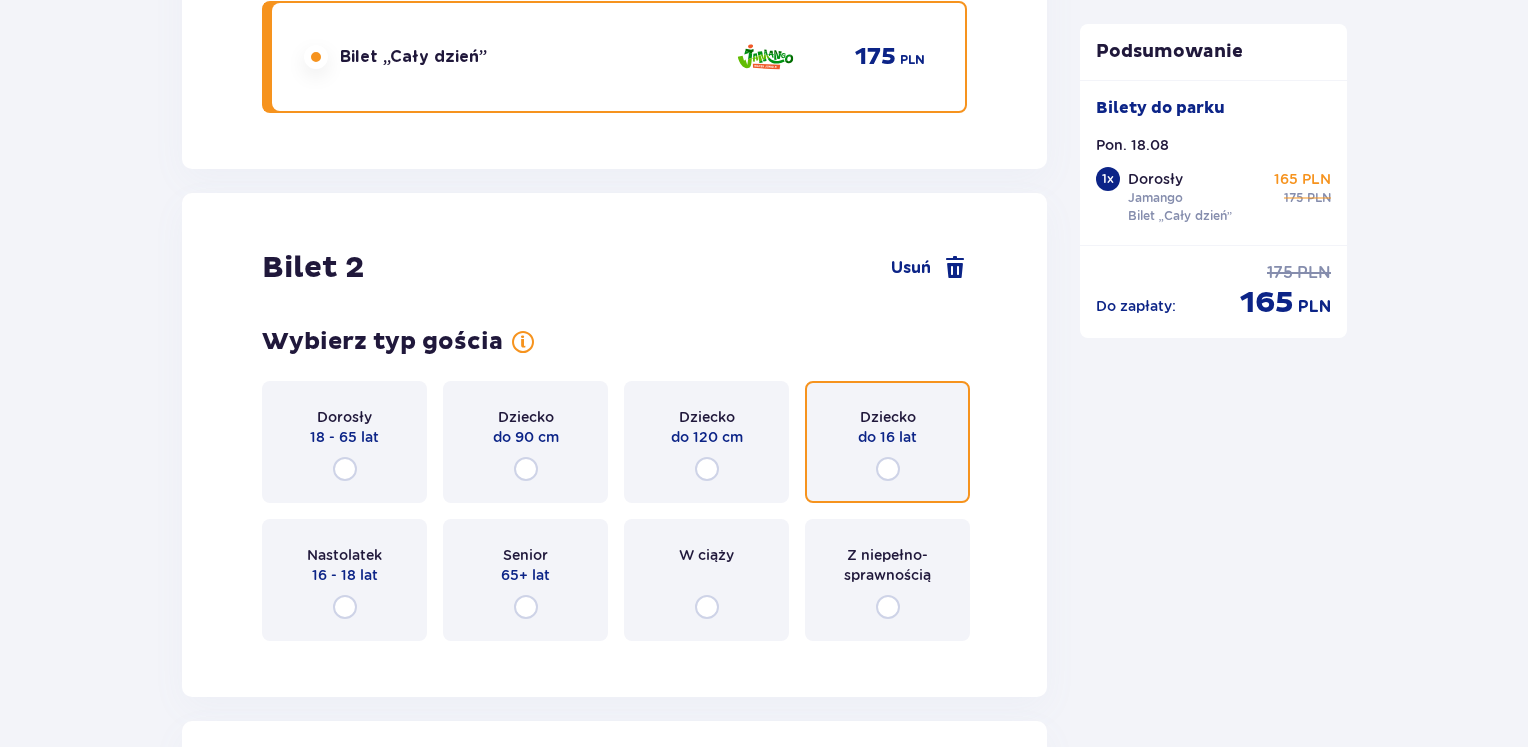 click at bounding box center [888, 469] 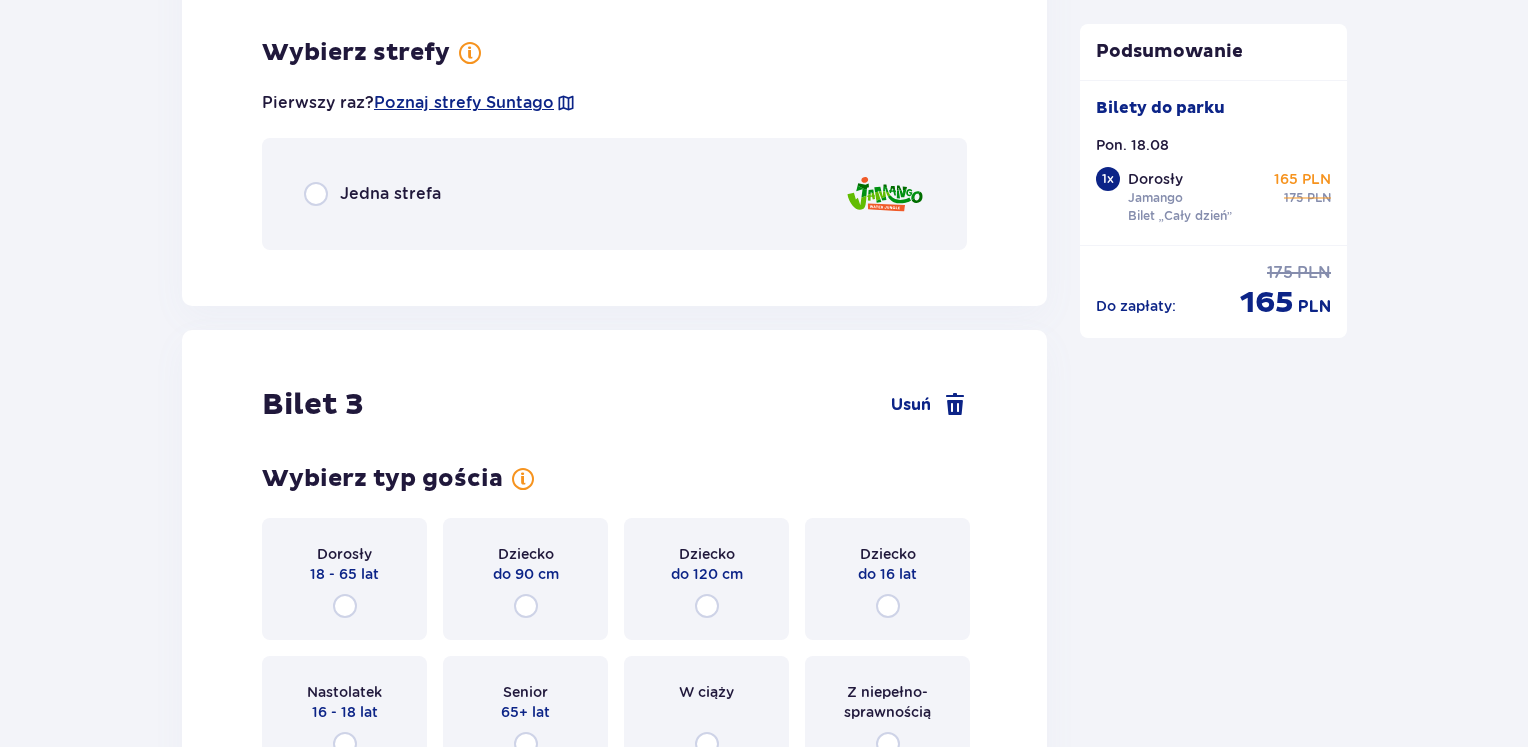 scroll, scrollTop: 3007, scrollLeft: 0, axis: vertical 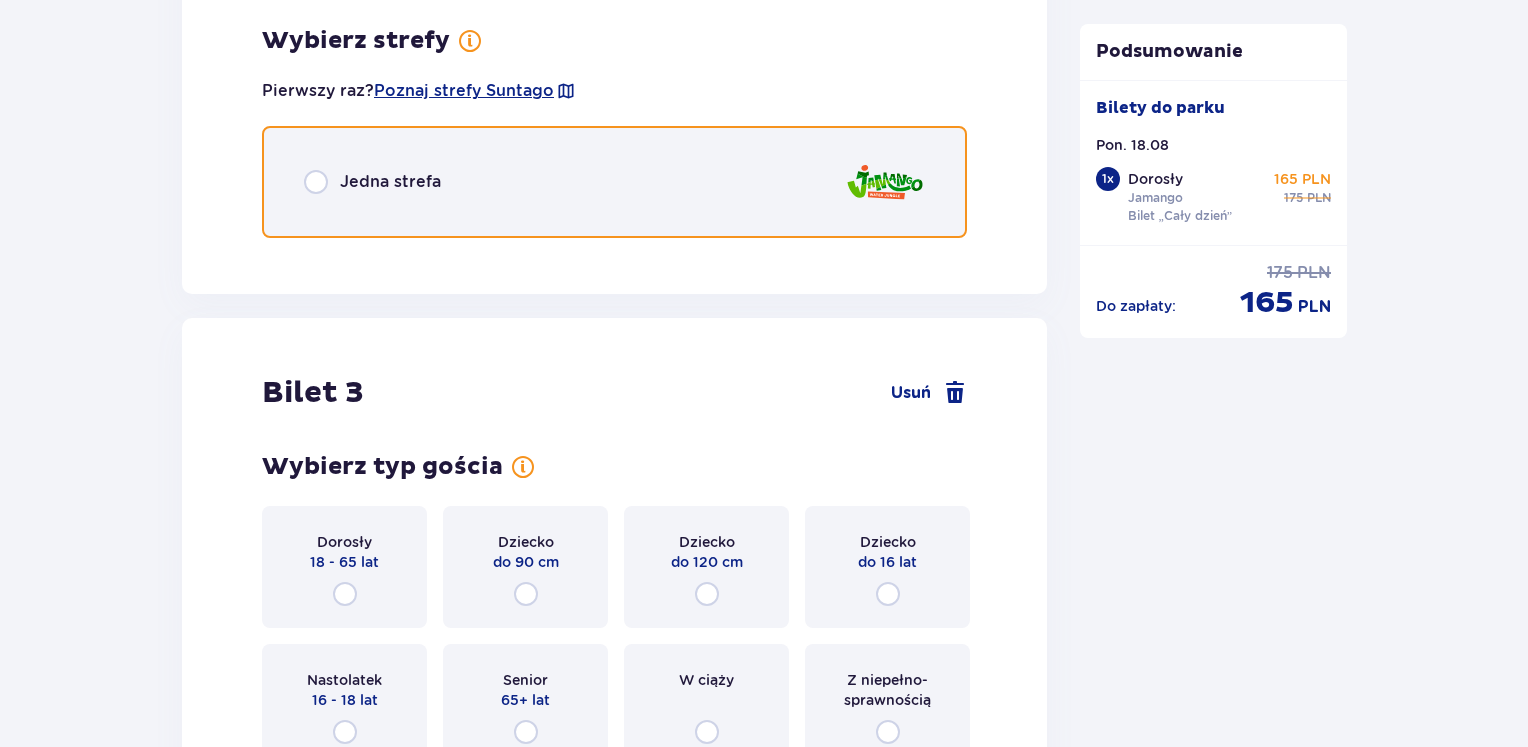 click at bounding box center (316, 182) 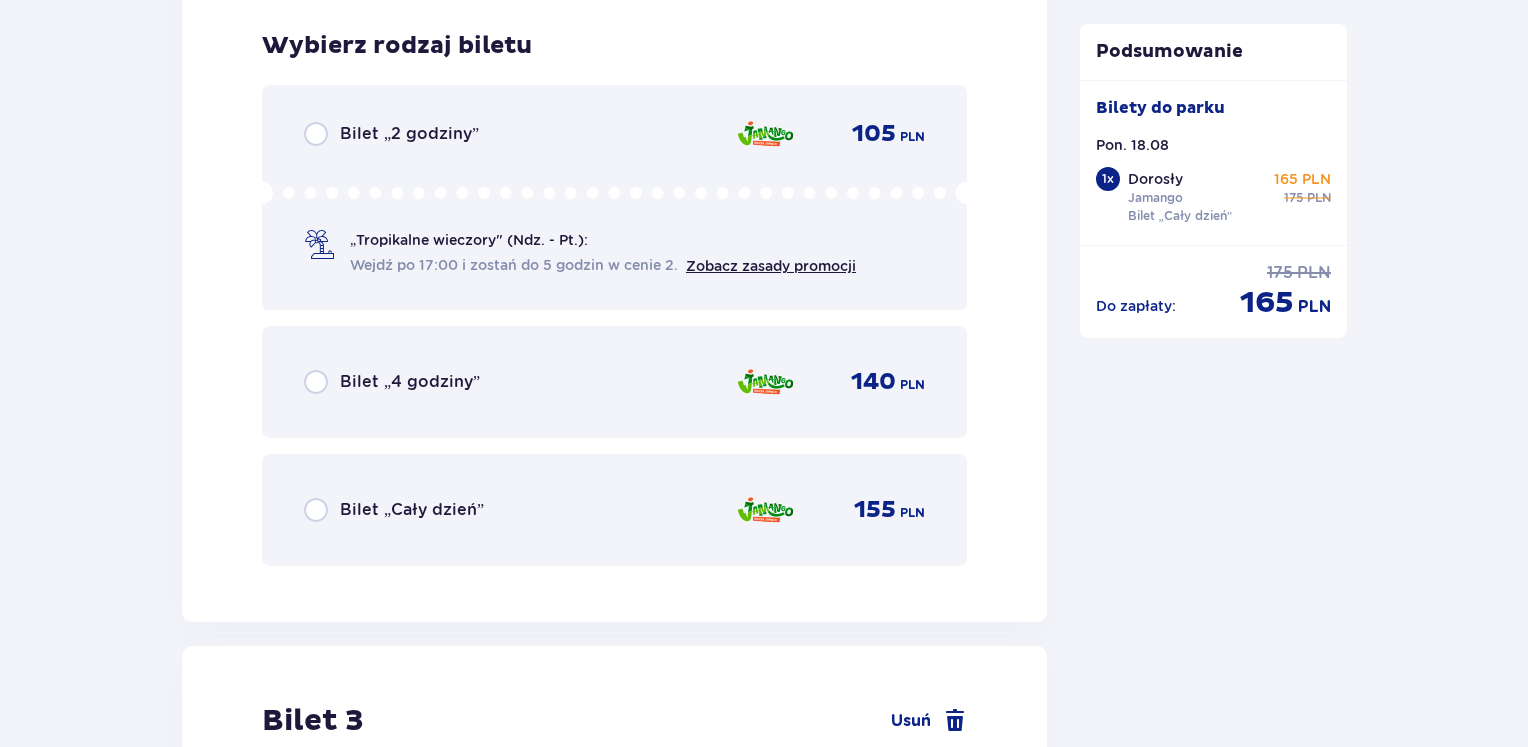 scroll, scrollTop: 3259, scrollLeft: 0, axis: vertical 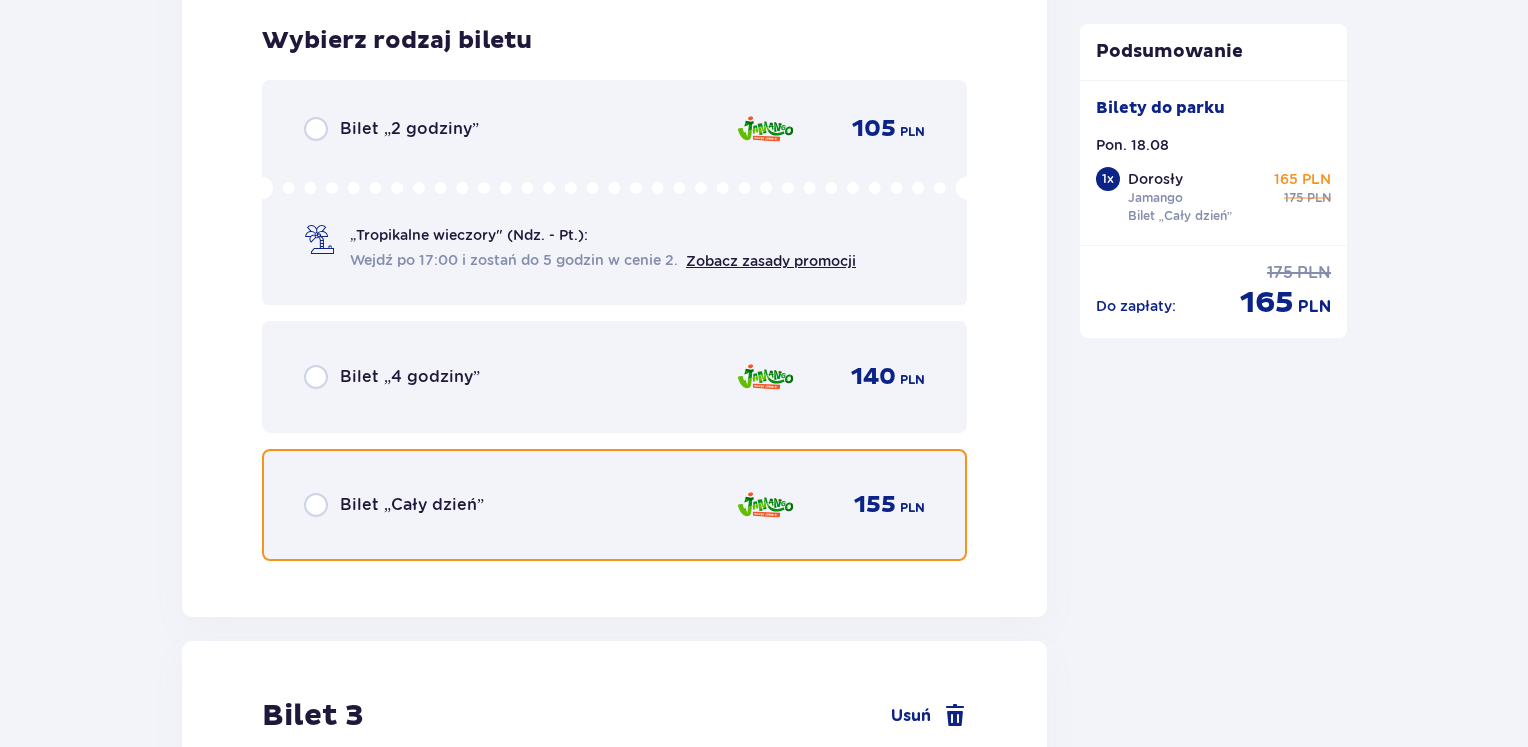 click at bounding box center [316, 505] 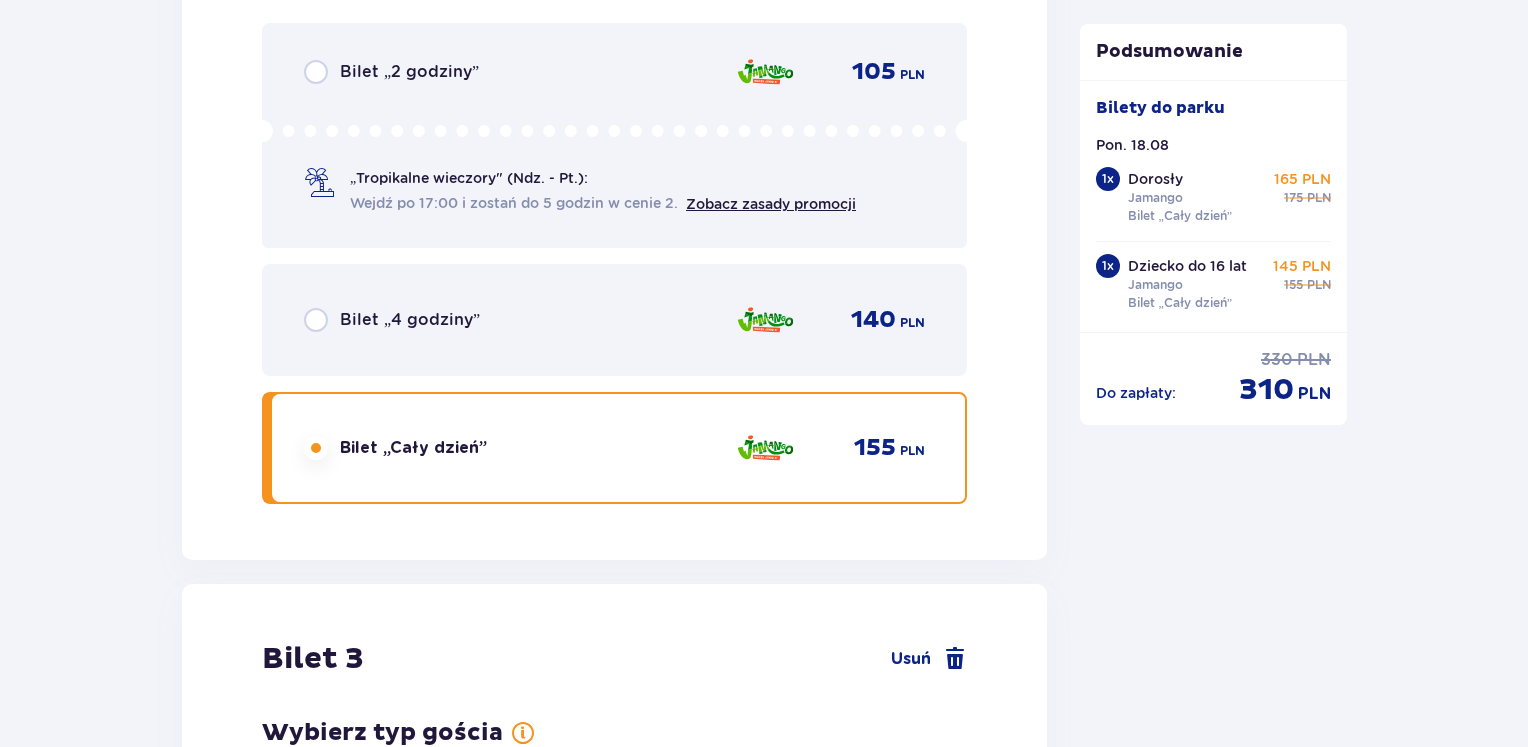 scroll, scrollTop: 3873, scrollLeft: 0, axis: vertical 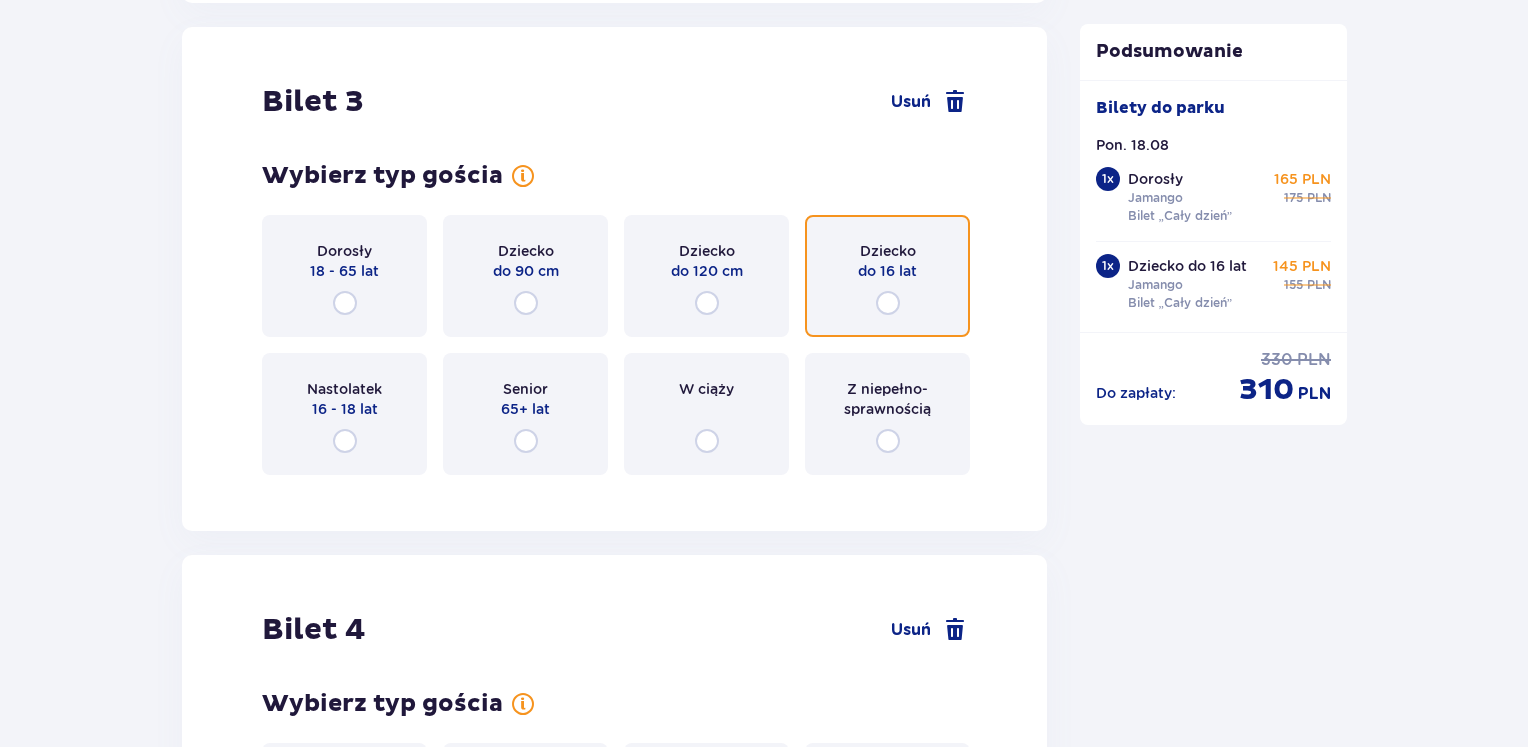 click at bounding box center [888, 303] 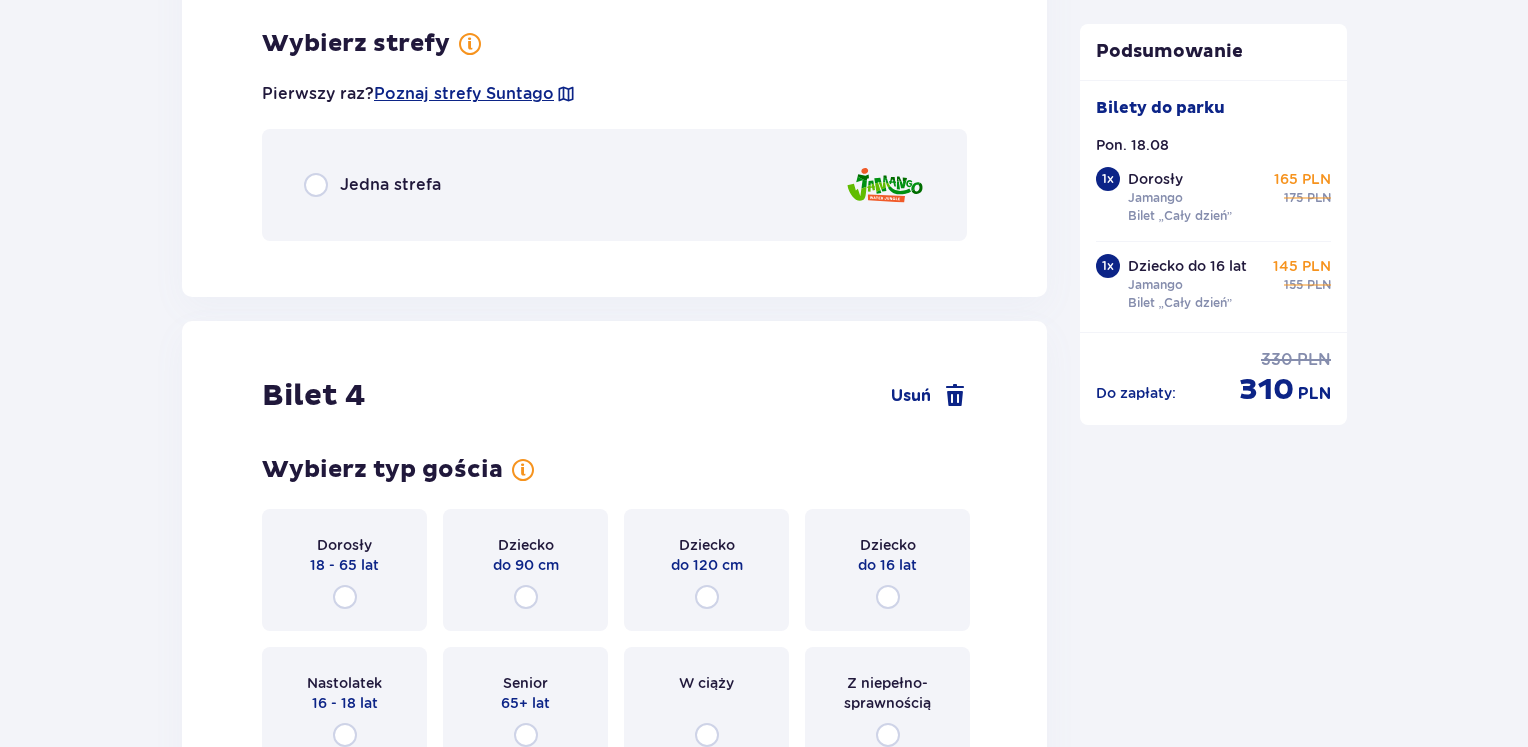 scroll, scrollTop: 4361, scrollLeft: 0, axis: vertical 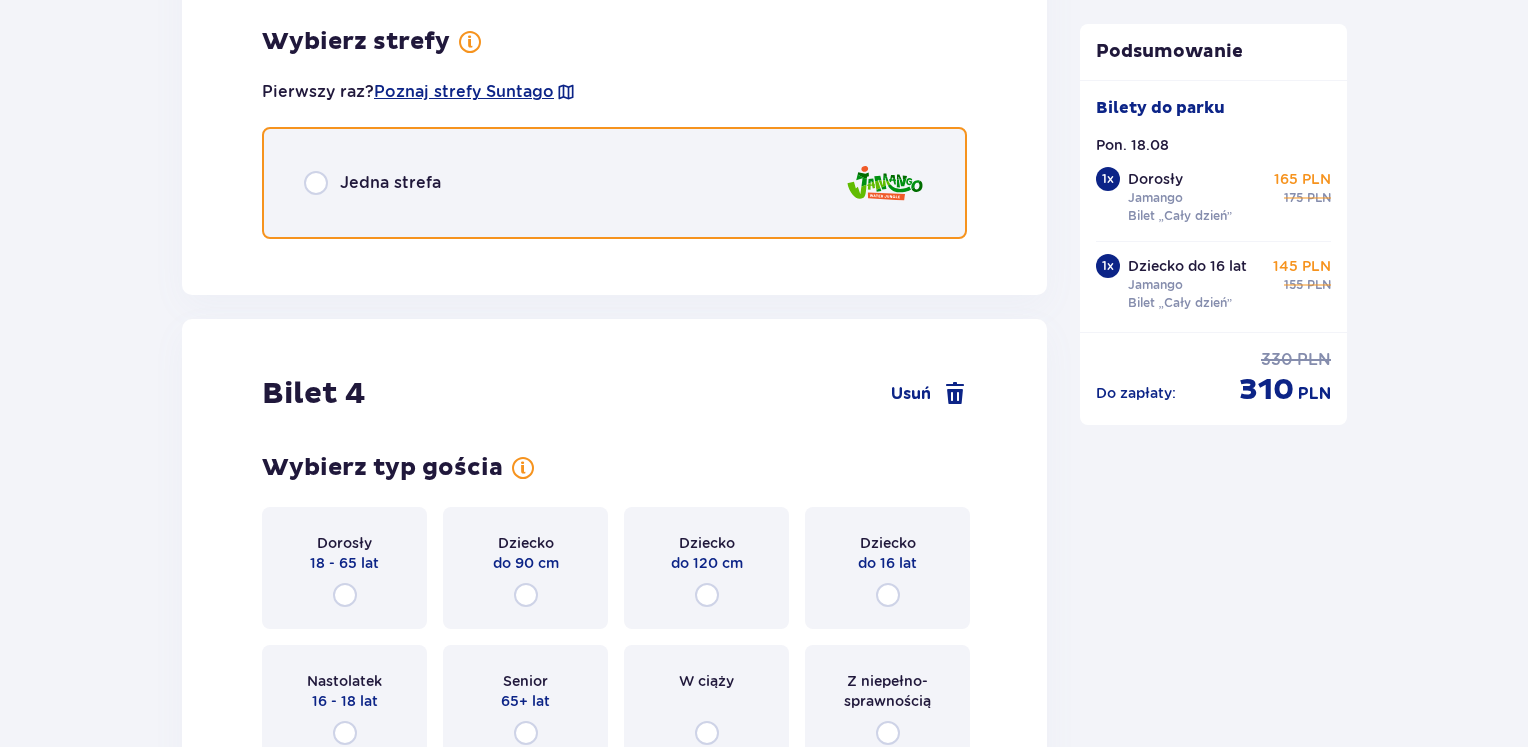 click at bounding box center [316, 183] 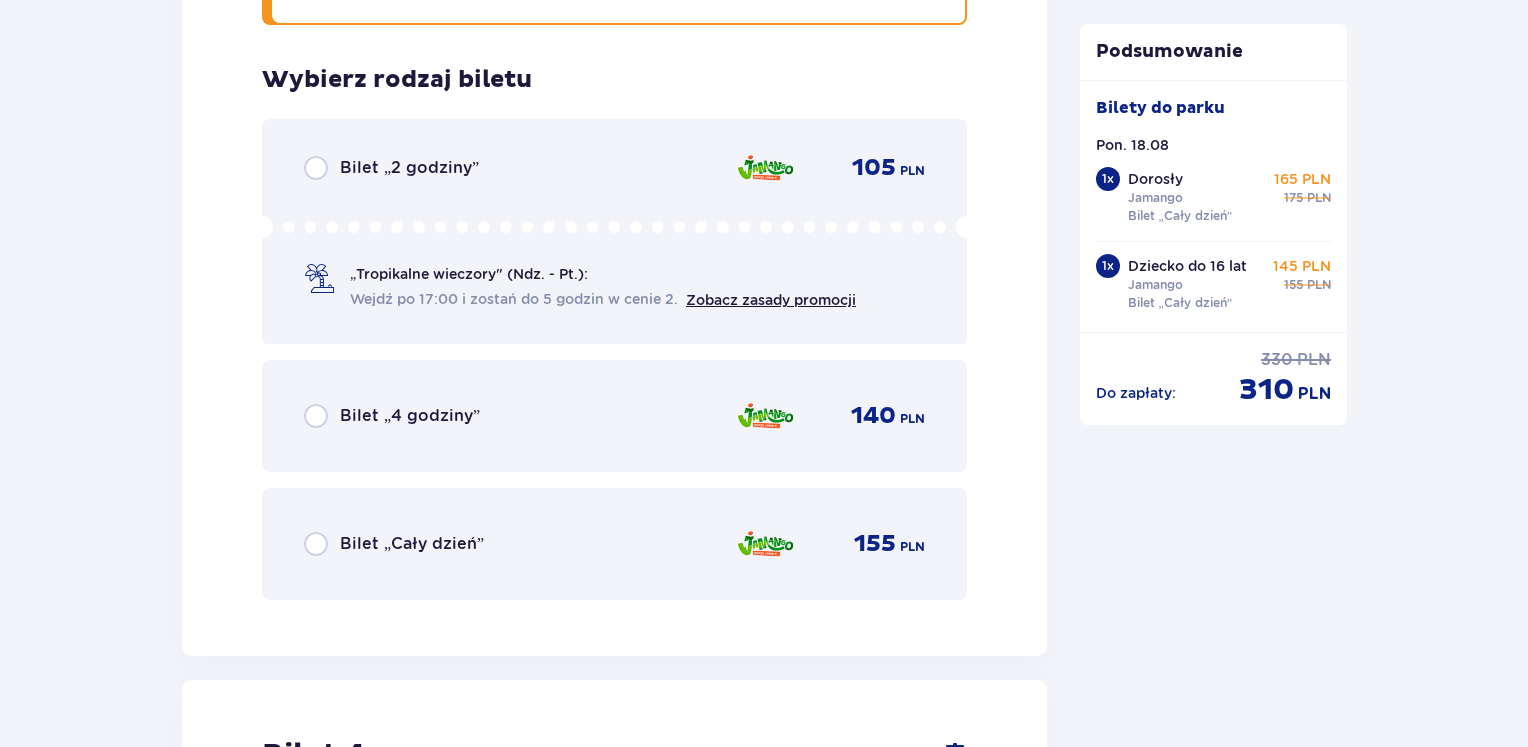 scroll, scrollTop: 4613, scrollLeft: 0, axis: vertical 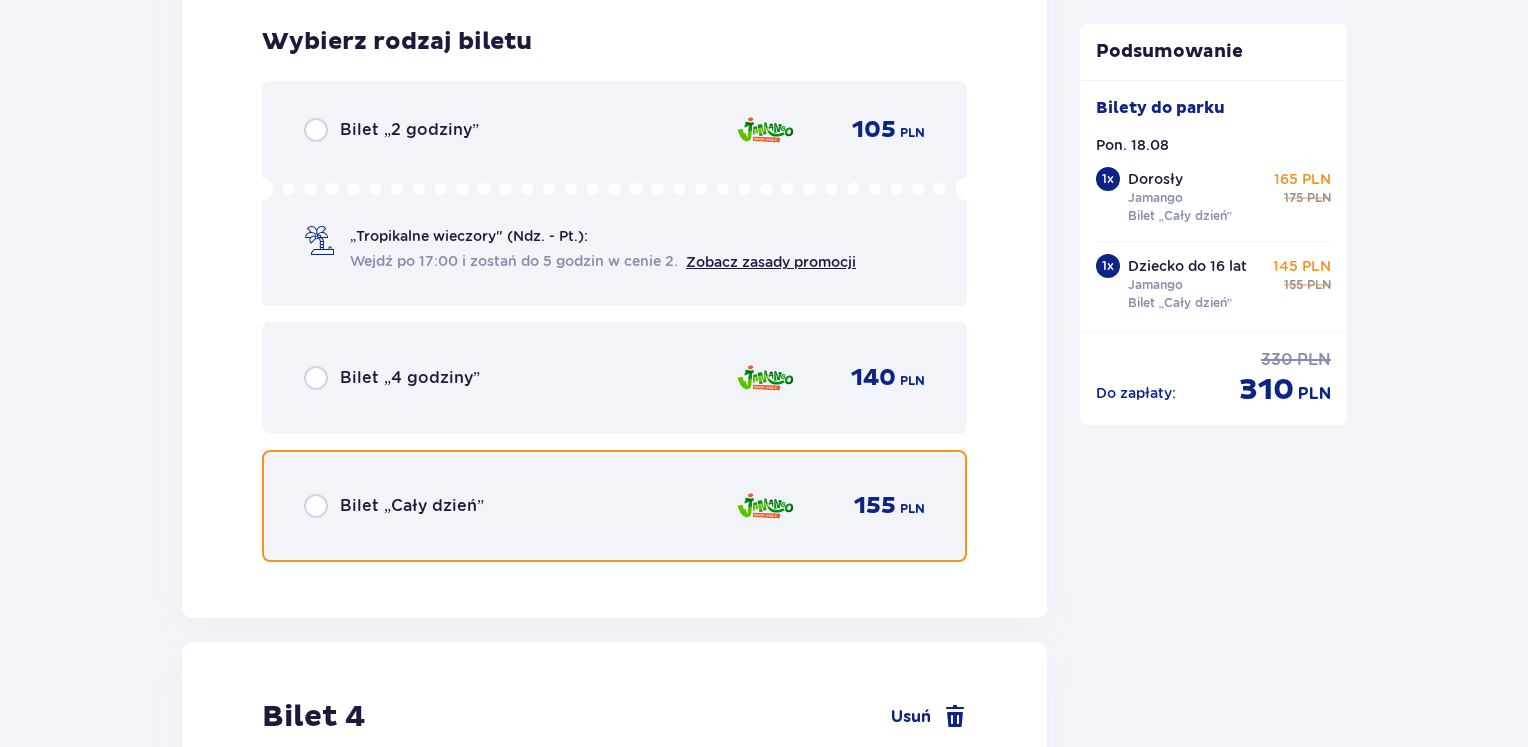click at bounding box center (316, 506) 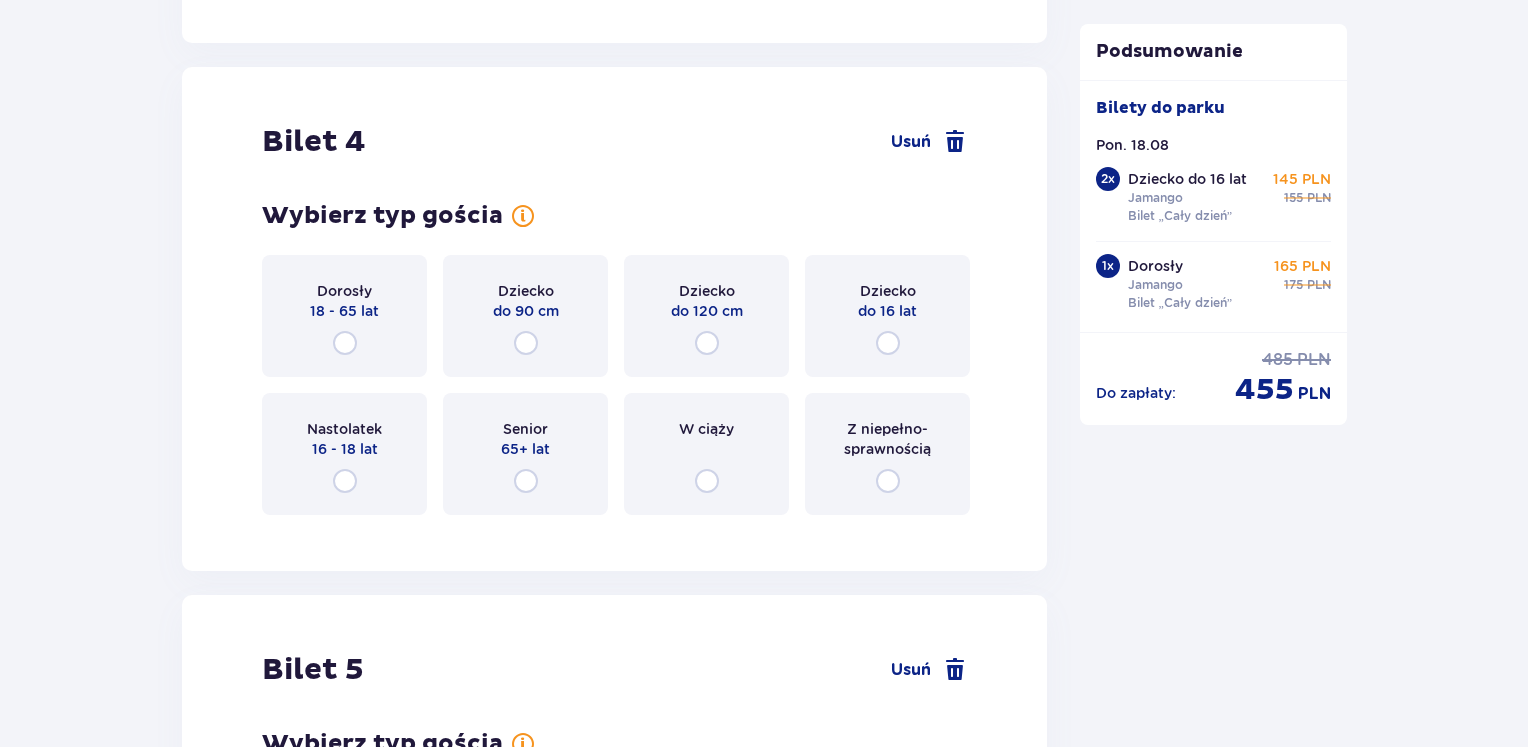 scroll, scrollTop: 5228, scrollLeft: 0, axis: vertical 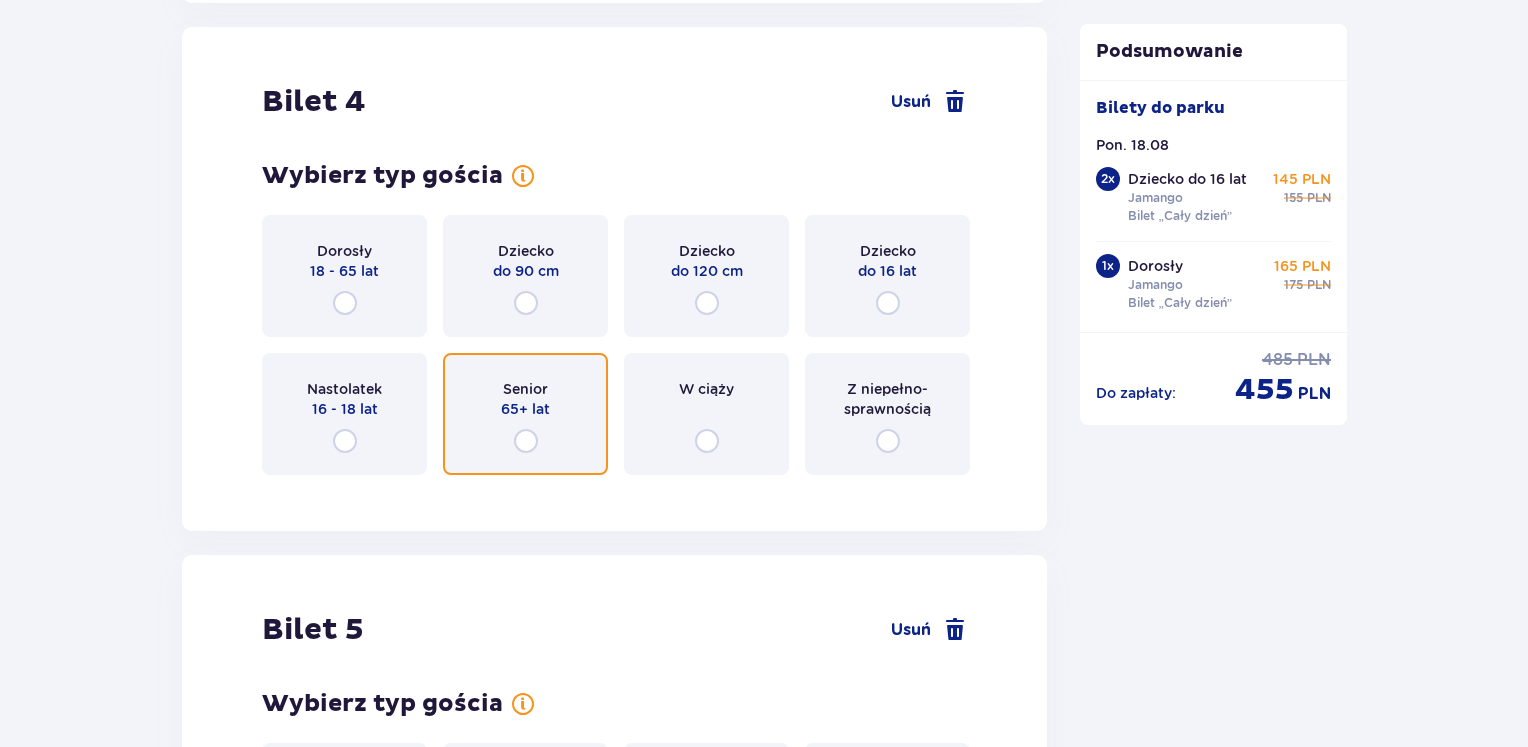 click at bounding box center (526, 441) 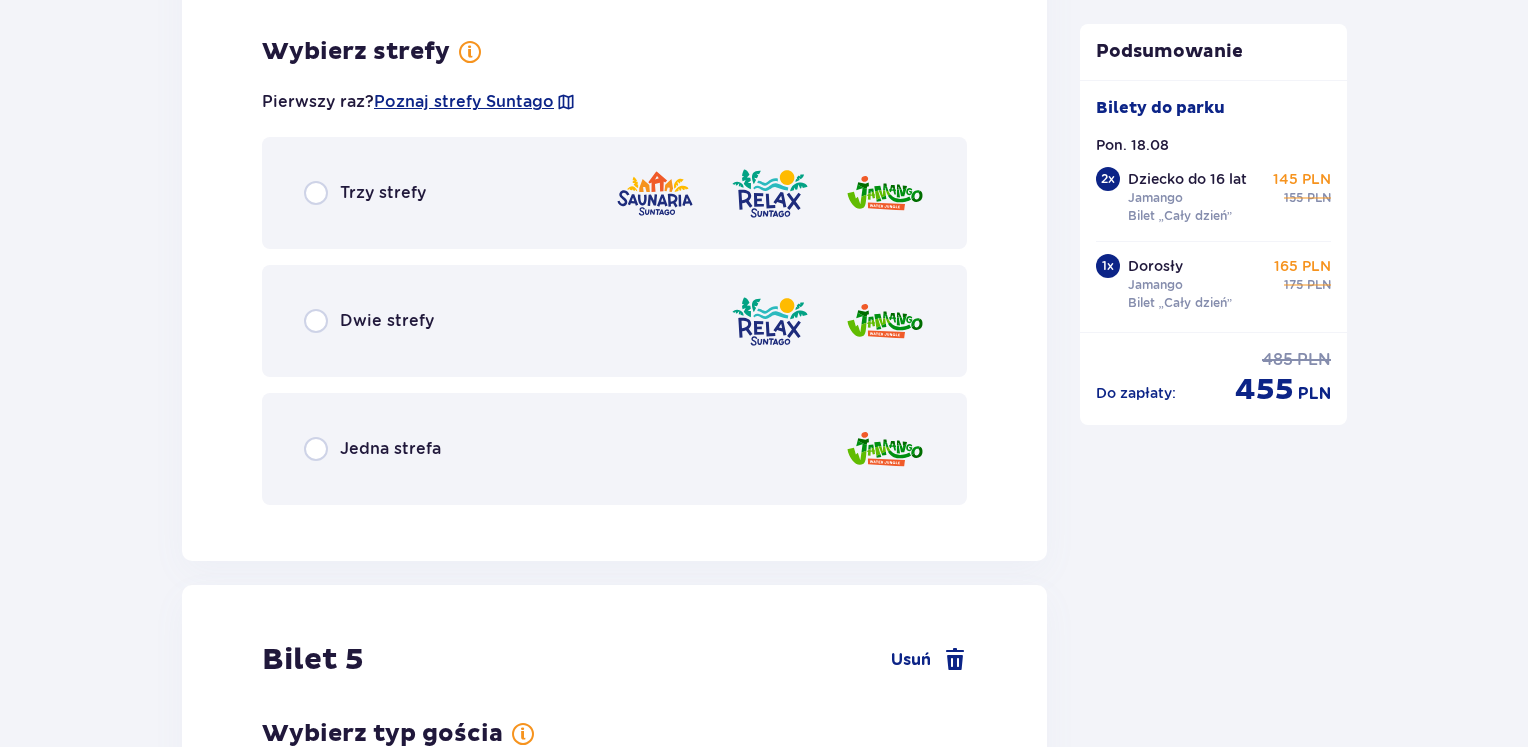 scroll, scrollTop: 5716, scrollLeft: 0, axis: vertical 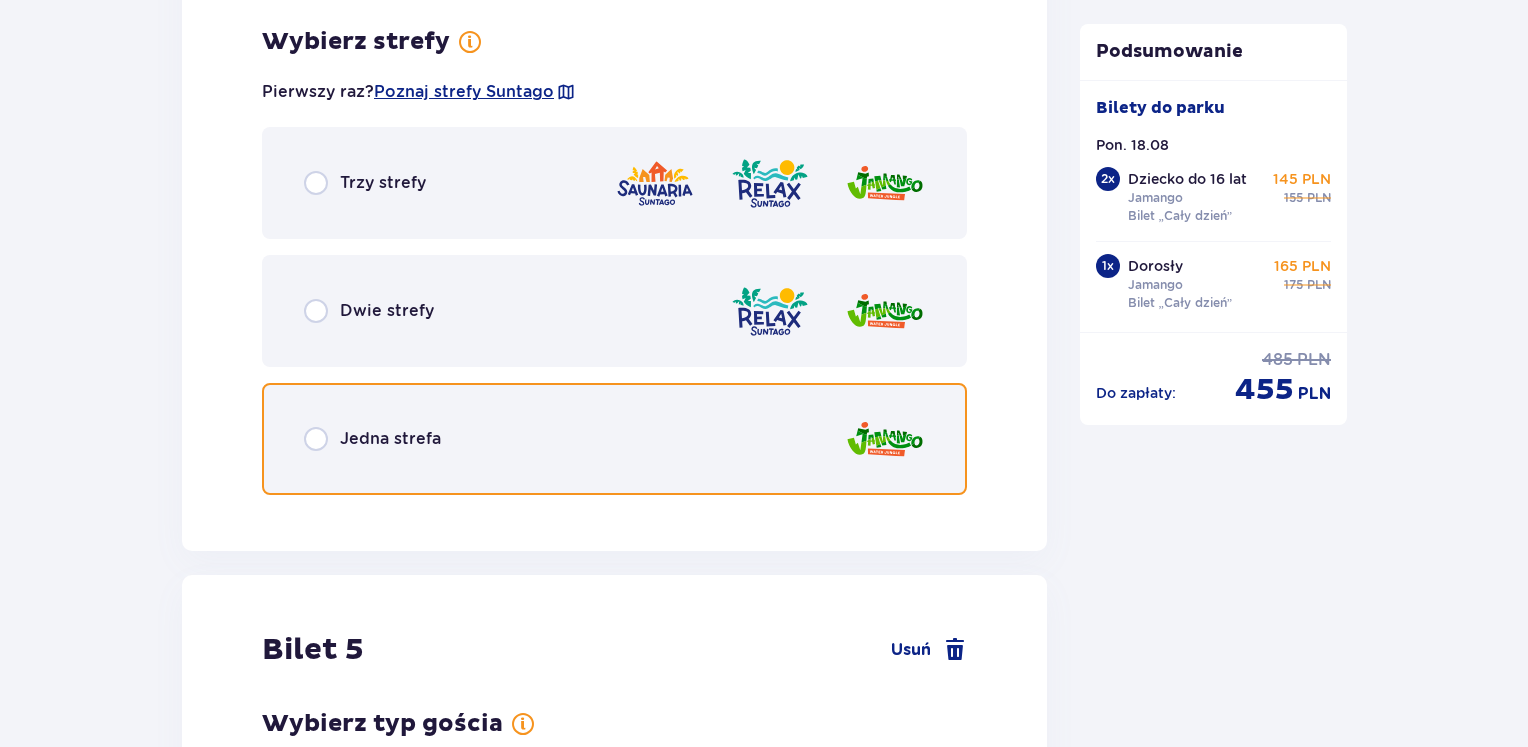 click at bounding box center [316, 439] 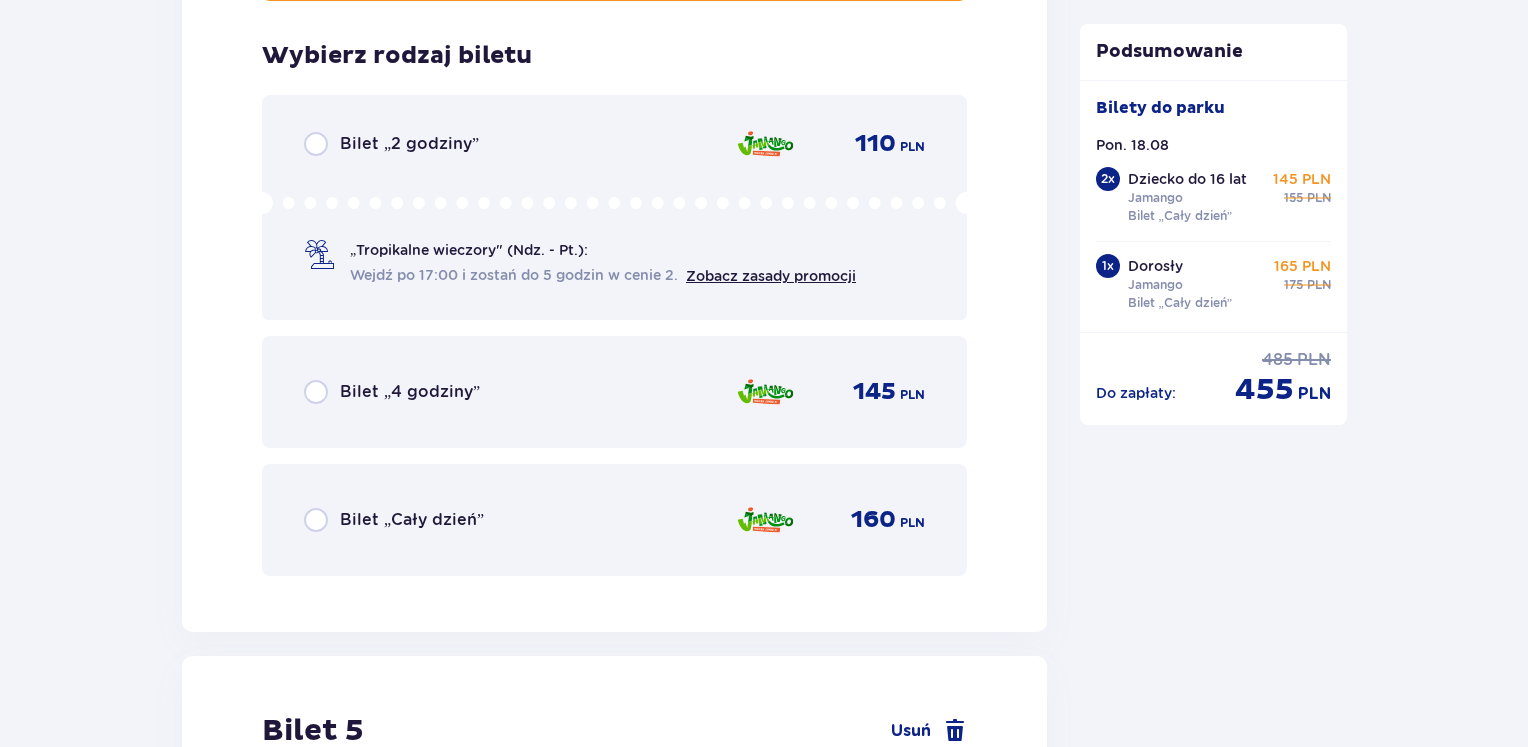scroll, scrollTop: 6224, scrollLeft: 0, axis: vertical 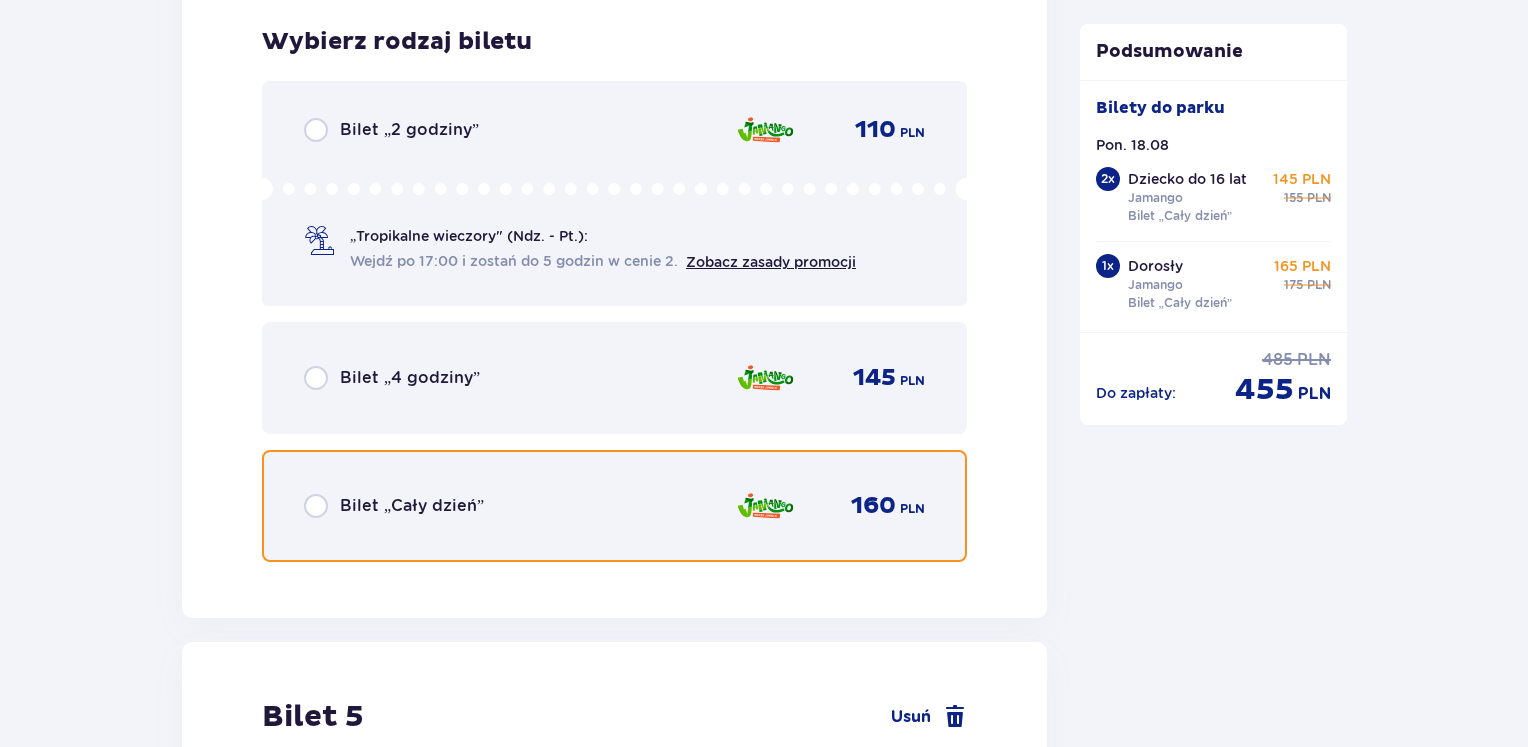 click at bounding box center (316, 506) 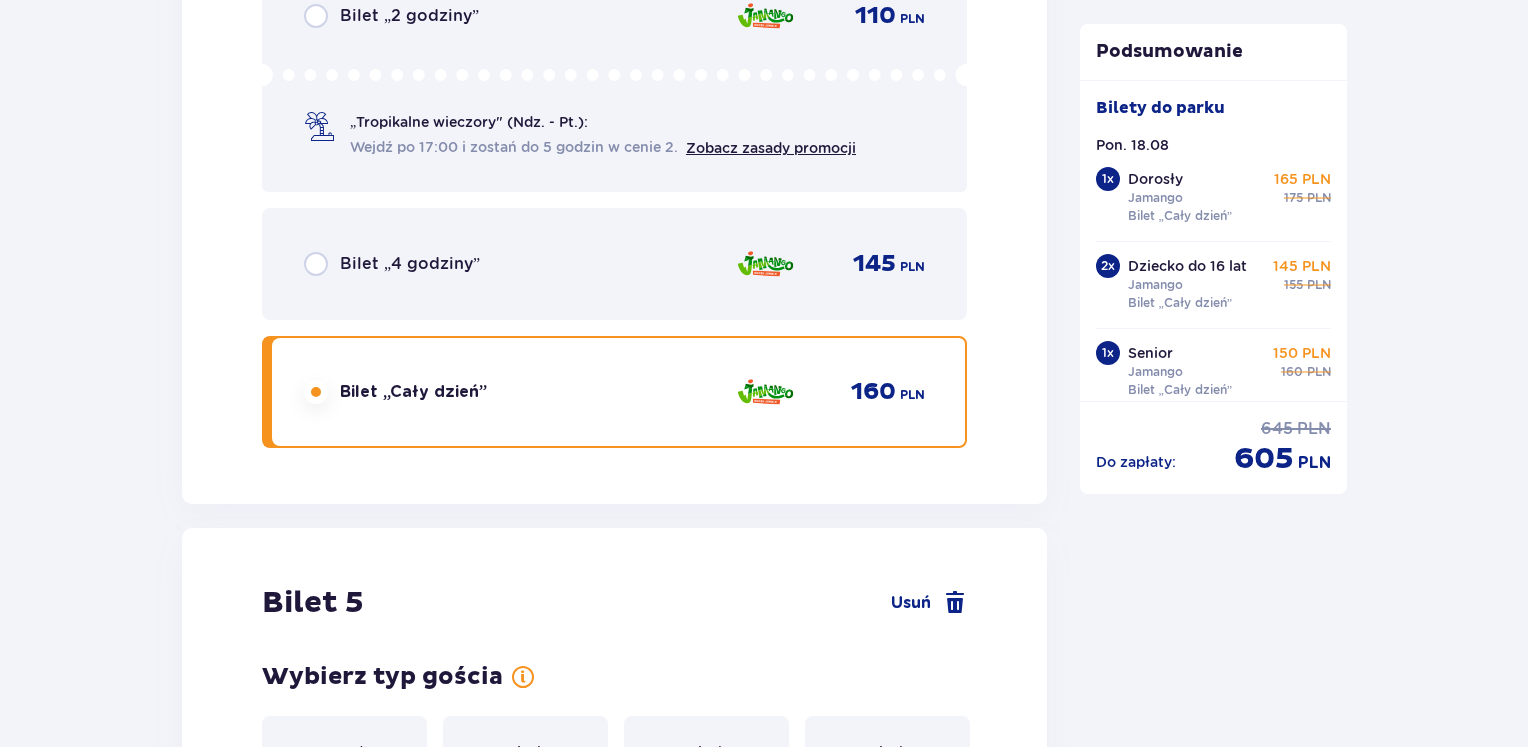 scroll, scrollTop: 6835, scrollLeft: 0, axis: vertical 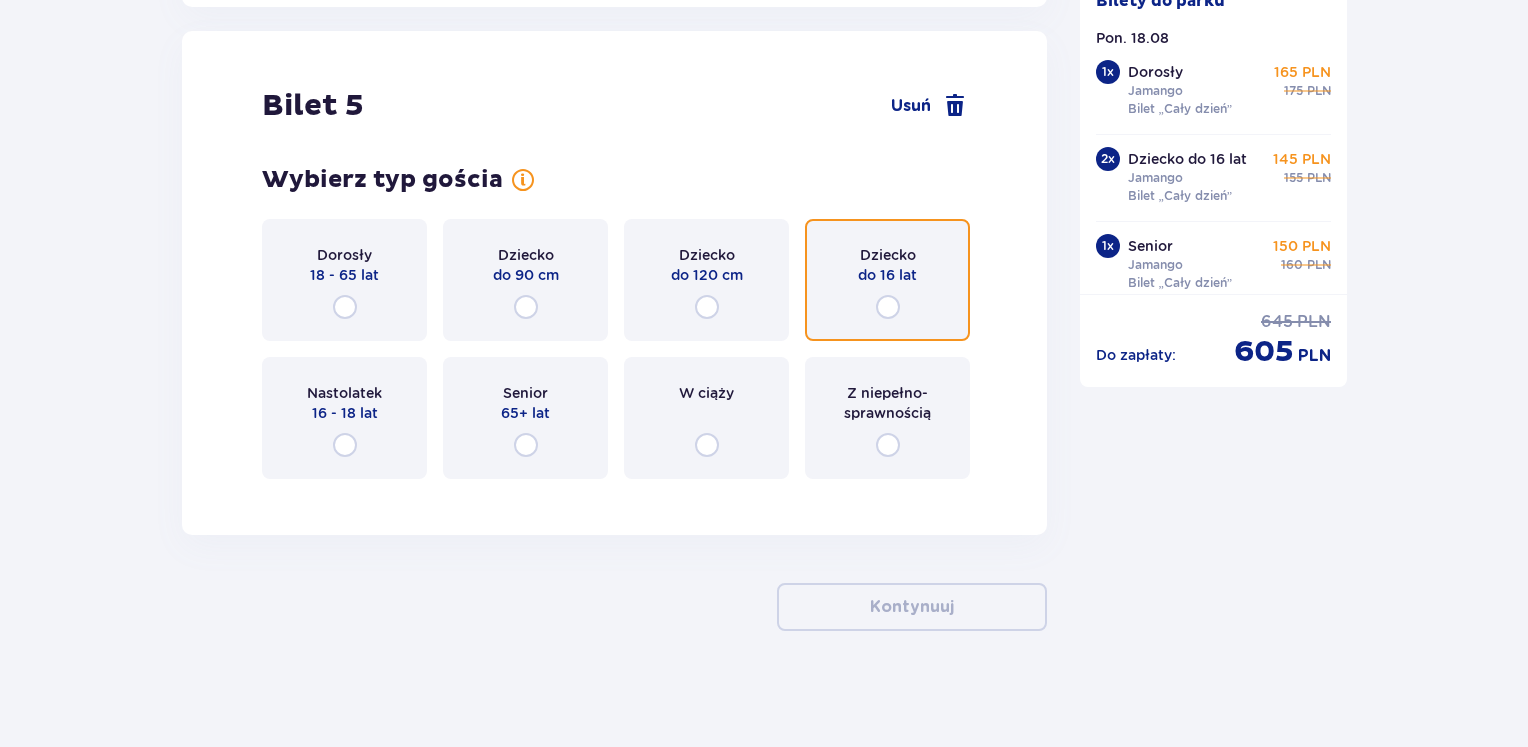 click at bounding box center (888, 307) 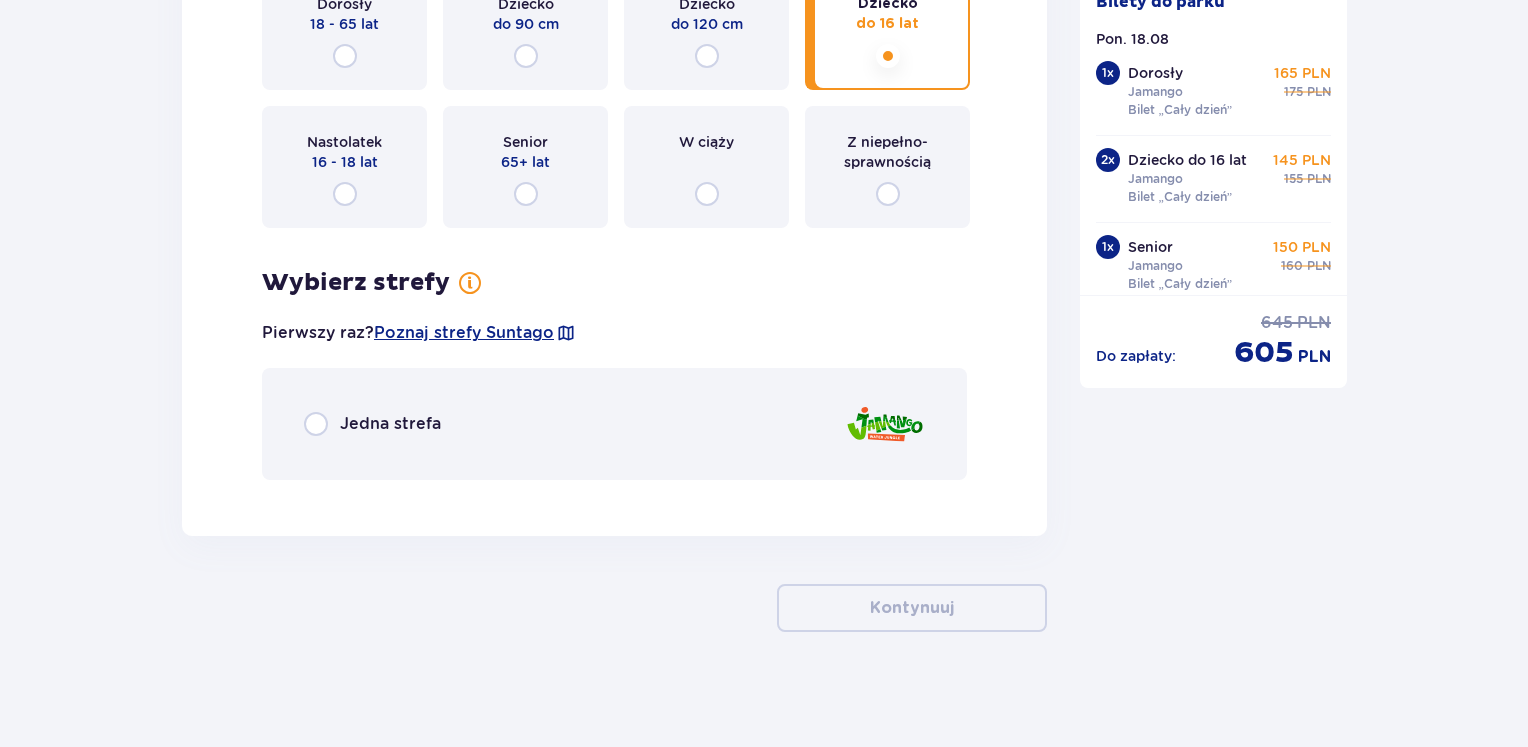 scroll, scrollTop: 7087, scrollLeft: 0, axis: vertical 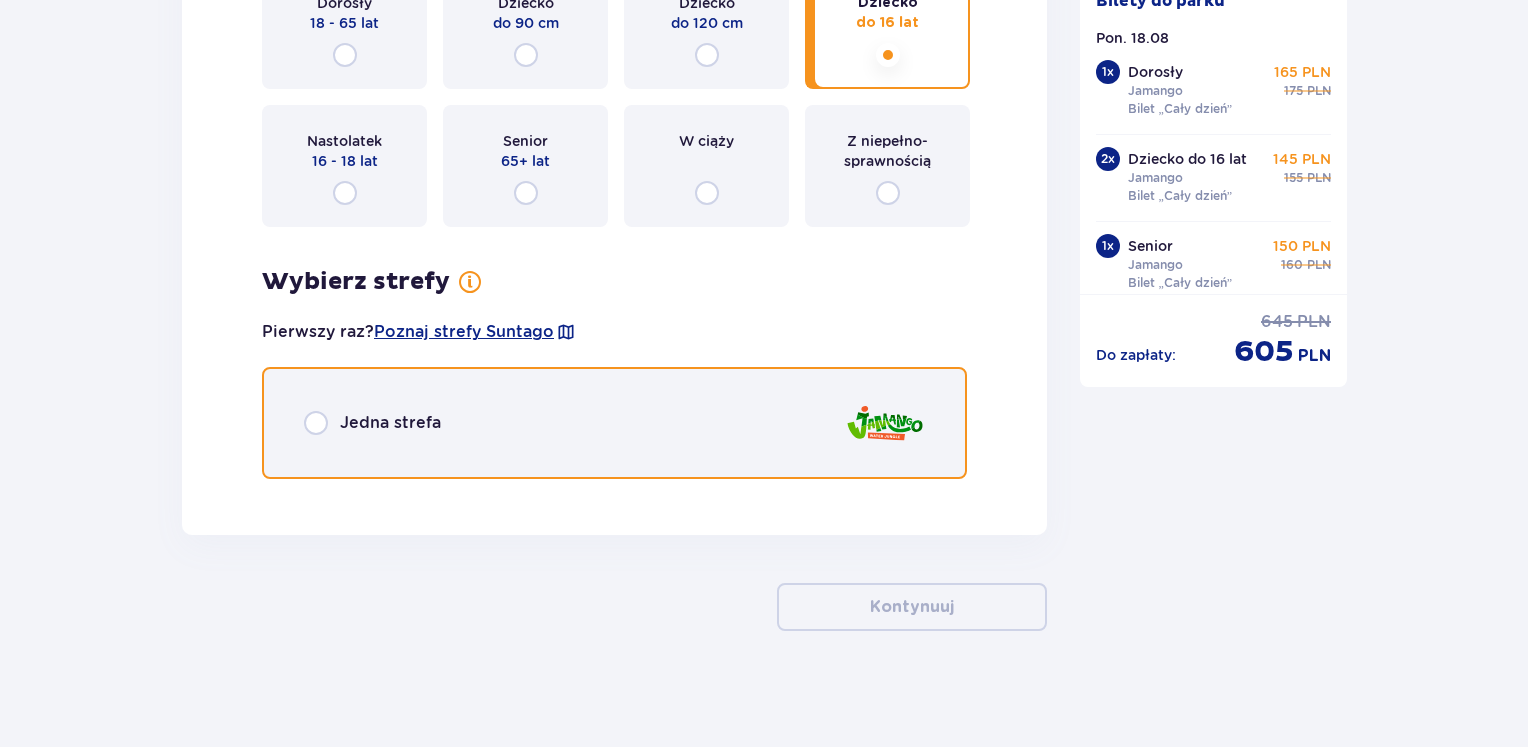 click at bounding box center [316, 423] 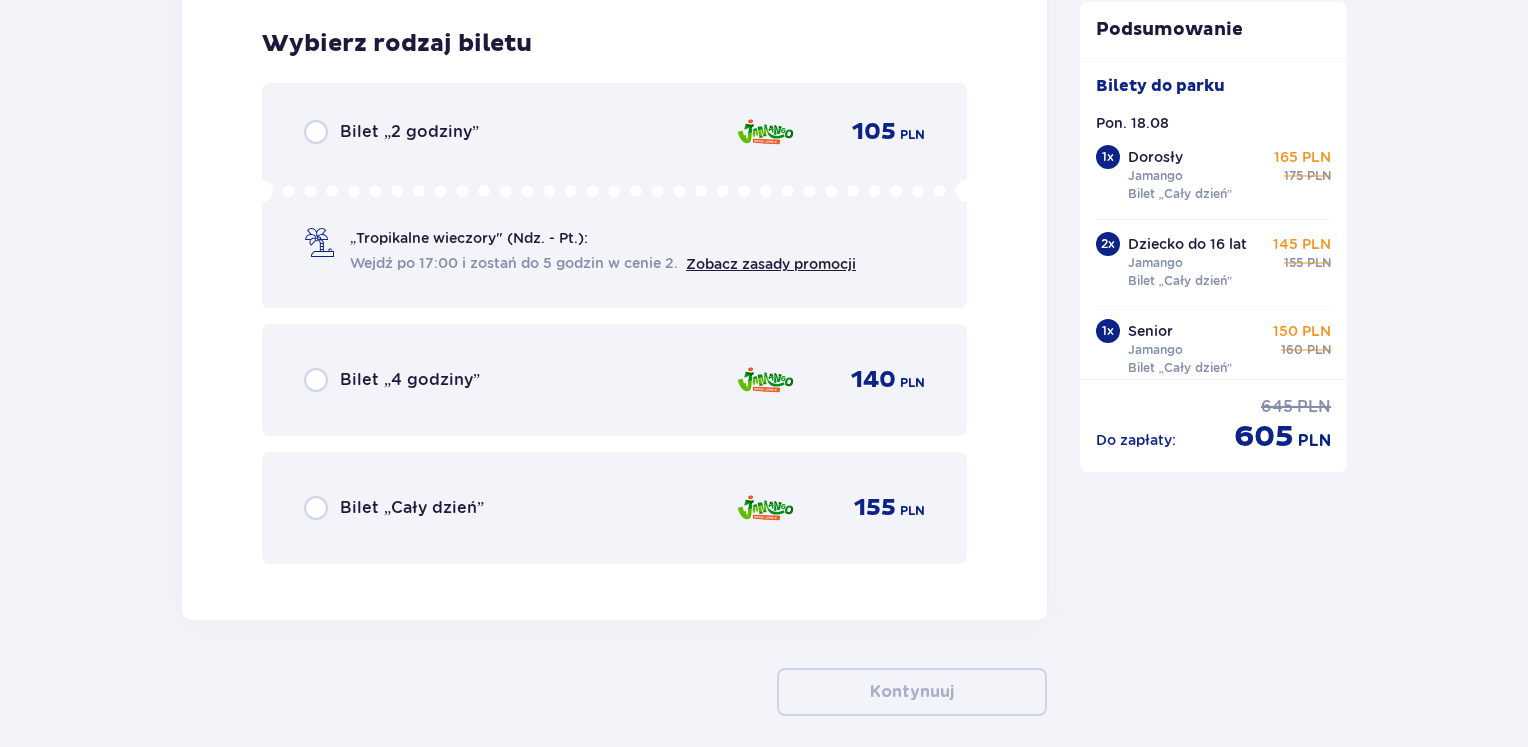 scroll, scrollTop: 7578, scrollLeft: 0, axis: vertical 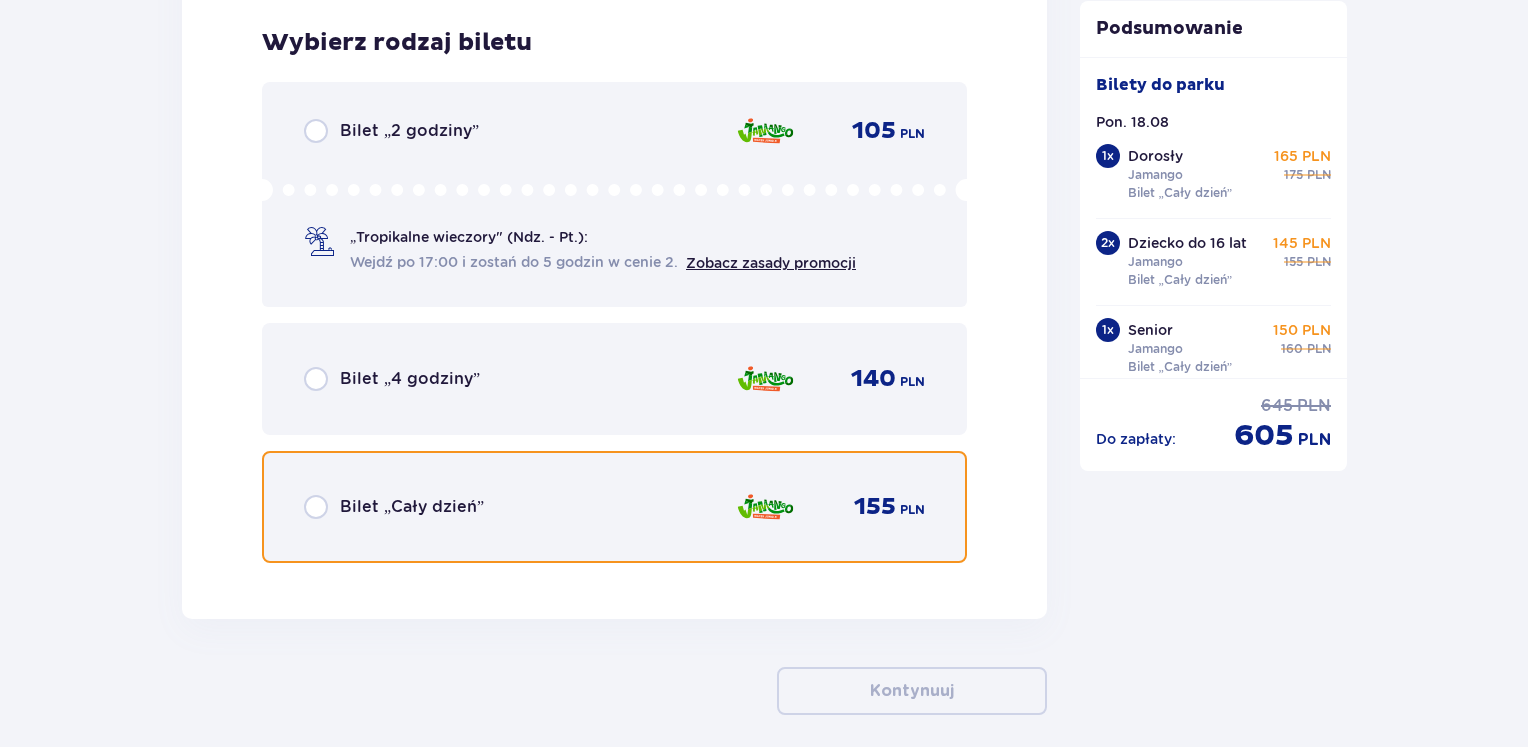 click at bounding box center [316, 507] 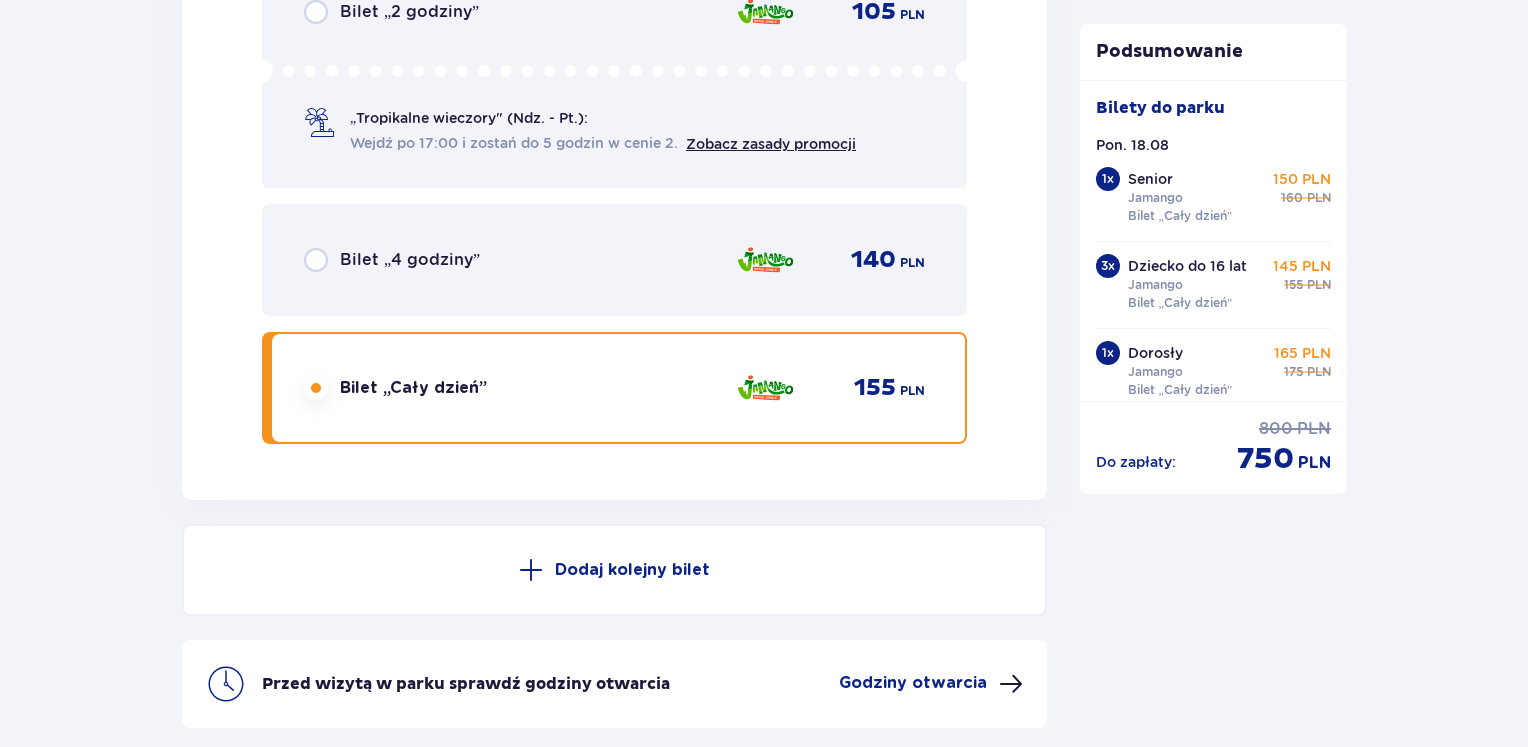 scroll, scrollTop: 7864, scrollLeft: 0, axis: vertical 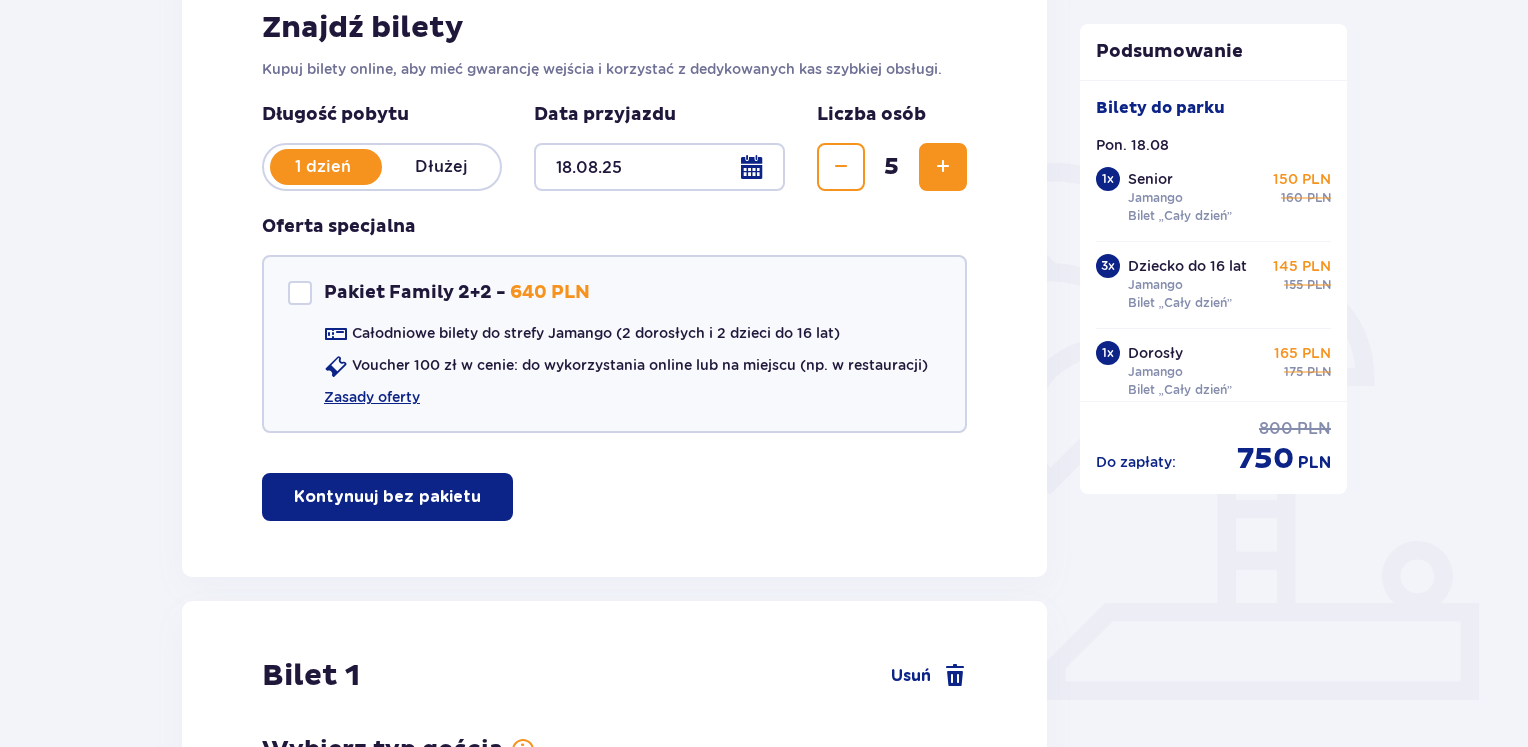 click at bounding box center (659, 167) 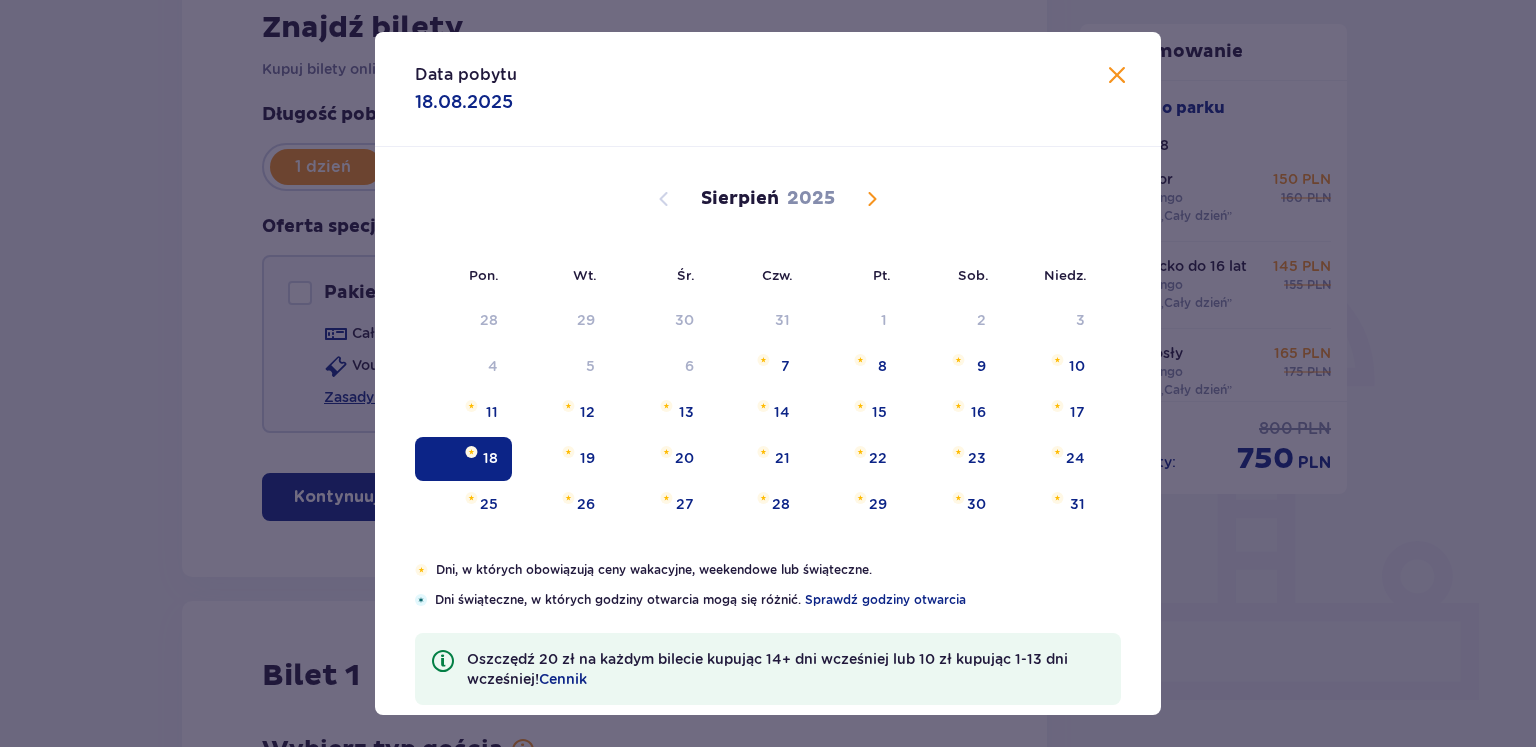 click at bounding box center [872, 199] 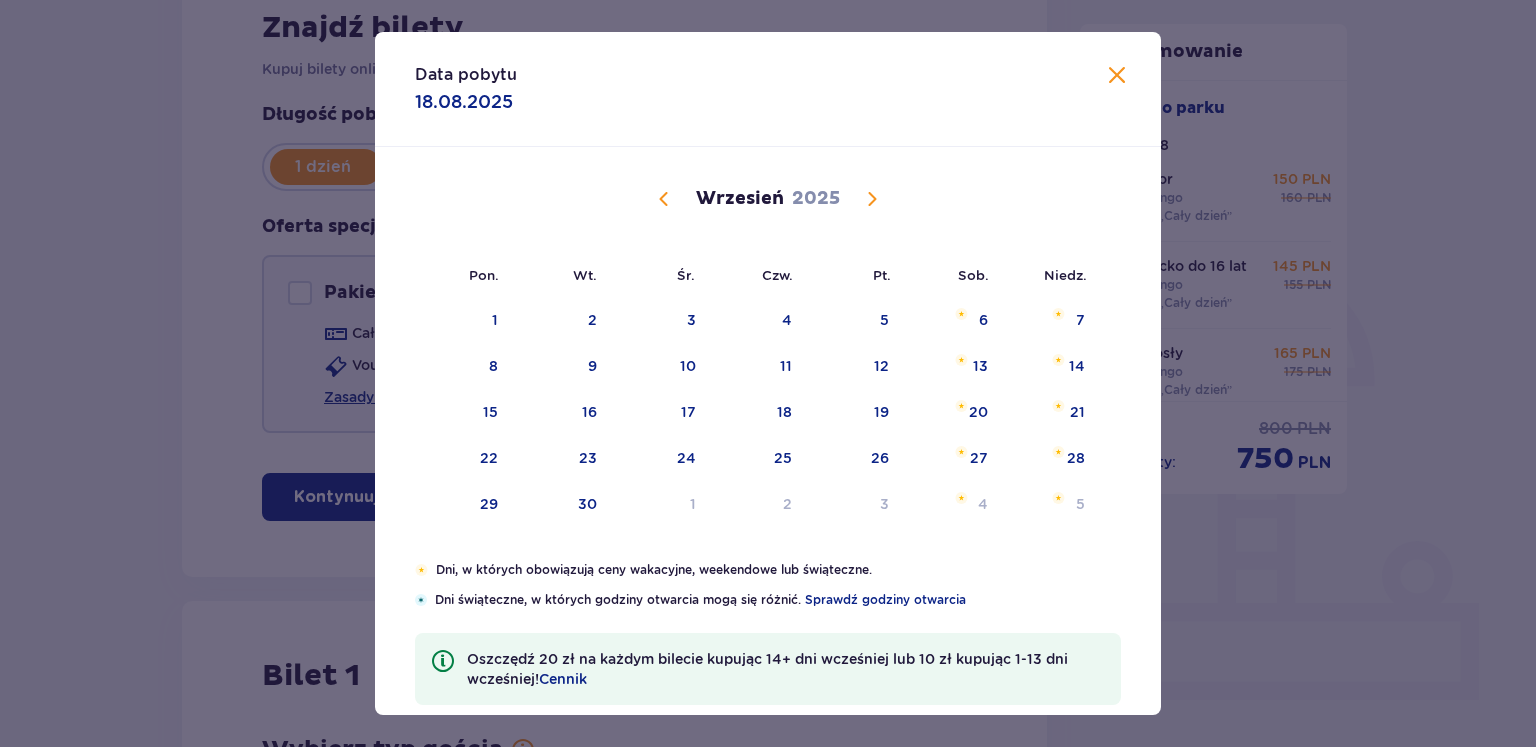 click at bounding box center (872, 199) 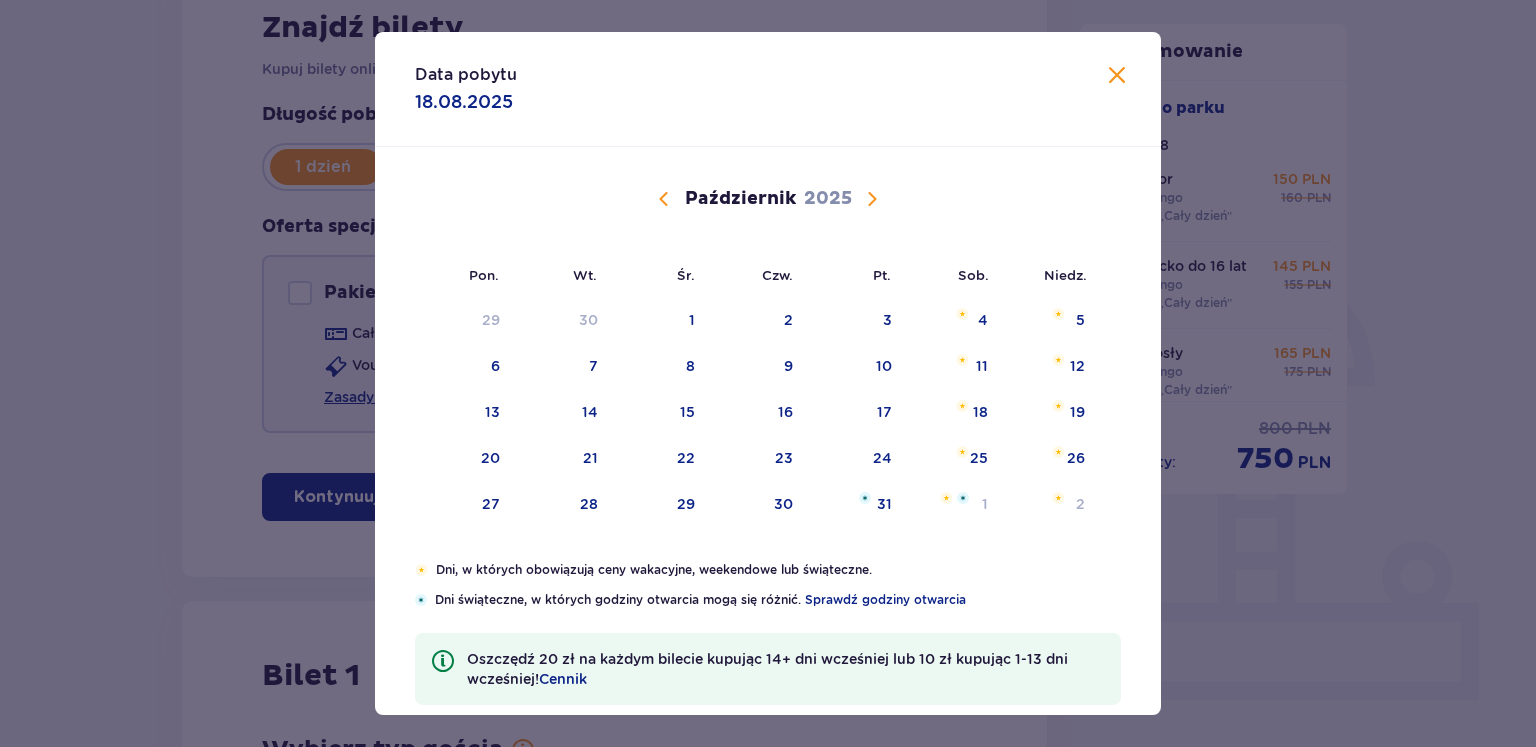 click at bounding box center [872, 199] 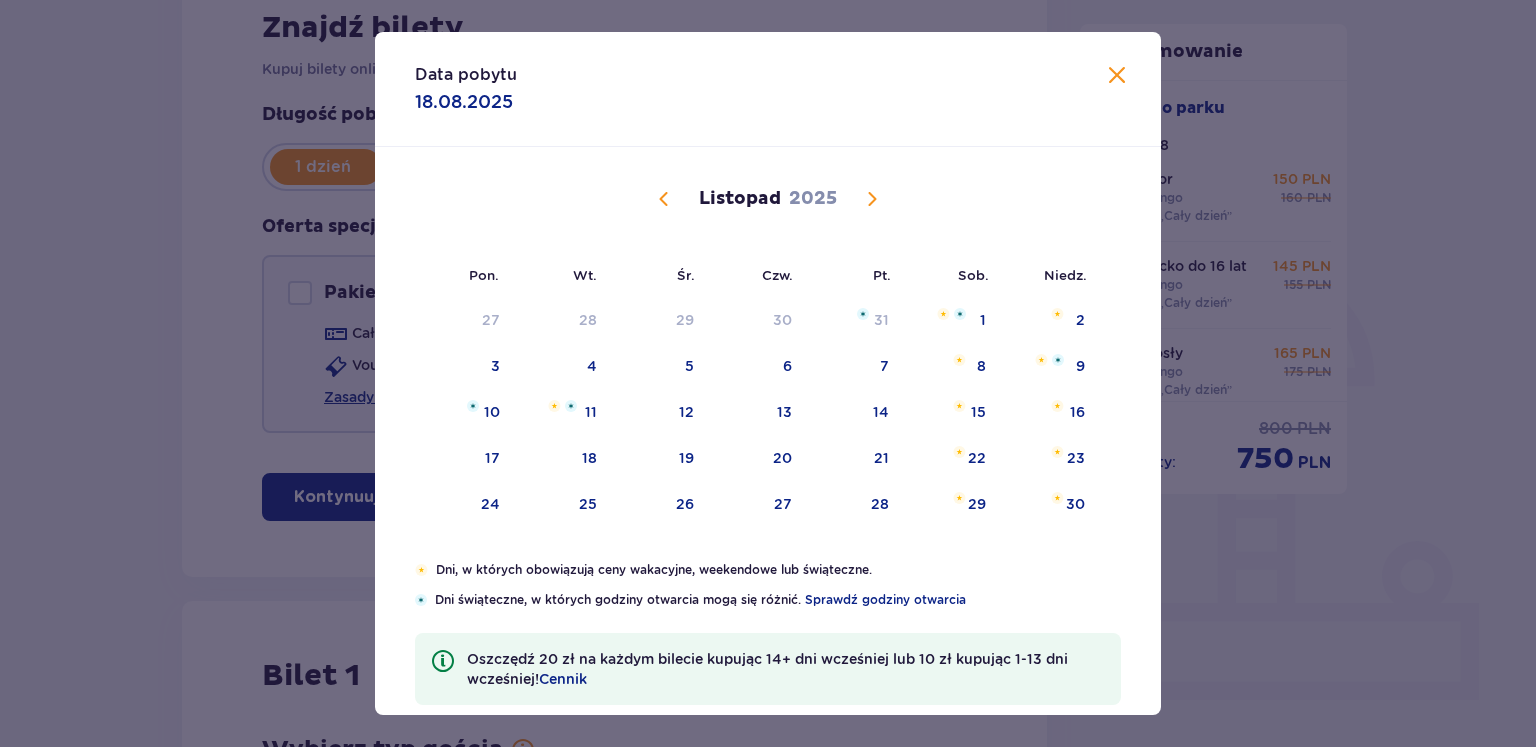 click at bounding box center [664, 199] 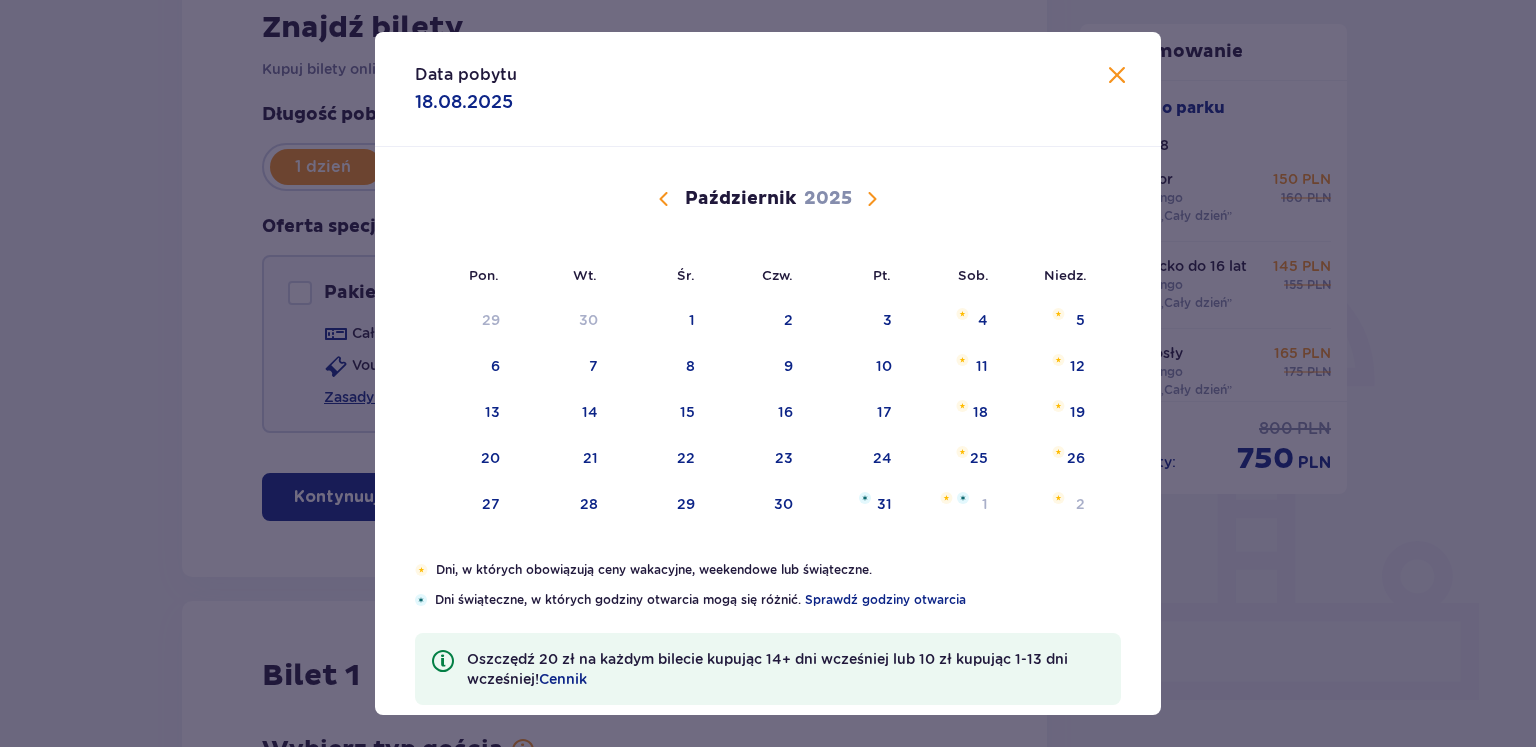 click at bounding box center (664, 199) 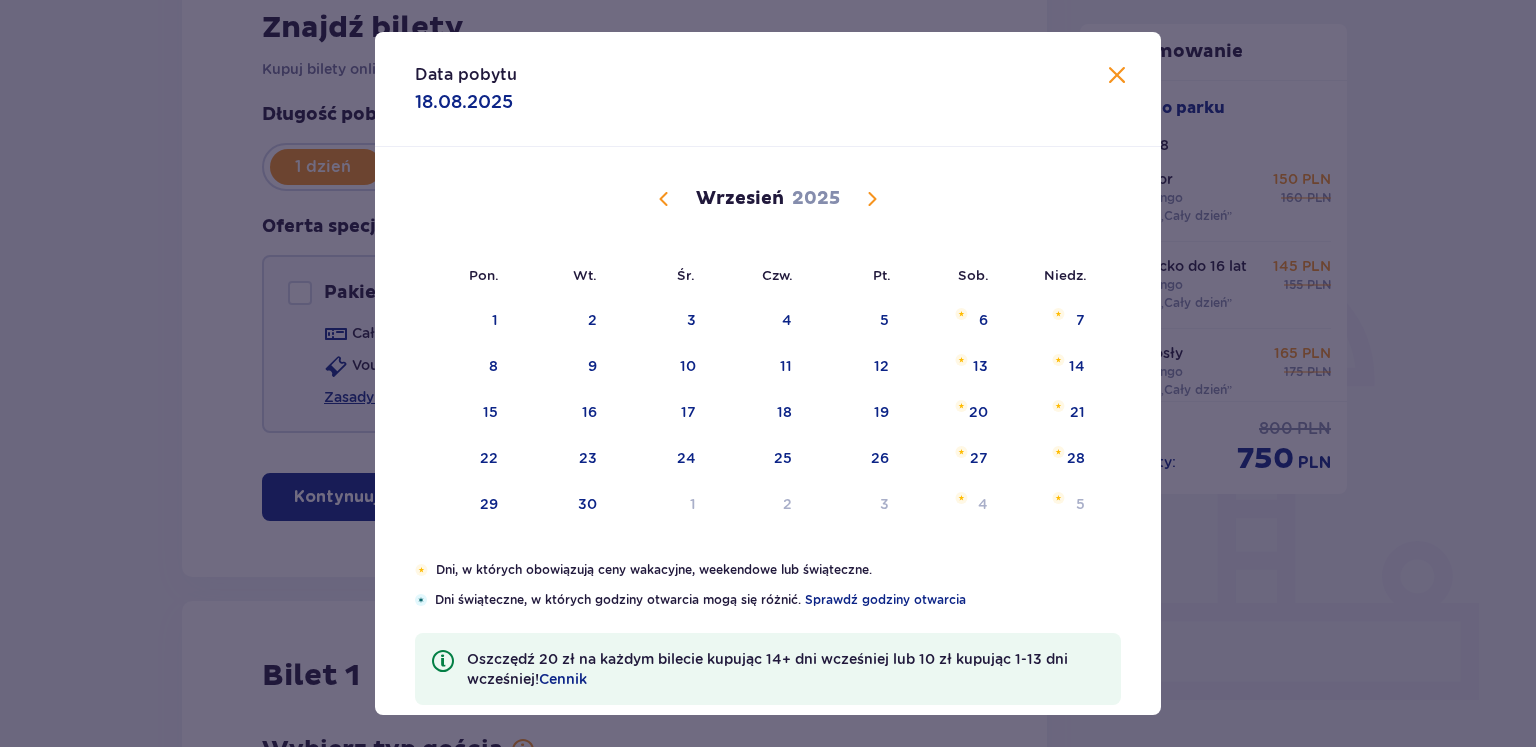click at bounding box center [664, 199] 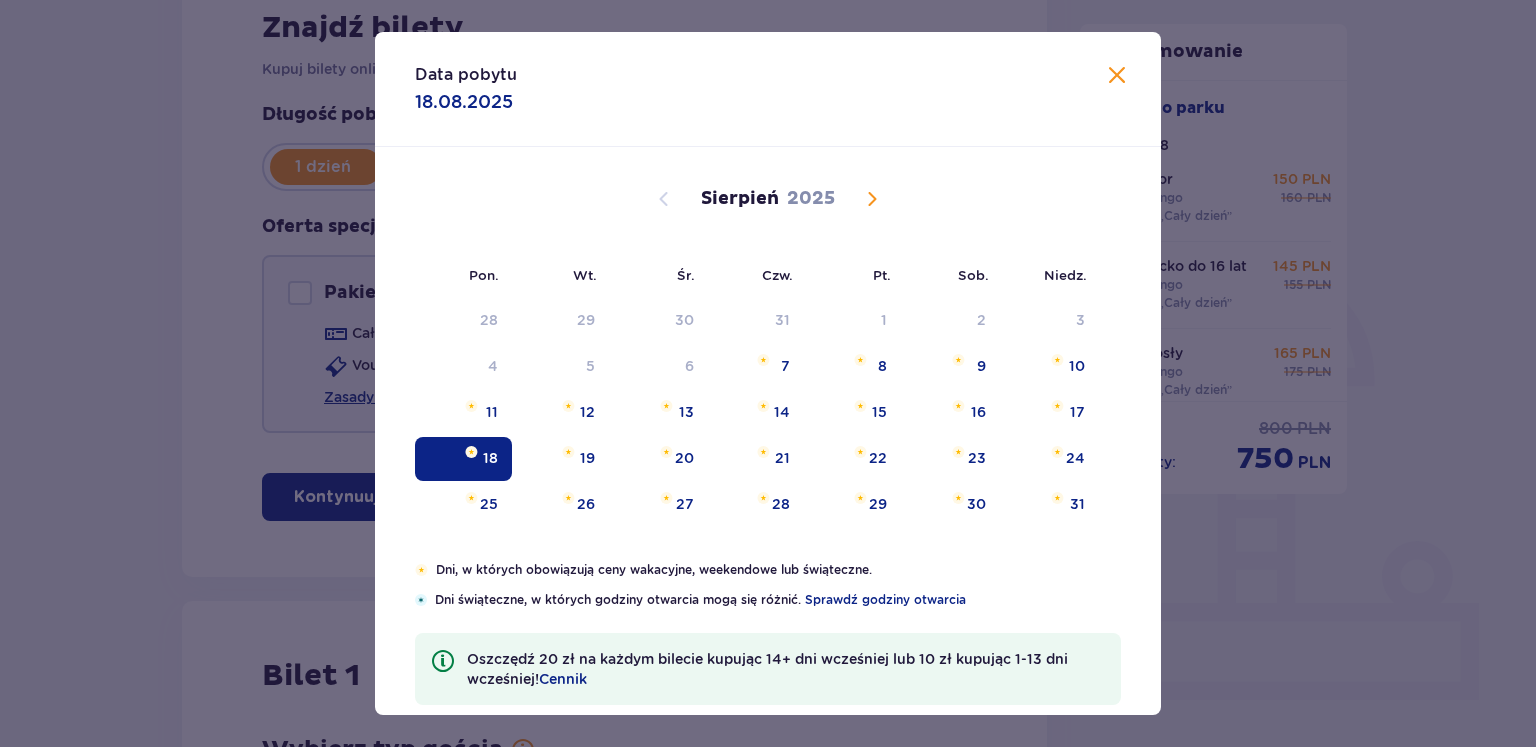 click at bounding box center (1117, 76) 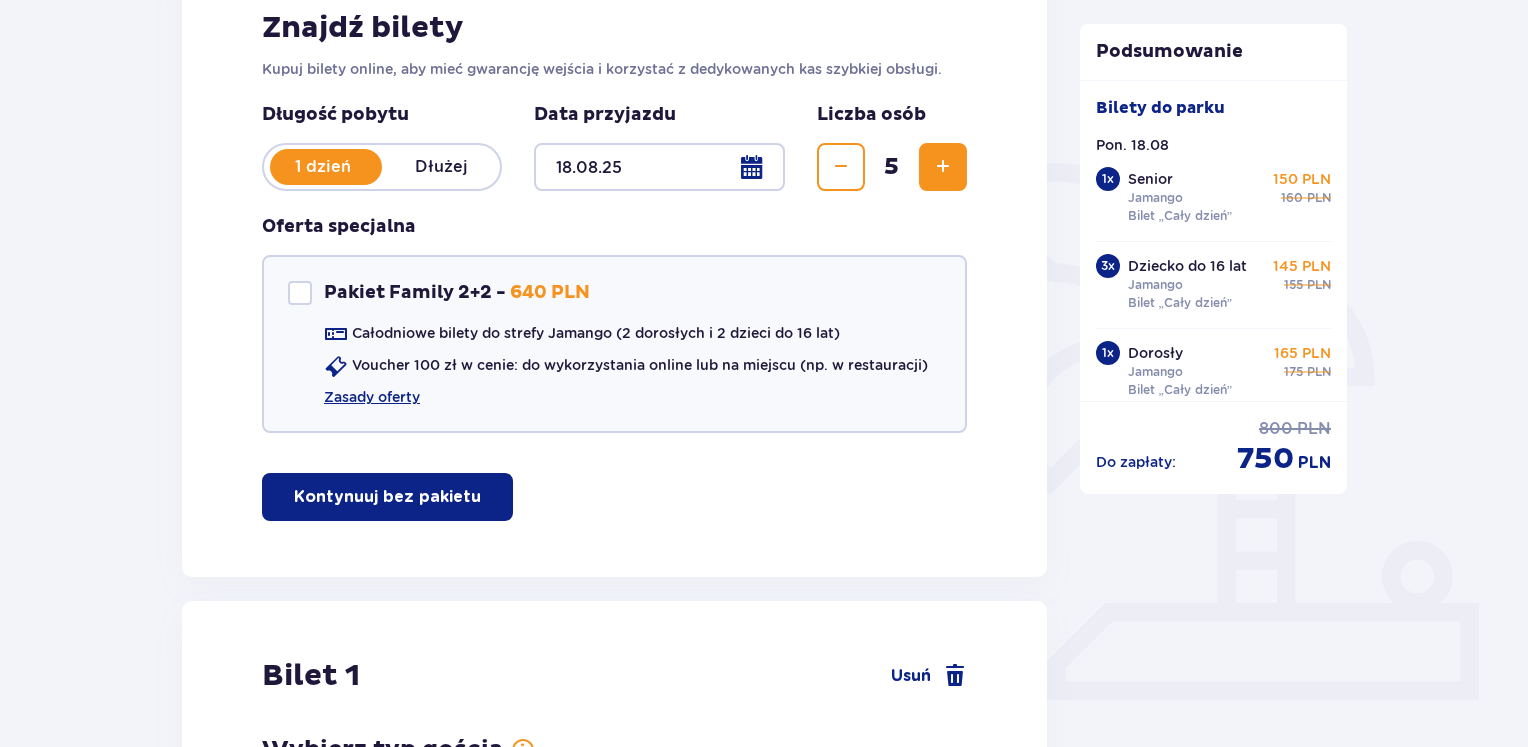 click on "Bilety Pomiń ten krok Znajdź bilety Kupuj bilety online, aby mieć gwarancję wejścia i korzystać z dedykowanych kas szybkiej obsługi. Długość pobytu 1 dzień Dłużej Data przyjazdu [DATE] Liczba osób 5 Oferta specjalna Pakiet Family 2+2    -  640 PLN Całodniowe bilety do strefy Jamango (2 dorosłych i 2 dzieci do 16 lat) Voucher 100 zł w cenie: do wykorzystania online lub na miejscu (np. w restauracji) Zasady oferty Kontynuuj bez pakietu Bilet   1 Usuń Wybierz typ gościa Dorosły 18 - 65 lat Dziecko do 90 cm Dziecko do 120 cm Dziecko do 16 lat Nastolatek 16 - 18 lat Senior 65+ lat W ciąży Z niepełno­sprawnością Wybierz strefy Pierwszy raz?  Poznaj strefy Suntago Trzy strefy Dwie strefy Jedna strefa Wybierz rodzaj biletu Bilet „2 godziny”   120 PLN „Tropikalne wieczory" (Ndz. - Pt.): Wejdź po 17:00 i zostań do 5 godzin w cenie 2. Zobacz zasady promocji Bilet „4 godziny”   155 PLN Bilet „Cały dzień”   175 PLN Bilet   2 Usuń Wybierz typ gościa Dorosły 18 - 65 lat" at bounding box center (764, 4053) 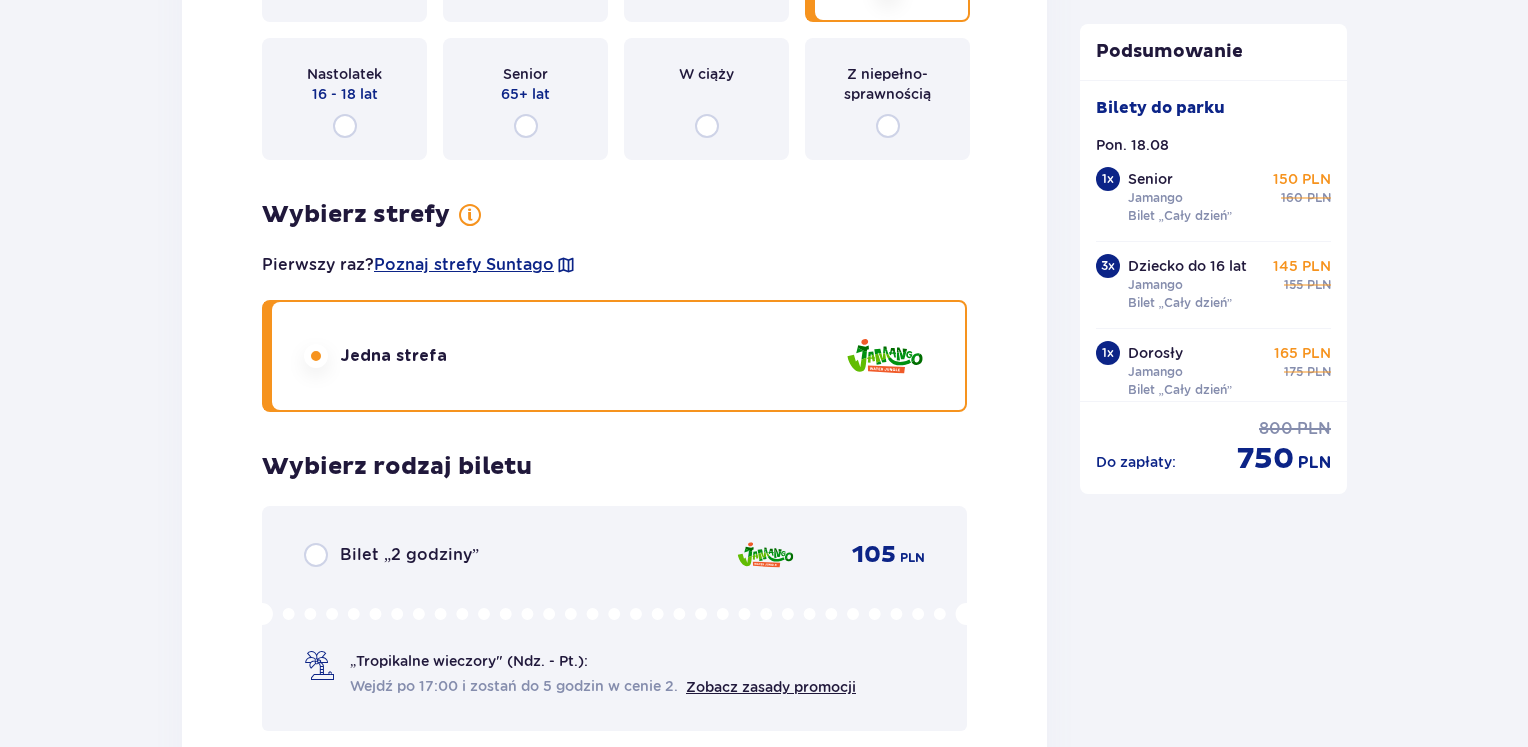 scroll, scrollTop: 3500, scrollLeft: 0, axis: vertical 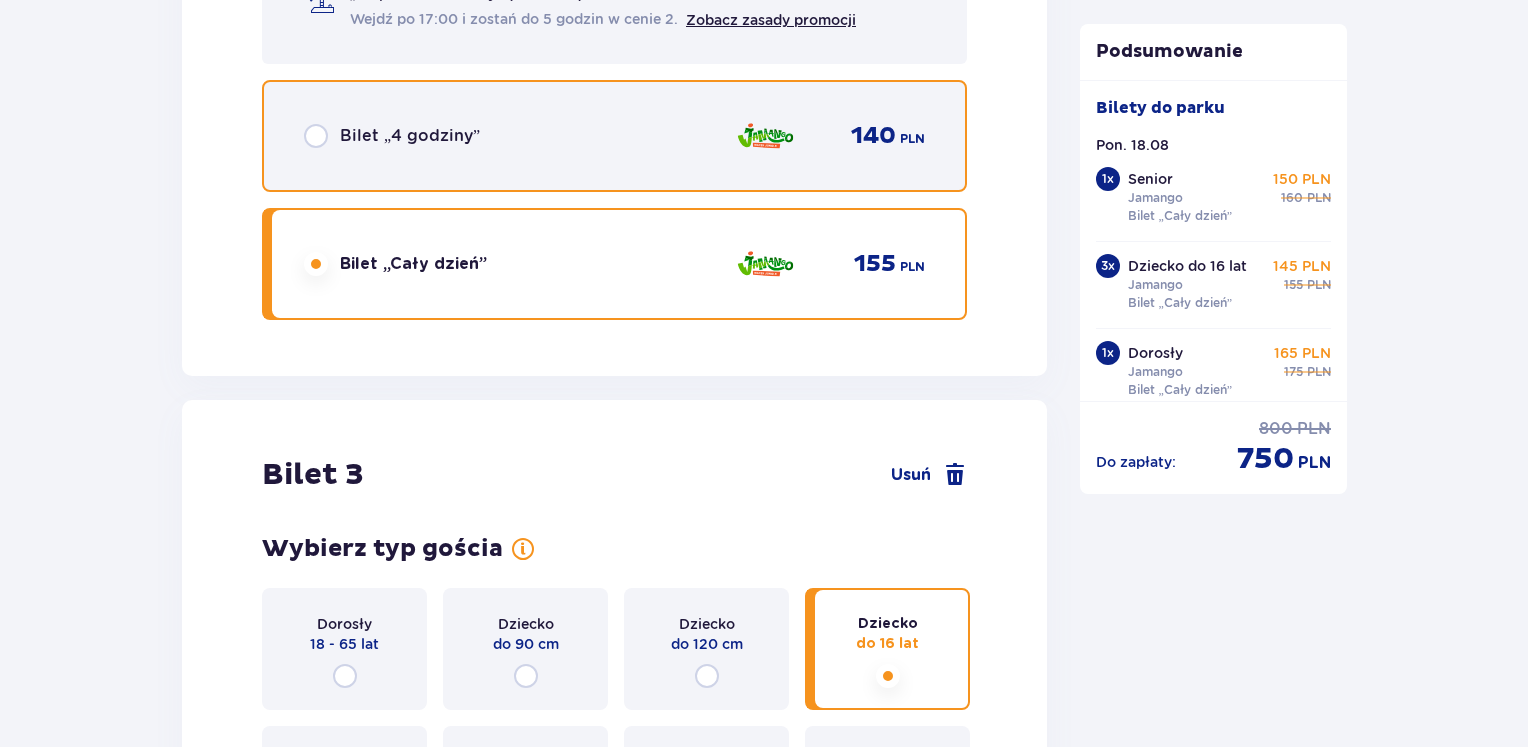 click at bounding box center [316, 136] 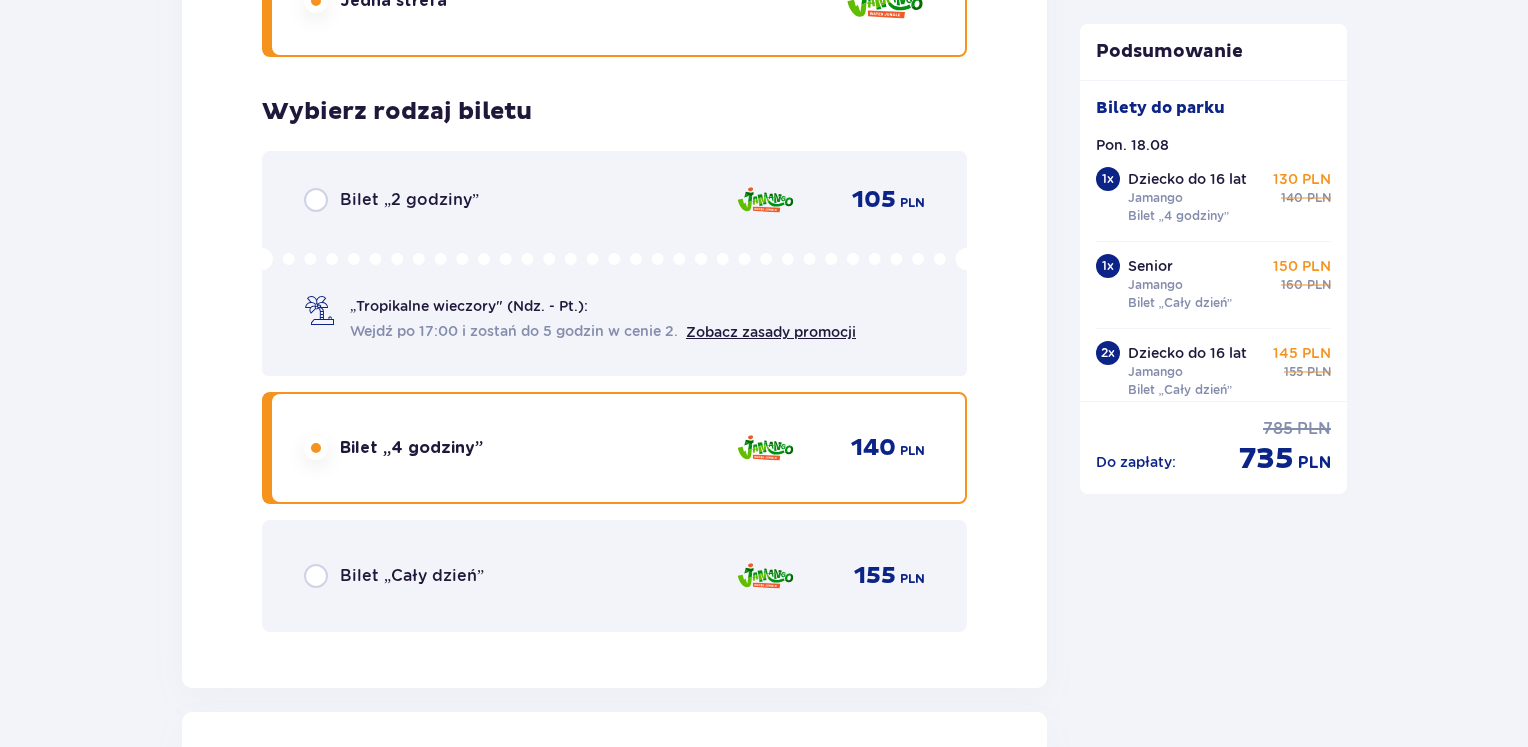 scroll, scrollTop: 3364, scrollLeft: 0, axis: vertical 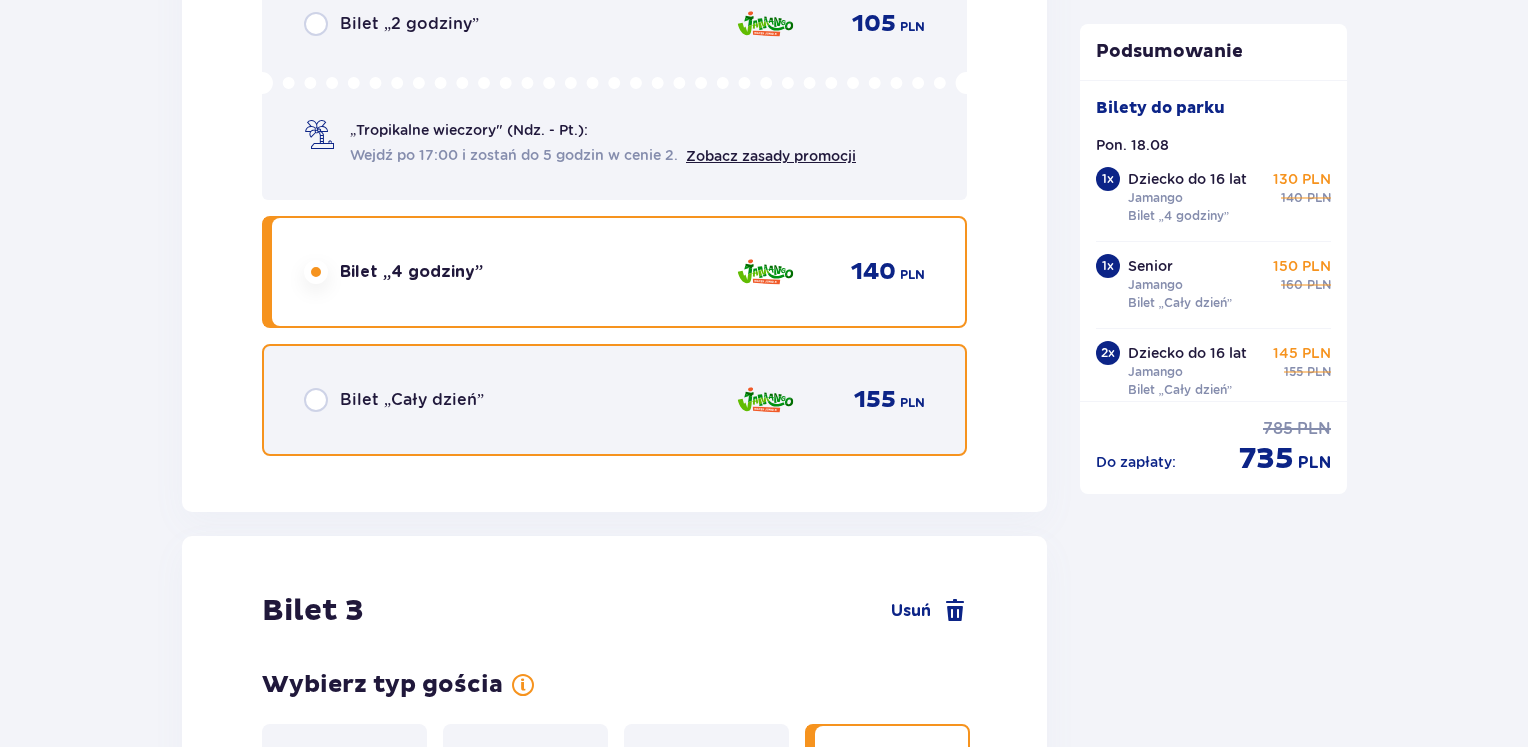 click at bounding box center (316, 400) 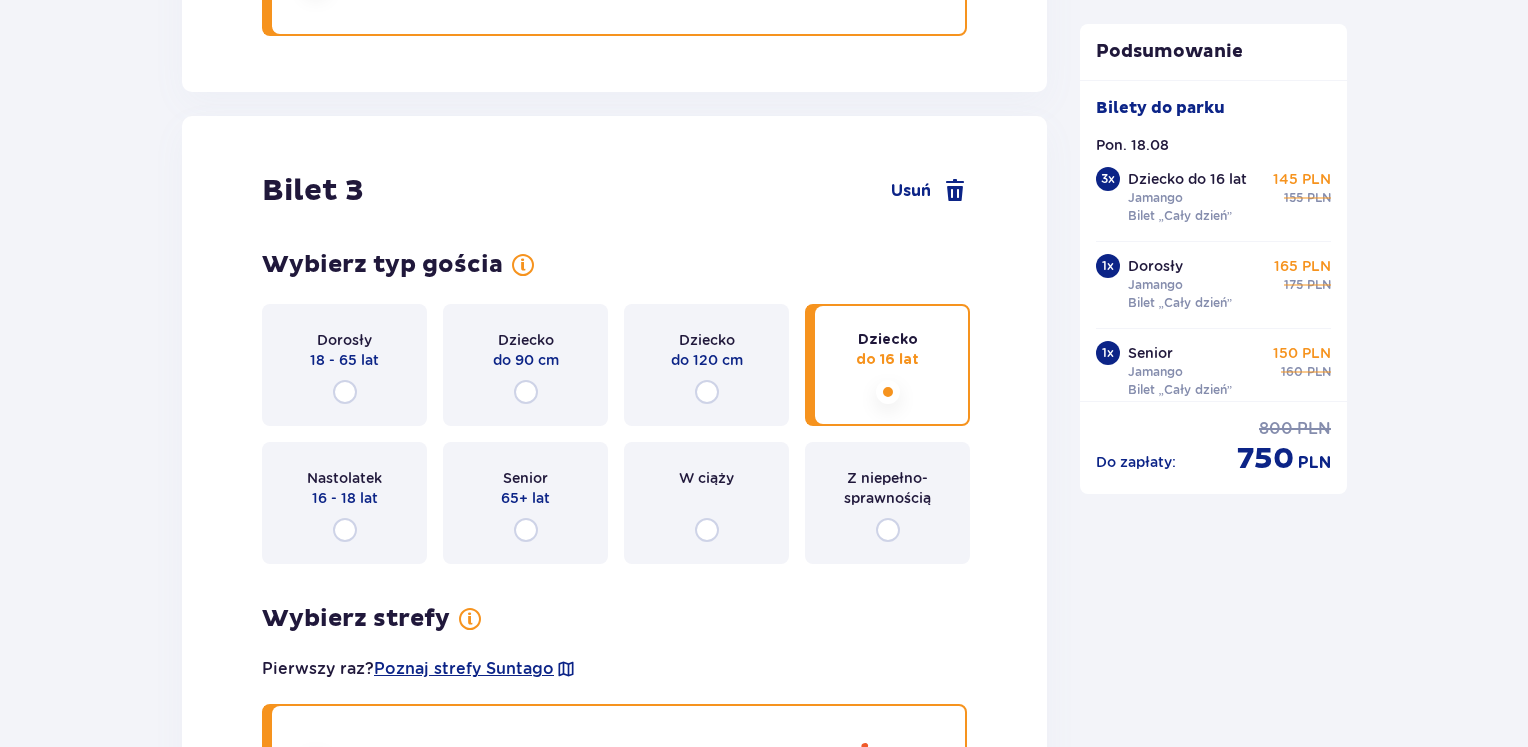 scroll, scrollTop: 7864, scrollLeft: 0, axis: vertical 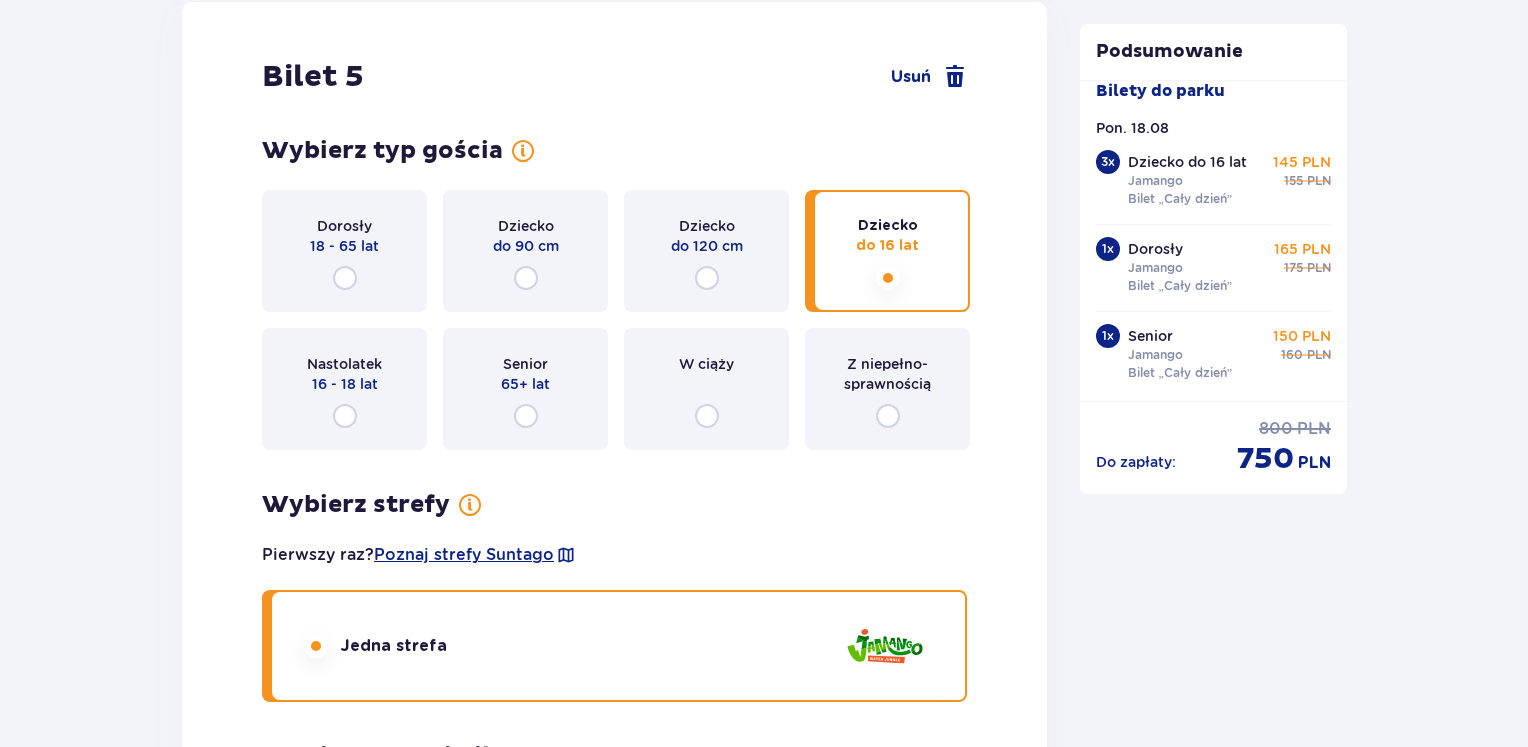 click on "Bilety Pomiń ten krok Znajdź bilety Kupuj bilety online, aby mieć gwarancję wejścia i korzystać z dedykowanych kas szybkiej obsługi. Długość pobytu 1 dzień Dłużej Data przyjazdu [DATE] Liczba osób 5 Oferta specjalna Pakiet Family 2+2    -  640 PLN Całodniowe bilety do strefy Jamango (2 dorosłych i 2 dzieci do 16 lat) Voucher 100 zł w cenie: do wykorzystania online lub na miejscu (np. w restauracji) Zasady oferty Kontynuuj bez pakietu Bilet   1 Usuń Wybierz typ gościa Dorosły 18 - 65 lat Dziecko do 90 cm Dziecko do 120 cm Dziecko do 16 lat Nastolatek 16 - 18 lat Senior 65+ lat W ciąży Z niepełno­sprawnością Wybierz strefy Pierwszy raz?  Poznaj strefy Suntago Trzy strefy Dwie strefy Jedna strefa Wybierz rodzaj biletu Bilet „2 godziny”   120 PLN „Tropikalne wieczory" (Ndz. - Pt.): Wejdź po 17:00 i zostań do 5 godzin w cenie 2. Zobacz zasady promocji Bilet „4 godziny”   155 PLN Bilet „Cały dzień”   175 PLN Bilet   2 Usuń Wybierz typ gościa Dorosły 18 - 65 lat" at bounding box center [764, -2478] 